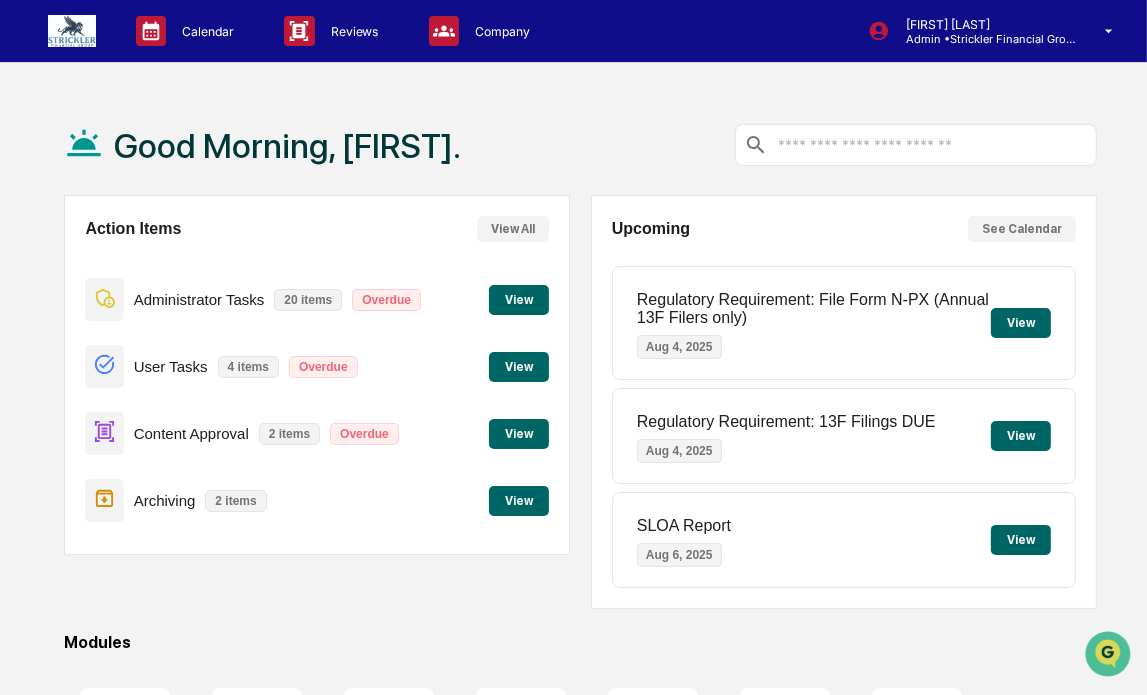 scroll, scrollTop: 0, scrollLeft: 0, axis: both 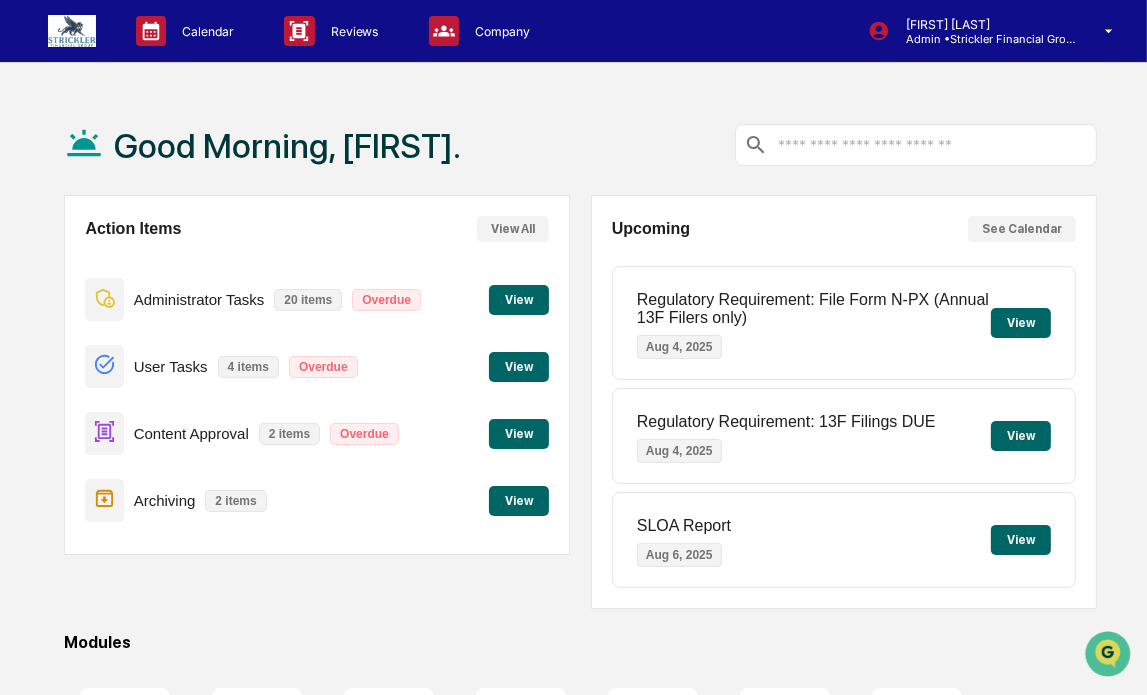 click on "View" at bounding box center (519, 300) 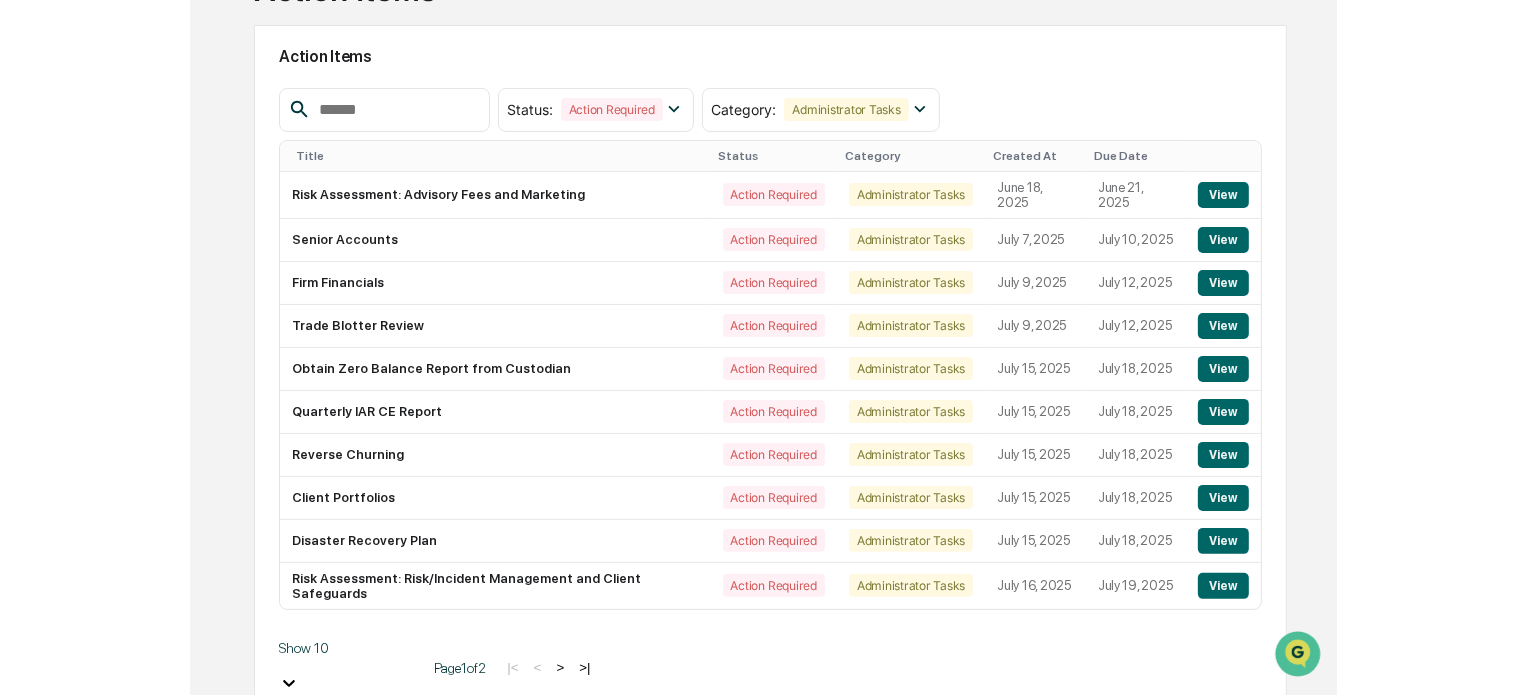 scroll, scrollTop: 0, scrollLeft: 0, axis: both 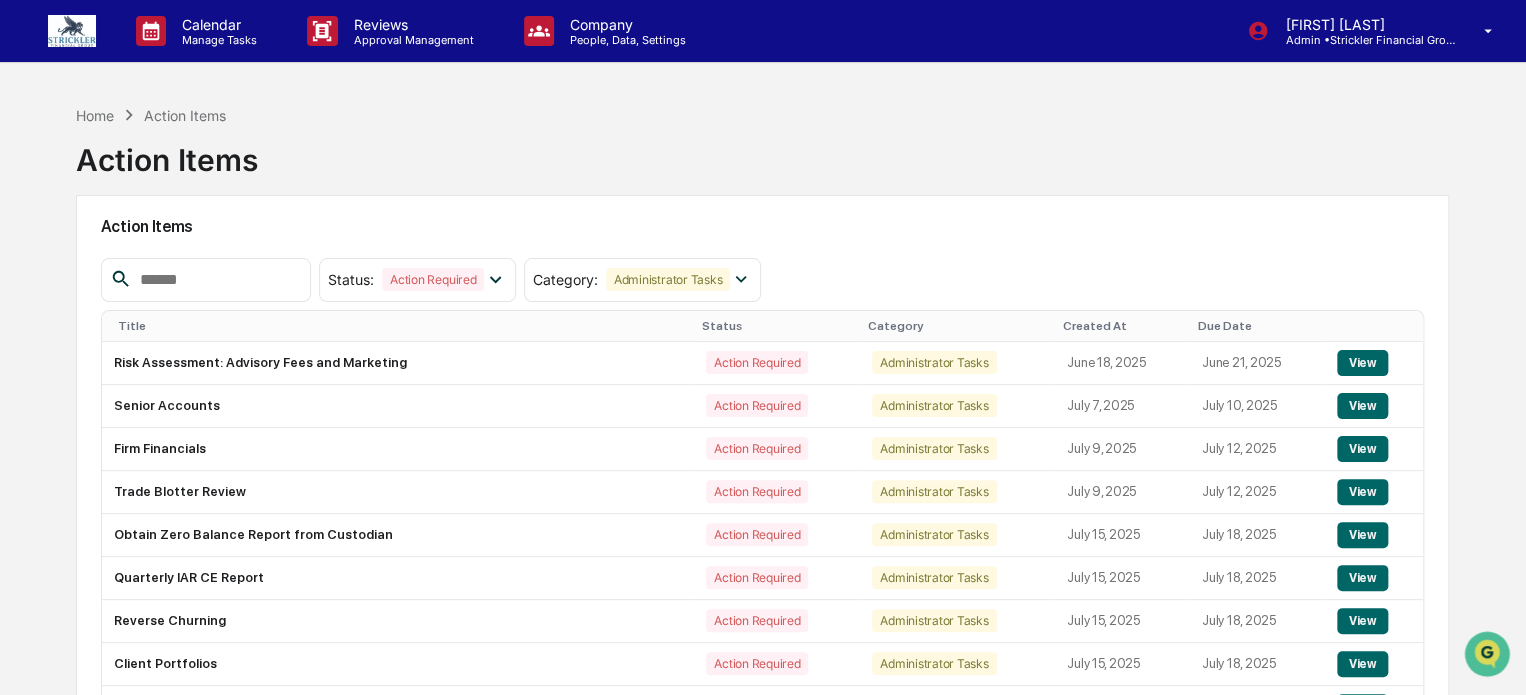 click at bounding box center (72, 31) 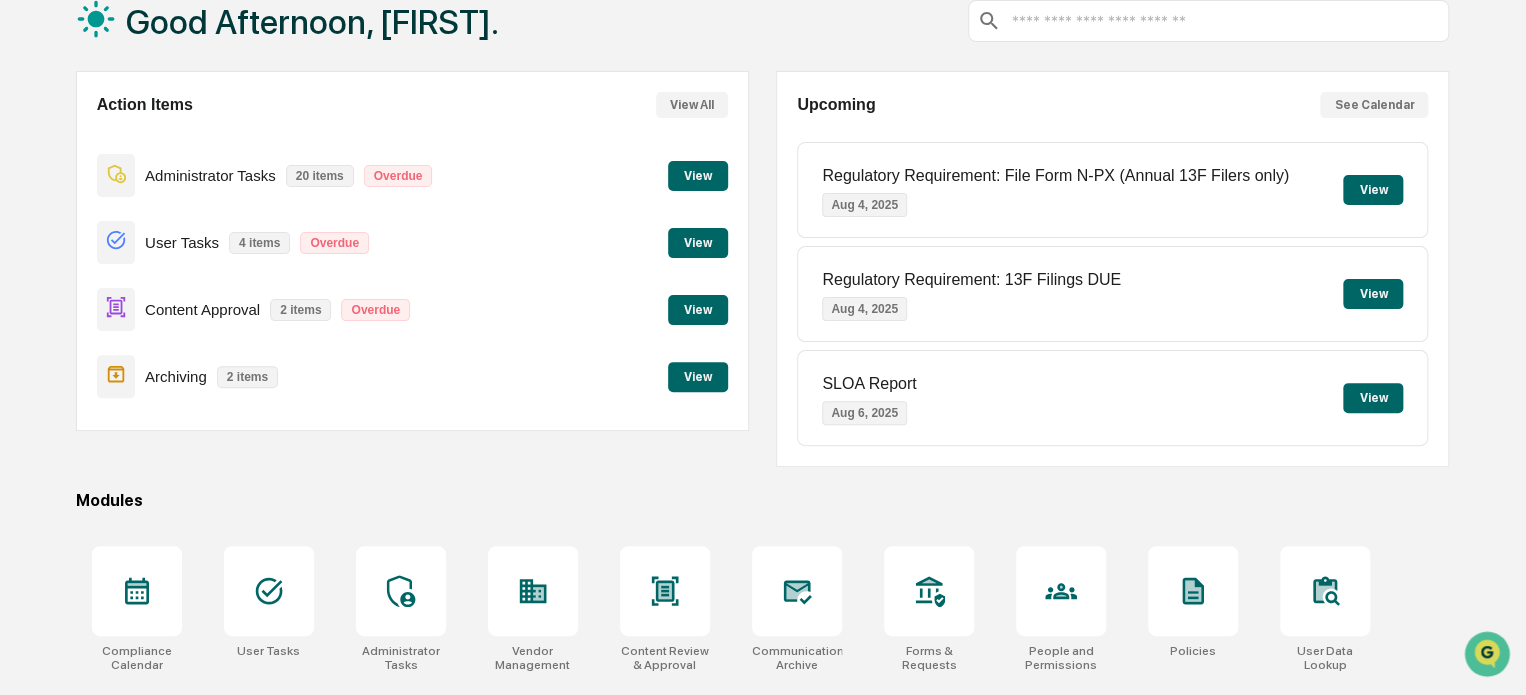 scroll, scrollTop: 111, scrollLeft: 0, axis: vertical 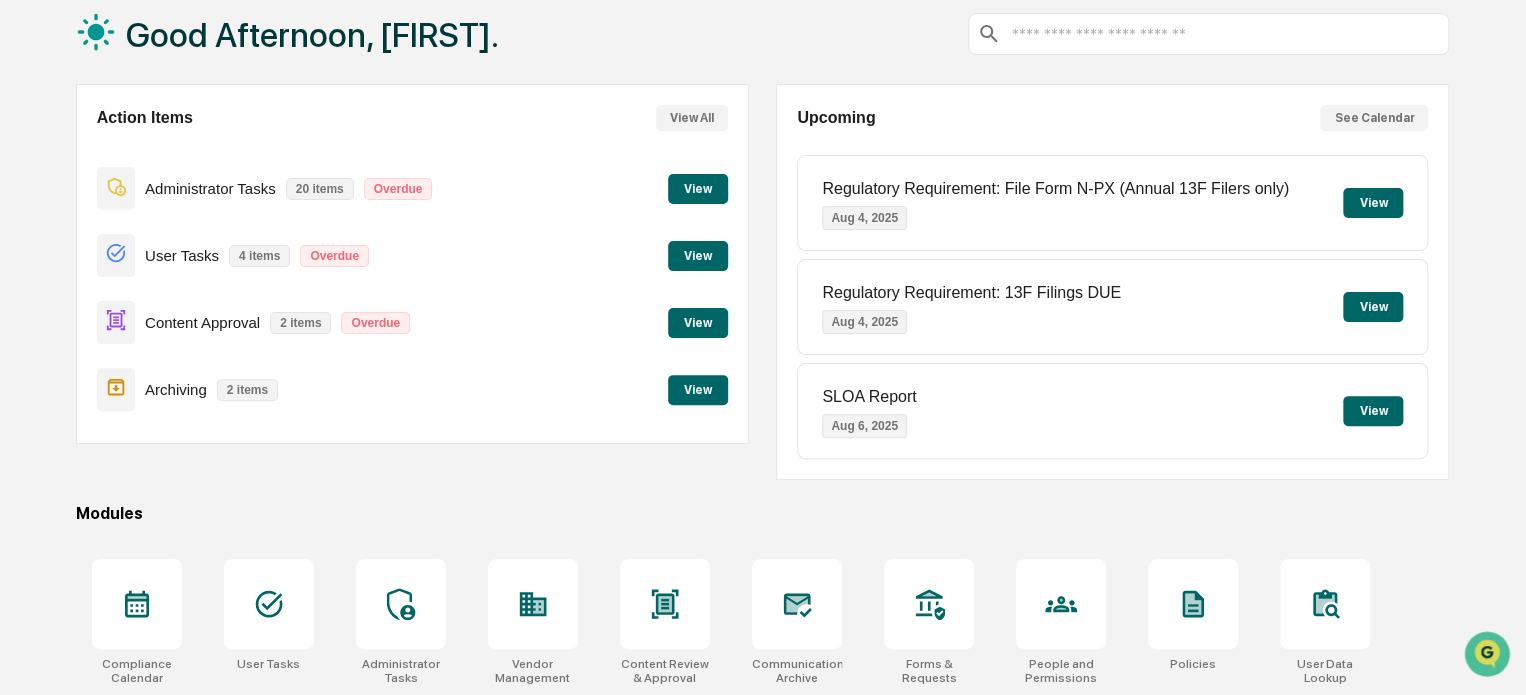 click on "View" at bounding box center [698, 189] 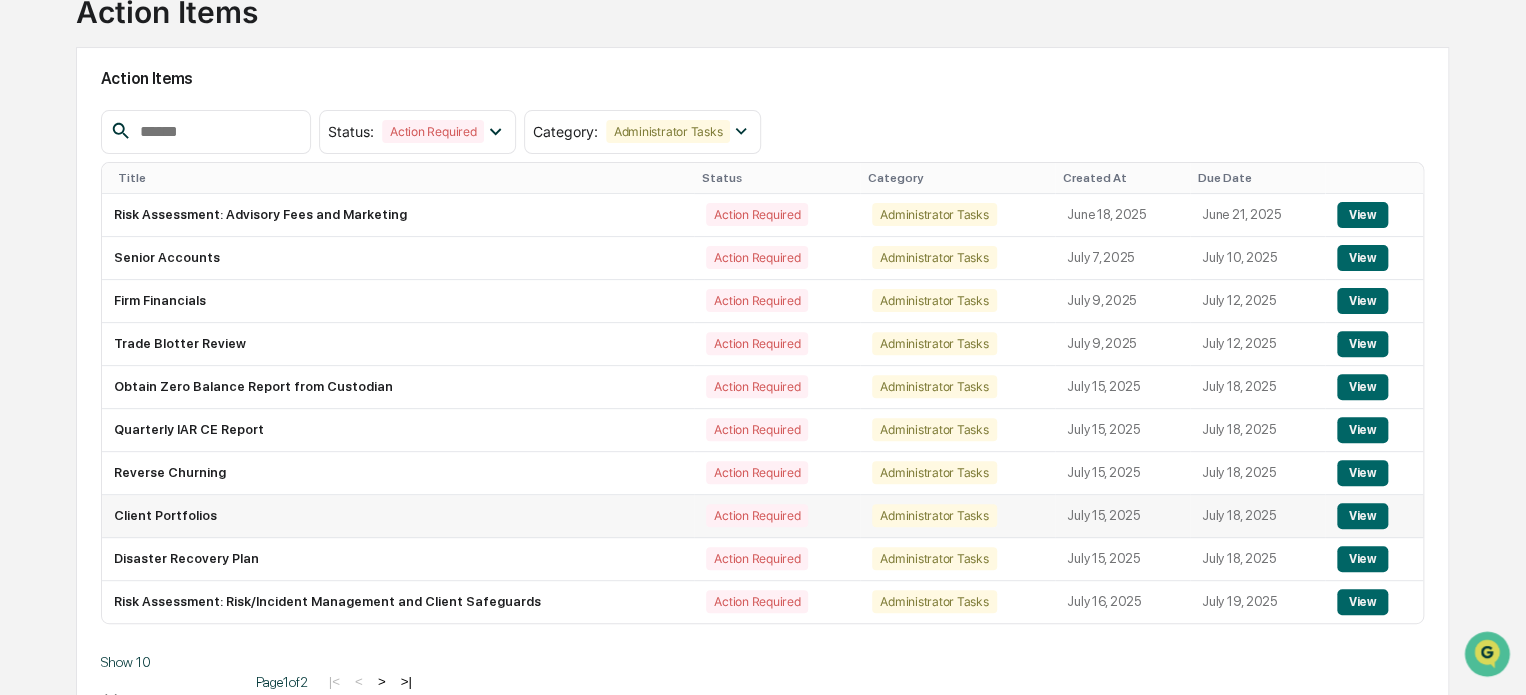 scroll, scrollTop: 170, scrollLeft: 0, axis: vertical 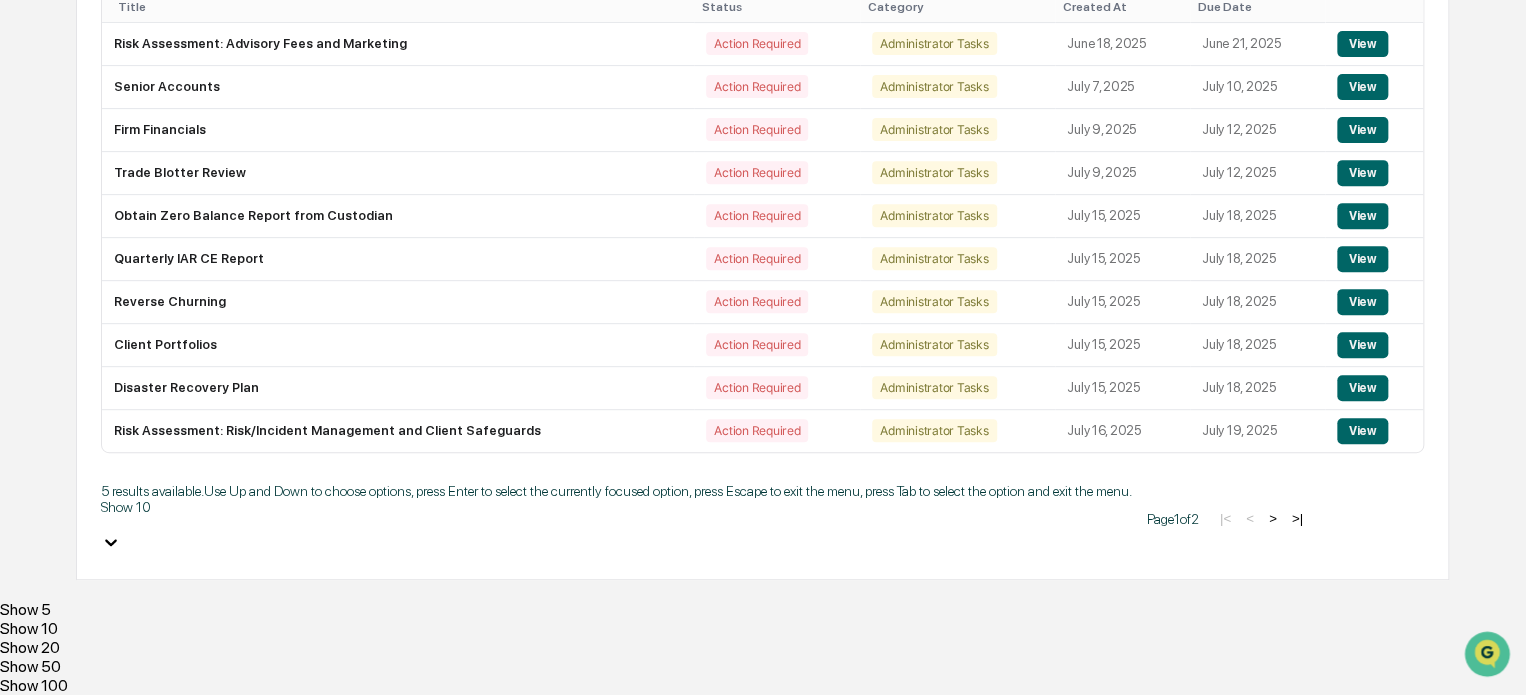 click on "Calendar Manage Tasks Reviews Approval Management Company People, Data, Settings [FIRST] [LAST] Admin • [LAST] Financial Group Home Action Items Action Items Action Items Status : Action Required Select/Deselect All Action Required Resolved Category : Administrator Tasks Select/Deselect All Archiving Content Approval Requests Vendor Management Administrator Tasks User Tasks Exception Reports Title Status Category Created At Due Date Risk Assessment: Advisory Fees and Marketing Action Required Administrator Tasks [MONTH] [DAY], [YEAR] [MONTH] [DAY], [YEAR] View Senior Accounts Action Required Administrator Tasks [MONTH] [DAY], [YEAR] [MONTH] [DAY], [YEAR] View Firm Financials Action Required Administrator Tasks [MONTH] [DAY], [YEAR] [MONTH] [DAY], [YEAR] View Trade Blotter Review  Action Required Administrator Tasks [MONTH] [DAY], [YEAR] [MONTH] [DAY], [YEAR] View Obtain Zero Balance Report from Custodian Action Required Administrator Tasks [MONTH] [DAY], [YEAR] [MONTH] [DAY], [YEAR] View Quarterly IAR CE Report Action Required Administrator Tasks [MONTH] [DAY], [YEAR] [MONTH] [DAY], [YEAR] View View View" at bounding box center (763, 188) 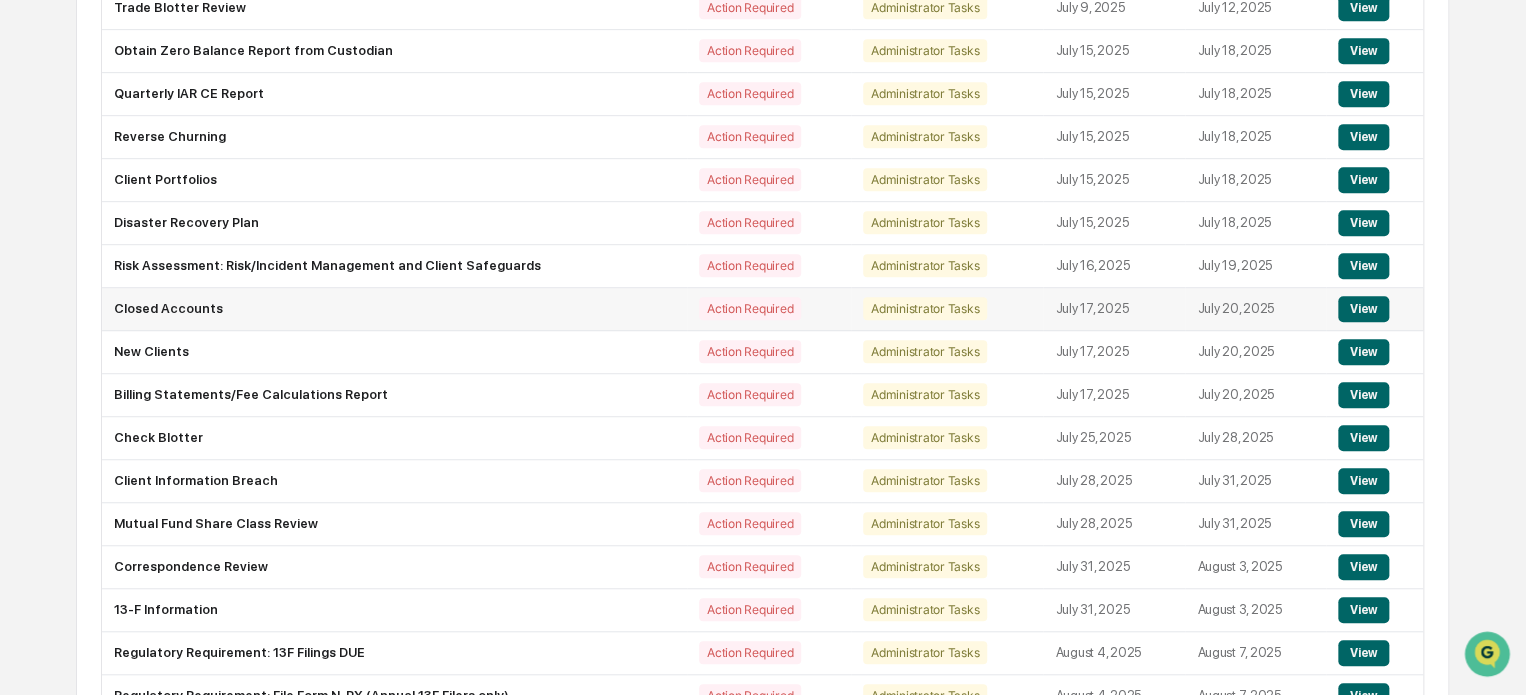 scroll, scrollTop: 602, scrollLeft: 0, axis: vertical 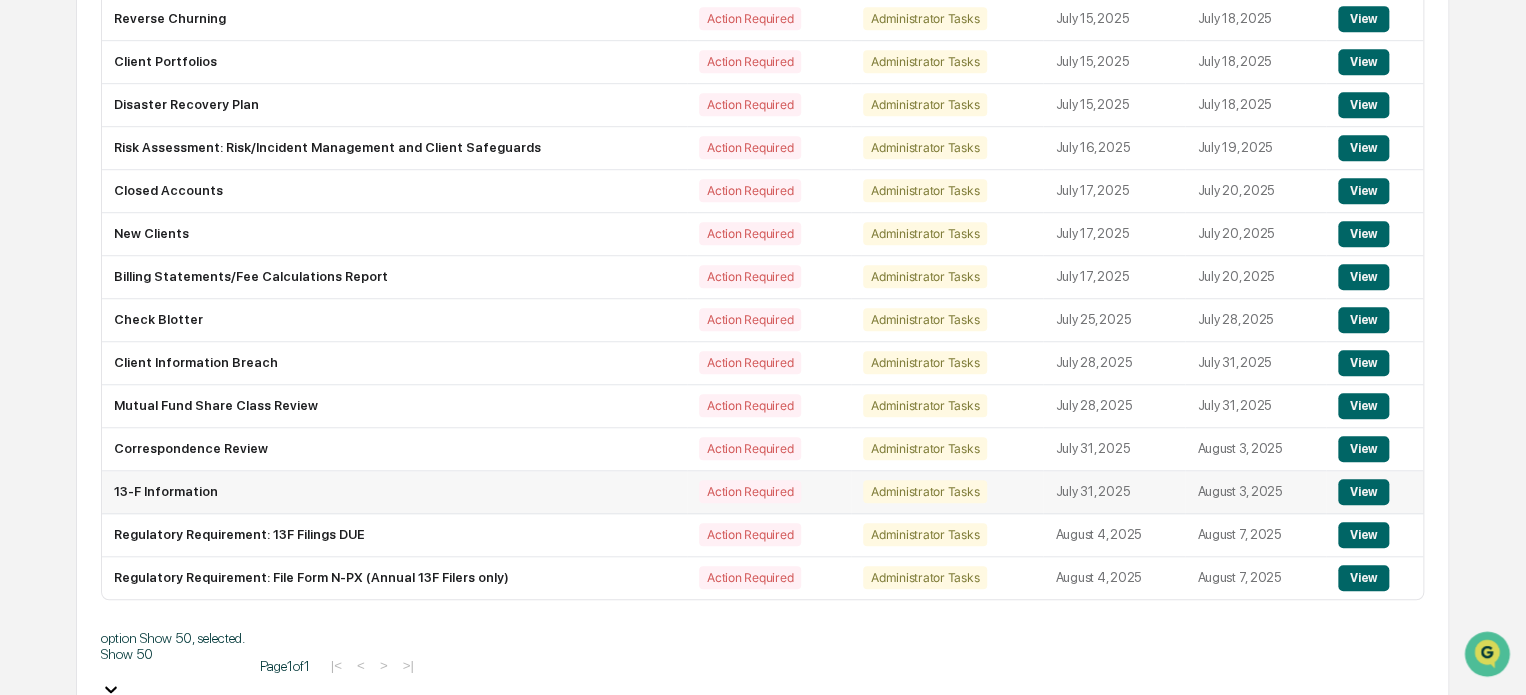 click on "View" at bounding box center [1363, 492] 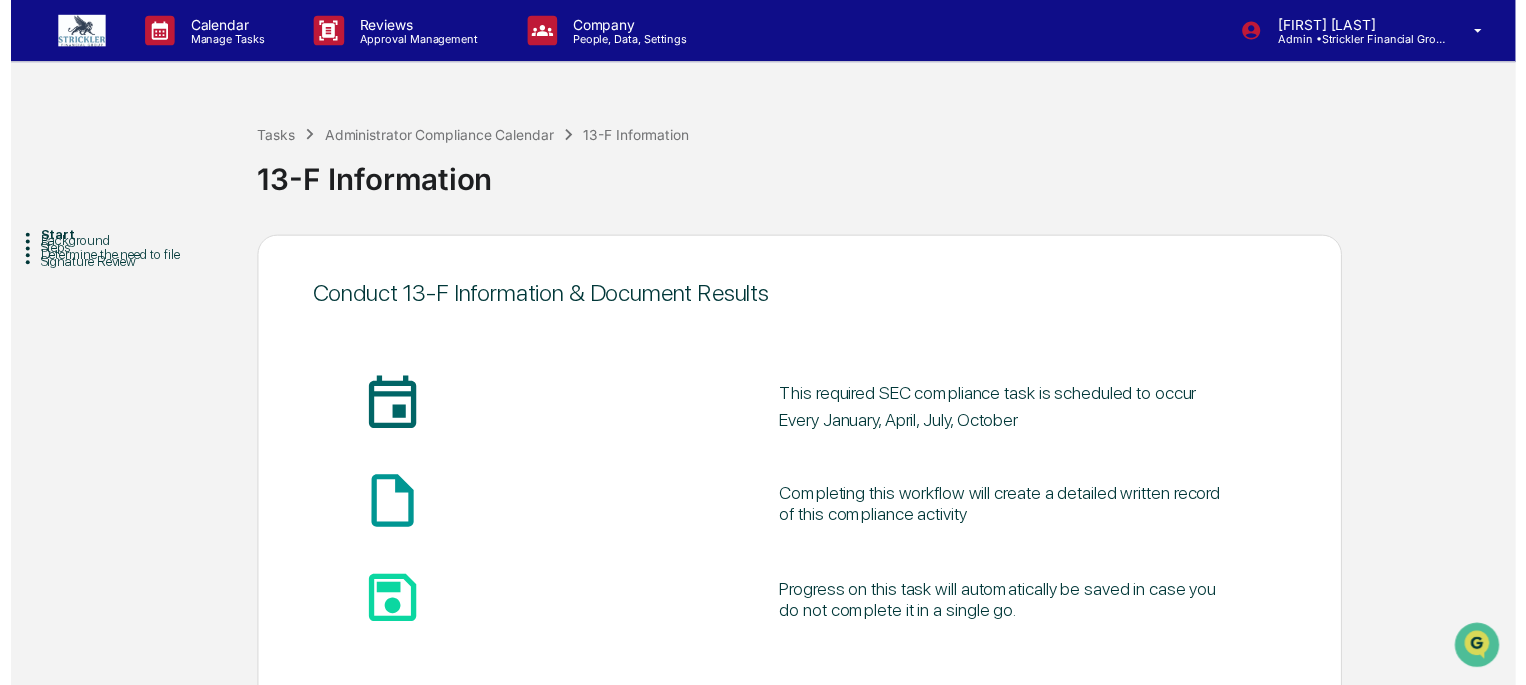 scroll, scrollTop: 109, scrollLeft: 0, axis: vertical 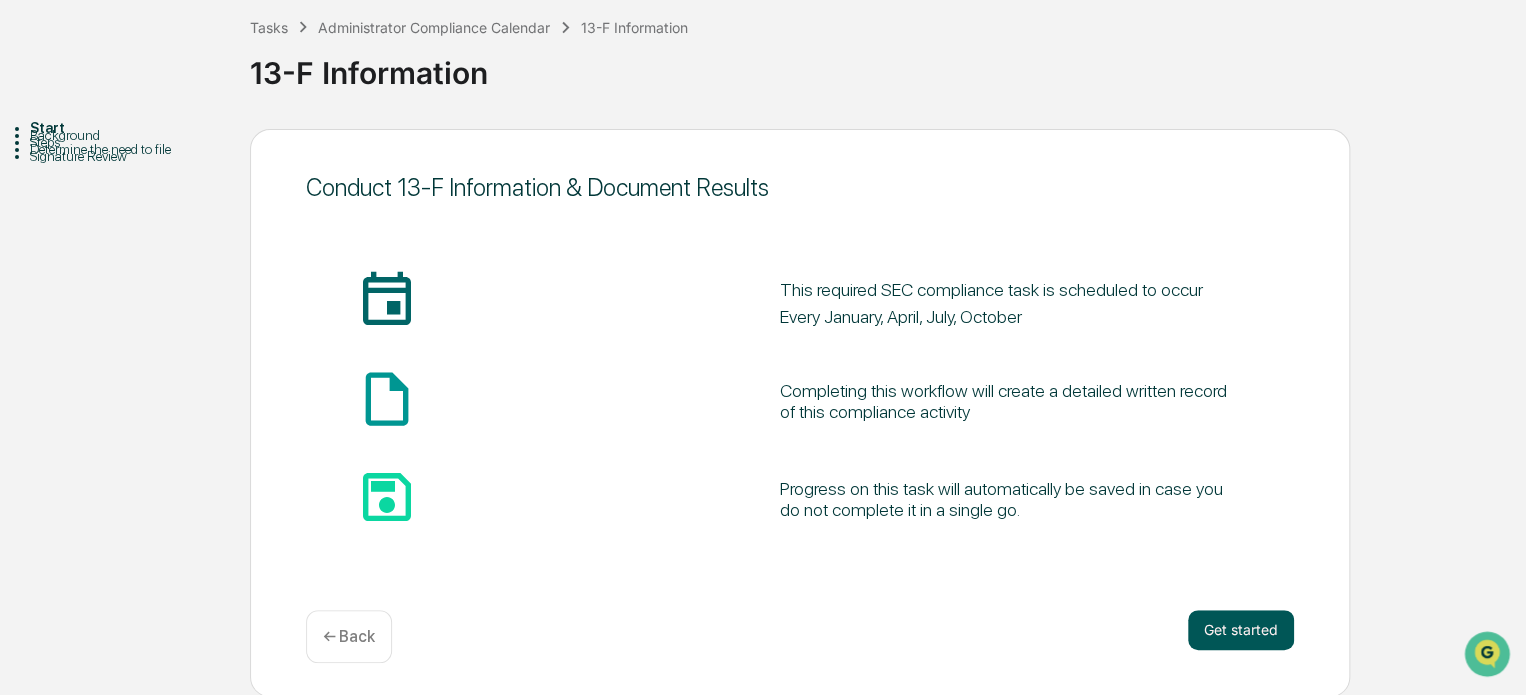 click on "Get started" at bounding box center [1241, 630] 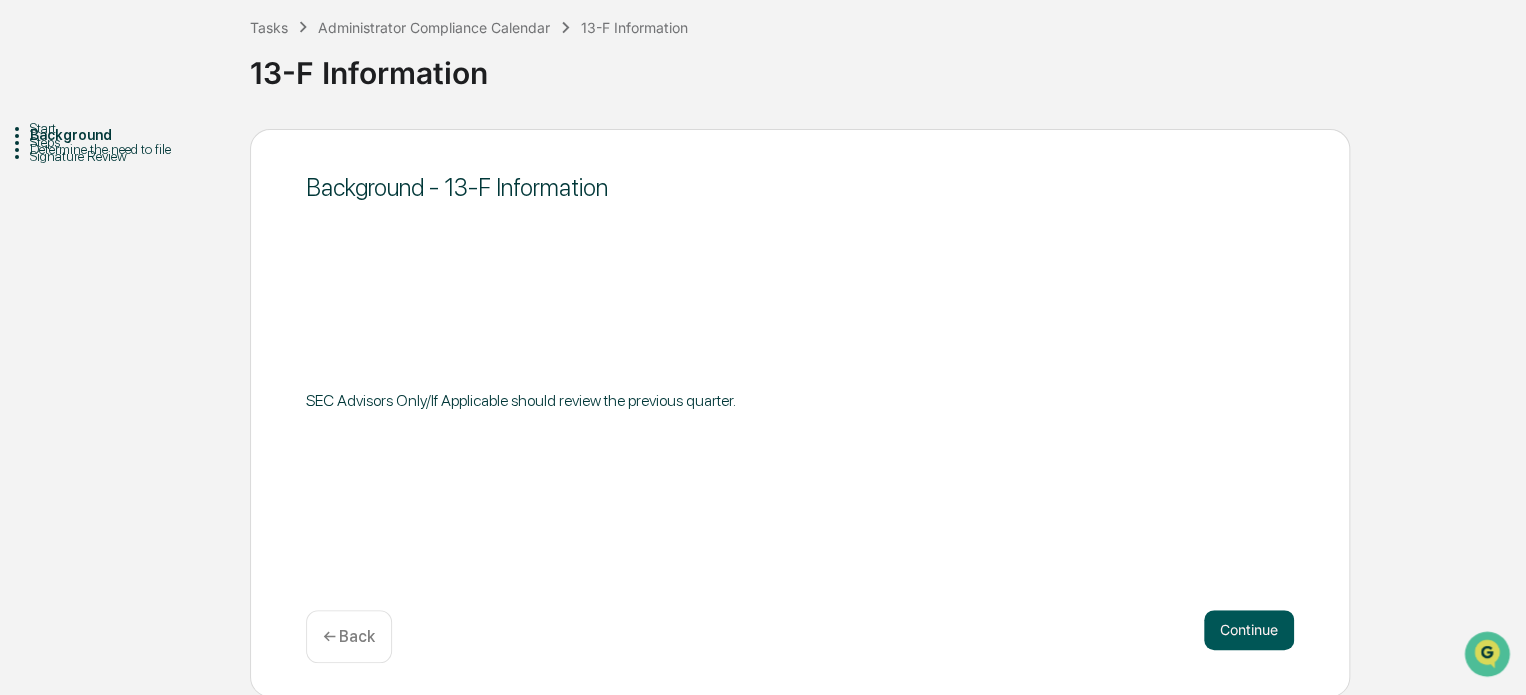 click on "Continue" at bounding box center (1249, 630) 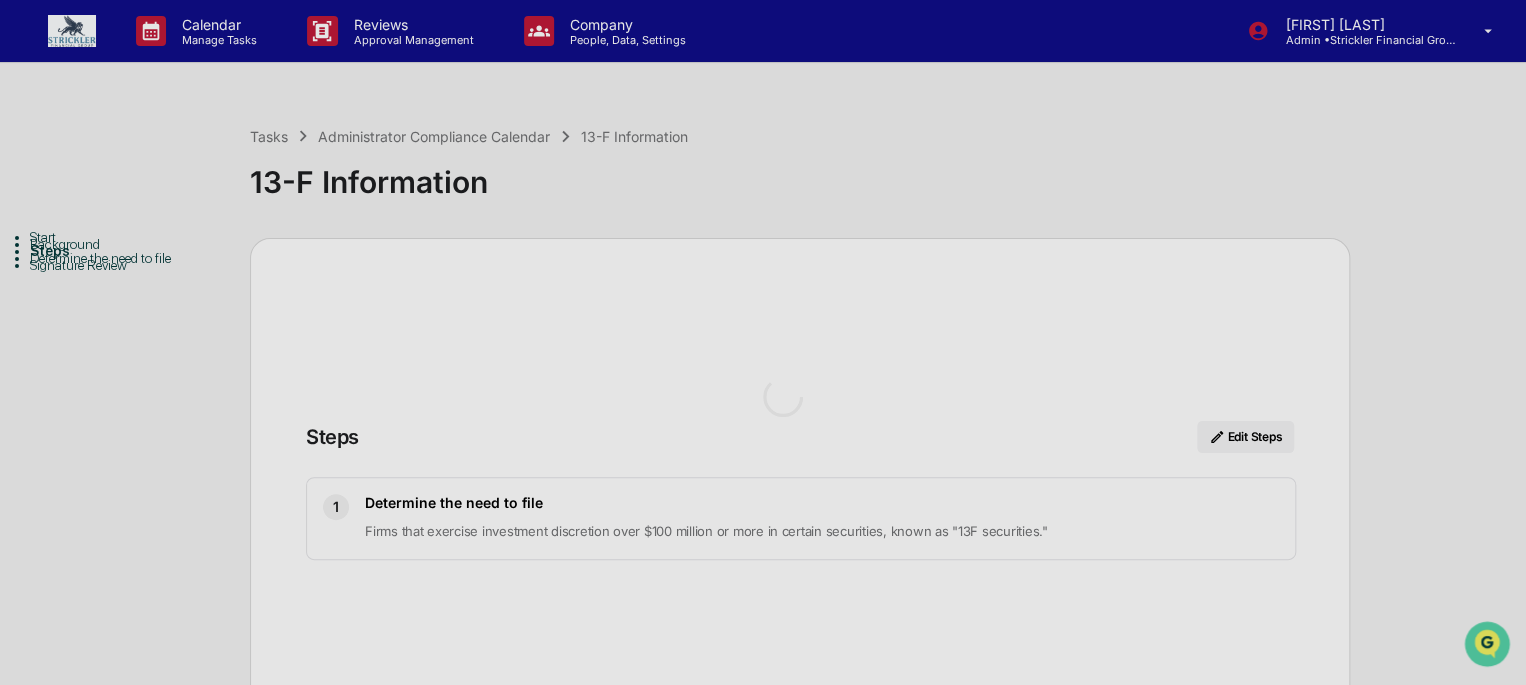 scroll, scrollTop: 120, scrollLeft: 0, axis: vertical 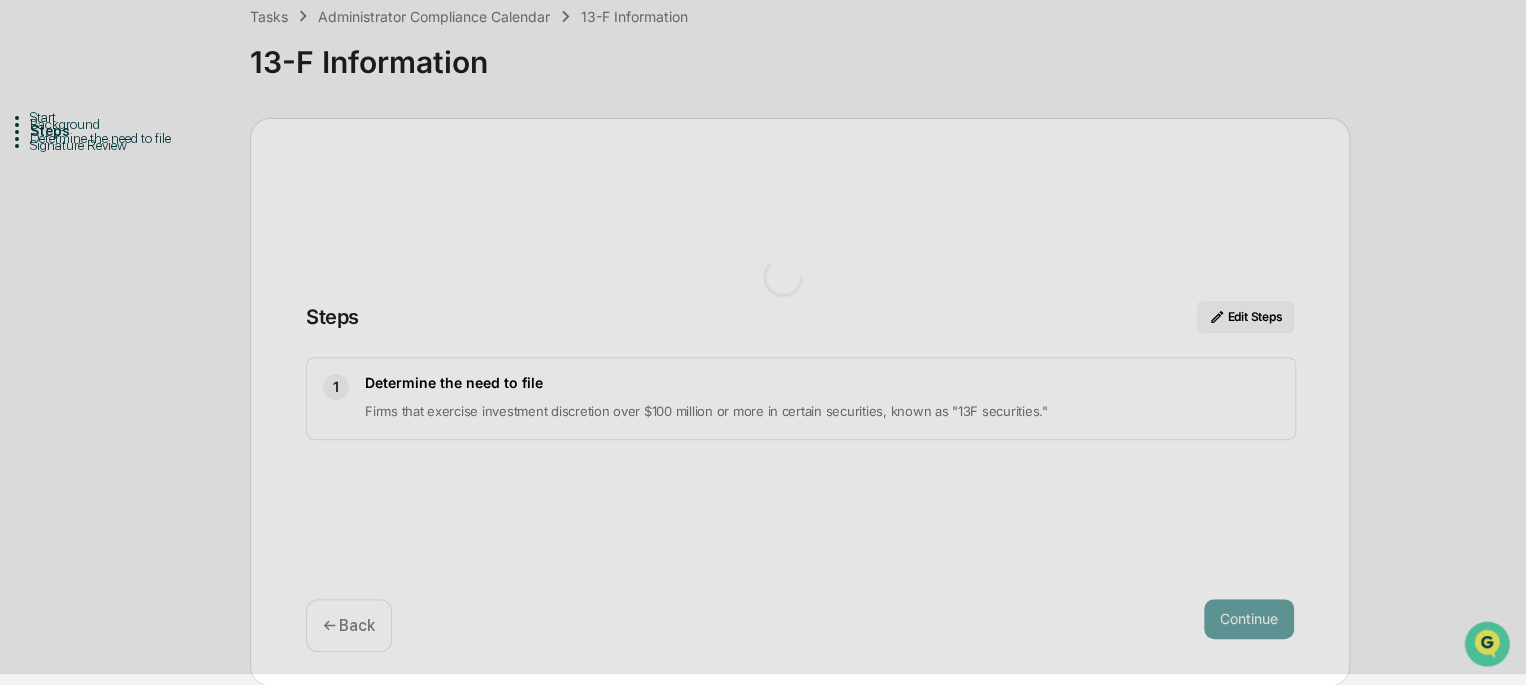 click at bounding box center [783, 277] 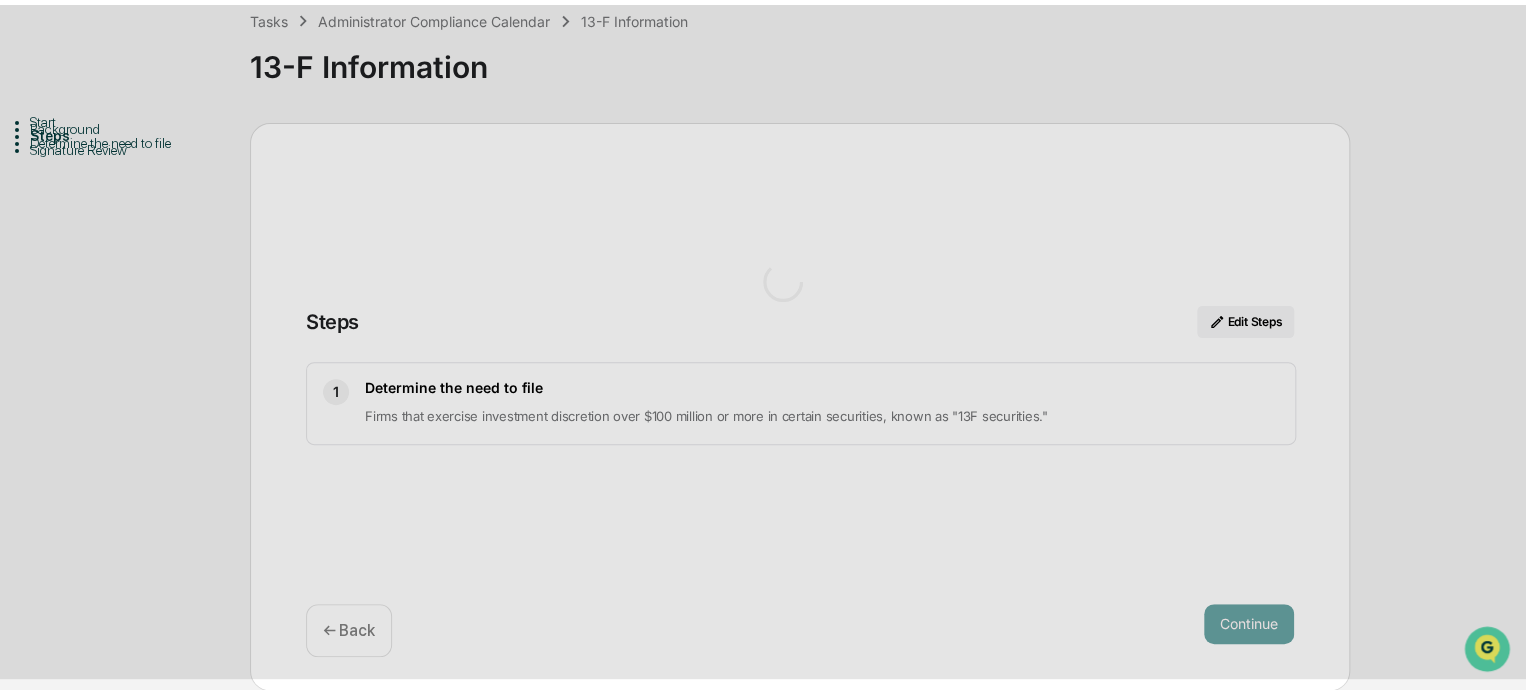 scroll, scrollTop: 95, scrollLeft: 0, axis: vertical 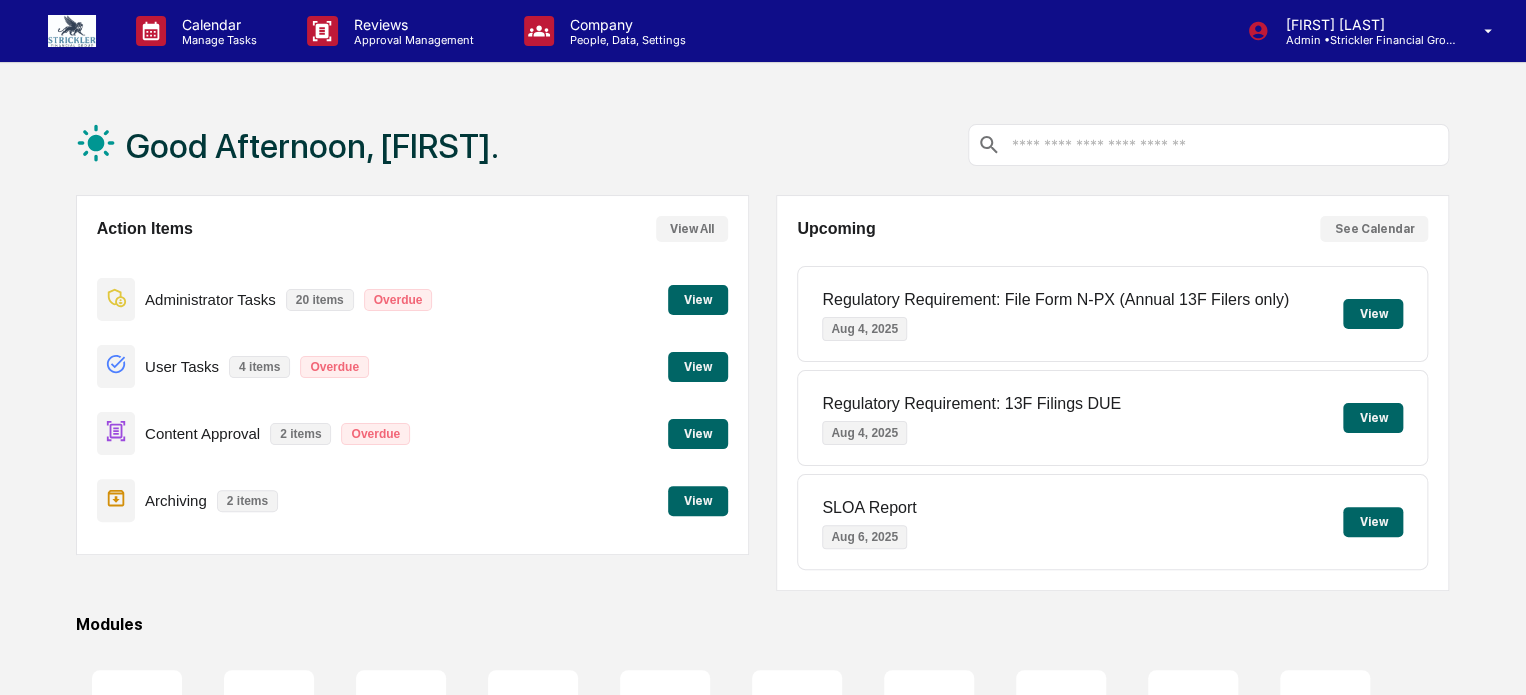 click on "View" at bounding box center [698, 300] 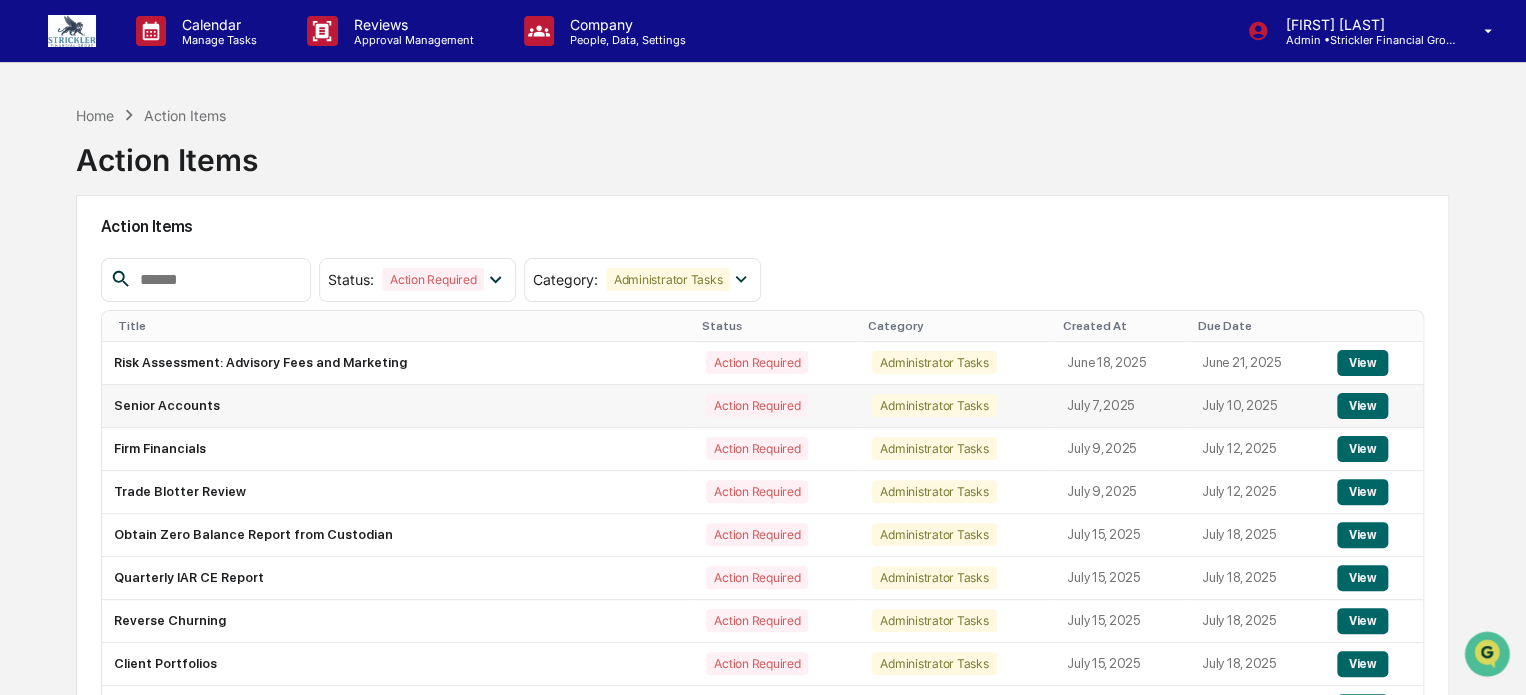scroll, scrollTop: 170, scrollLeft: 0, axis: vertical 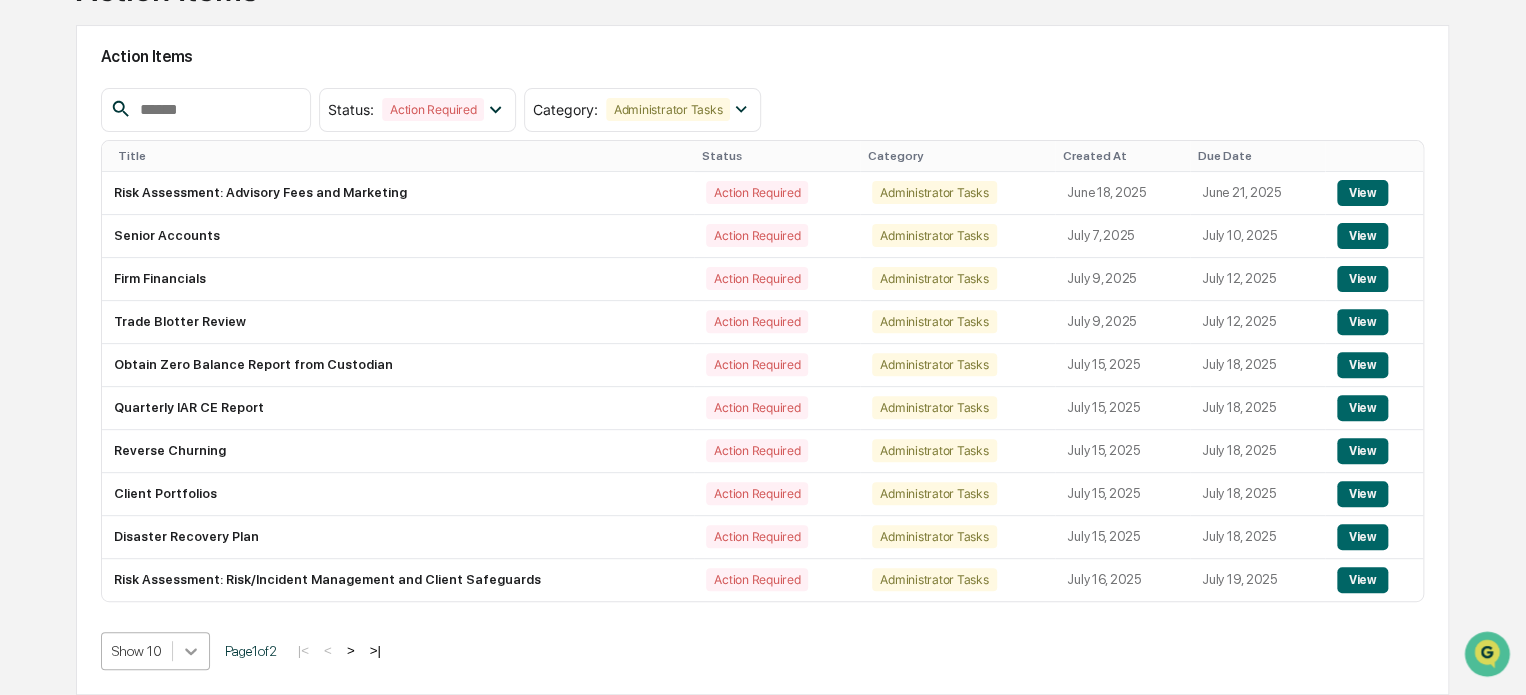 click on "Calendar Manage Tasks Reviews Approval Management Company People, Data, Settings [FIRST] [LAST] Admin • Strickler Financial Group Home Action Items Action Items Action Items Status : Action Required Select/Deselect All Action Required Resolved Category : Administrator Tasks Select/Deselect All Archiving Content Approval Requests Vendor Management Administrator Tasks User Tasks Exception Reports Title Status Category Created At Due Date Risk Assessment: Advisory Fees and Marketing Action Required Administrator Tasks [MONTH] [DAY], [YEAR] [MONTH] [DAY], [YEAR] View Senior Accounts Action Required Administrator Tasks [MONTH] [DAY], [YEAR] [MONTH] [DAY], [YEAR] View Firm Financials Action Required Administrator Tasks [MONTH] [DAY], [YEAR] [MONTH] [DAY], [YEAR] View Trade Blotter Review Action Required Administrator Tasks [MONTH] [DAY], [YEAR] [MONTH] [DAY], [YEAR] View Obtain Zero Balance Report from Custodian Action Required Administrator Tasks [MONTH] [DAY], [YEAR] [MONTH] [DAY], [YEAR] View Quarterly IAR CE Report Action Required Administrator Tasks [MONTH] [DAY], [YEAR] [MONTH] [DAY], [YEAR] View View View" at bounding box center [763, 262] 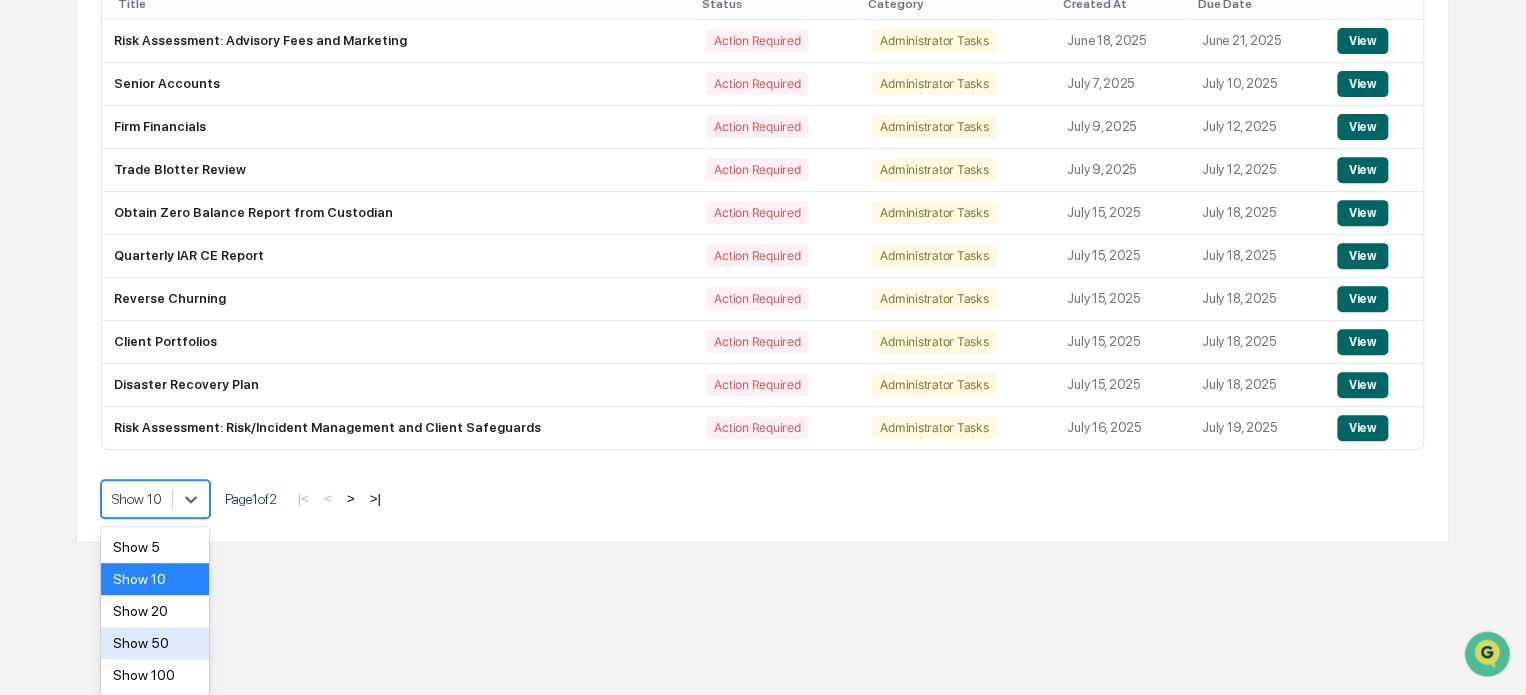 click on "Show 50" at bounding box center [155, 643] 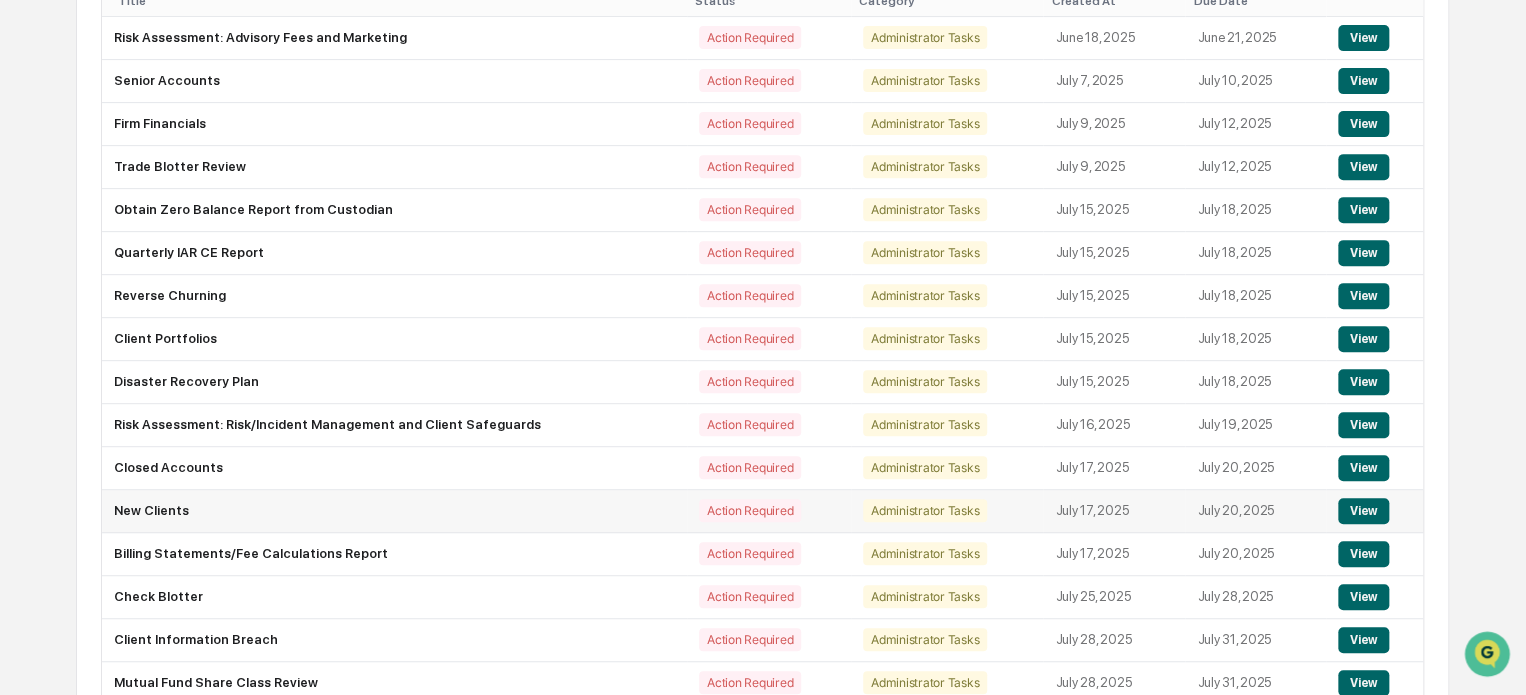 scroll, scrollTop: 602, scrollLeft: 0, axis: vertical 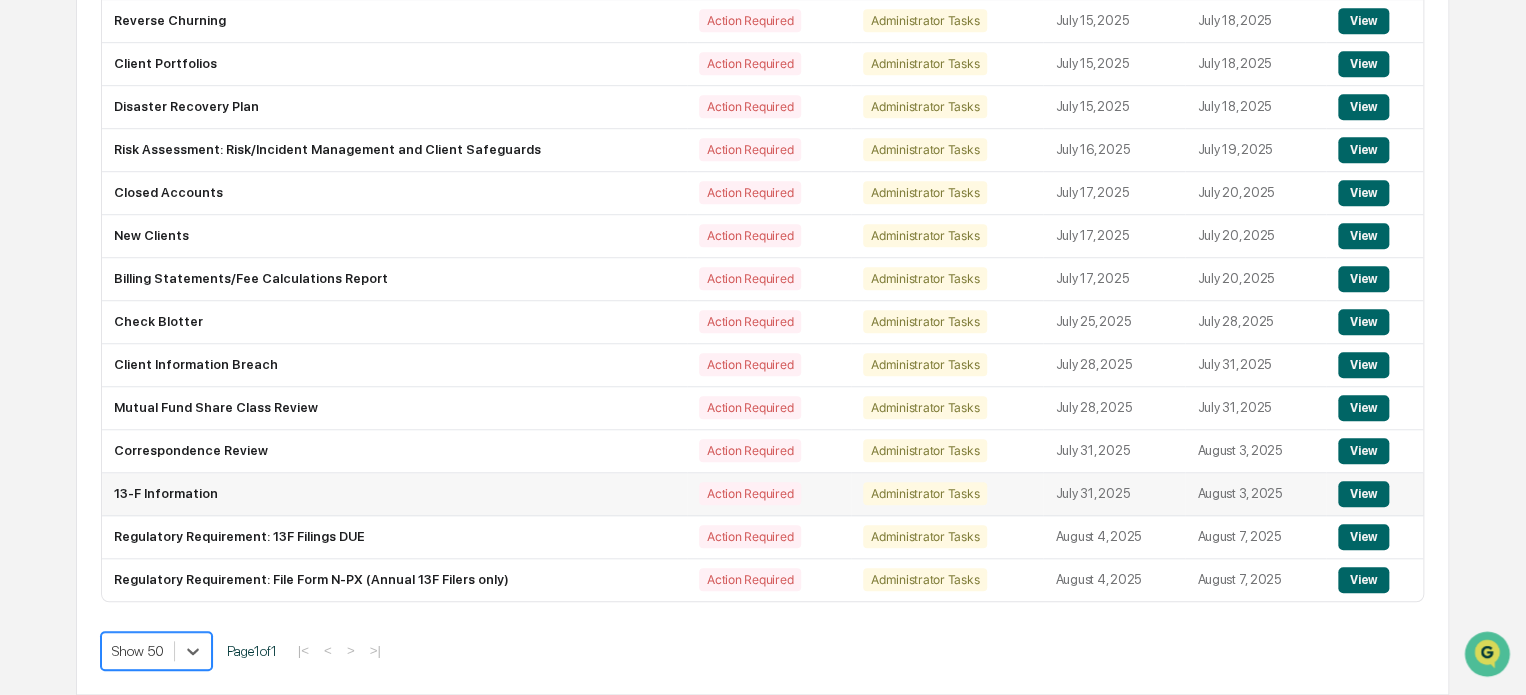 click on "View" at bounding box center [1363, 494] 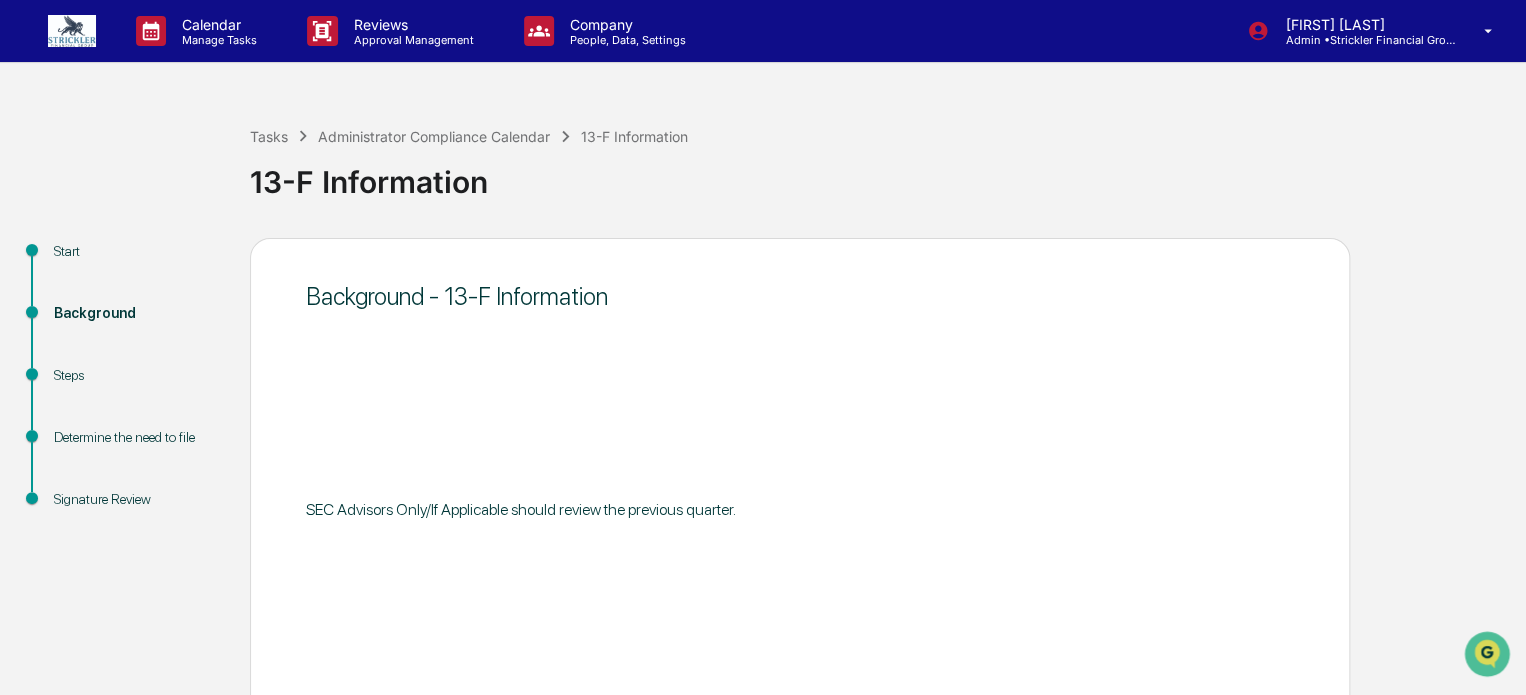 scroll, scrollTop: 109, scrollLeft: 0, axis: vertical 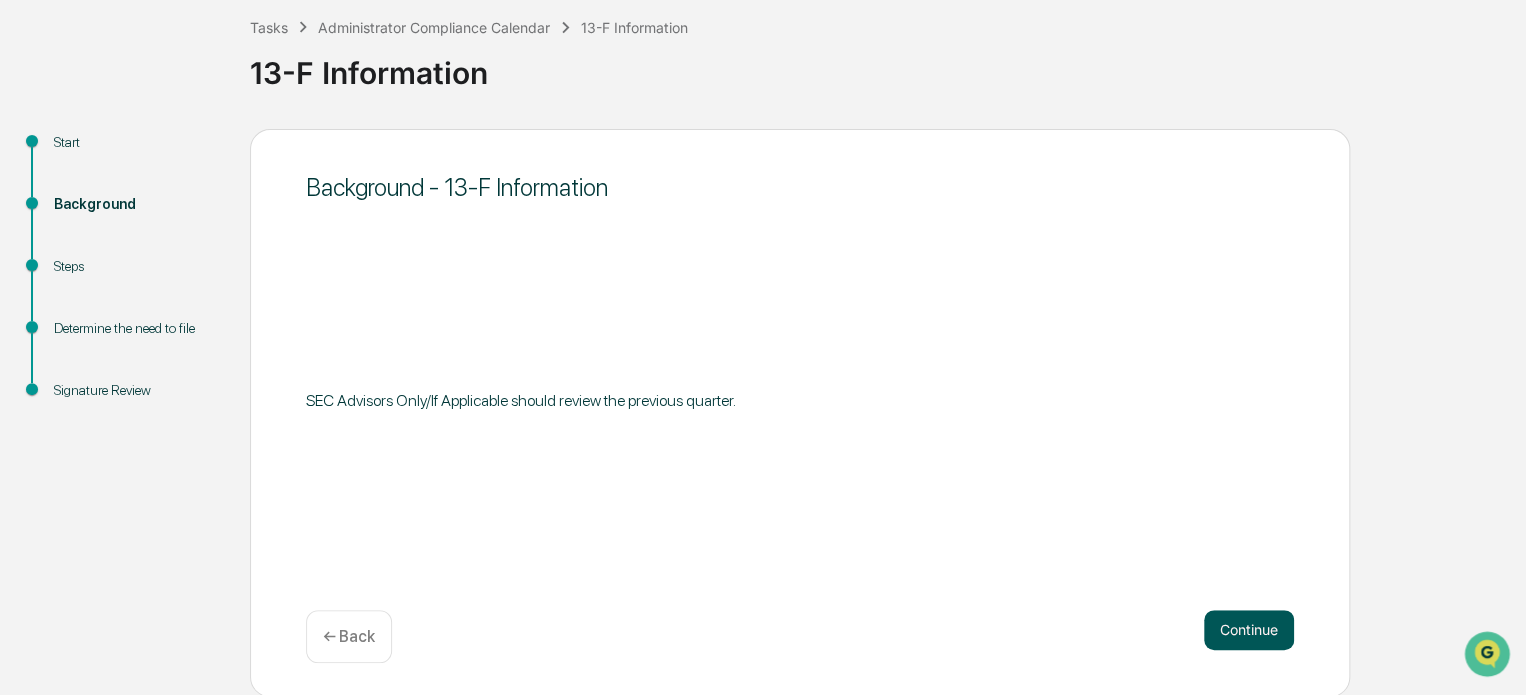 click on "Continue" at bounding box center [1249, 630] 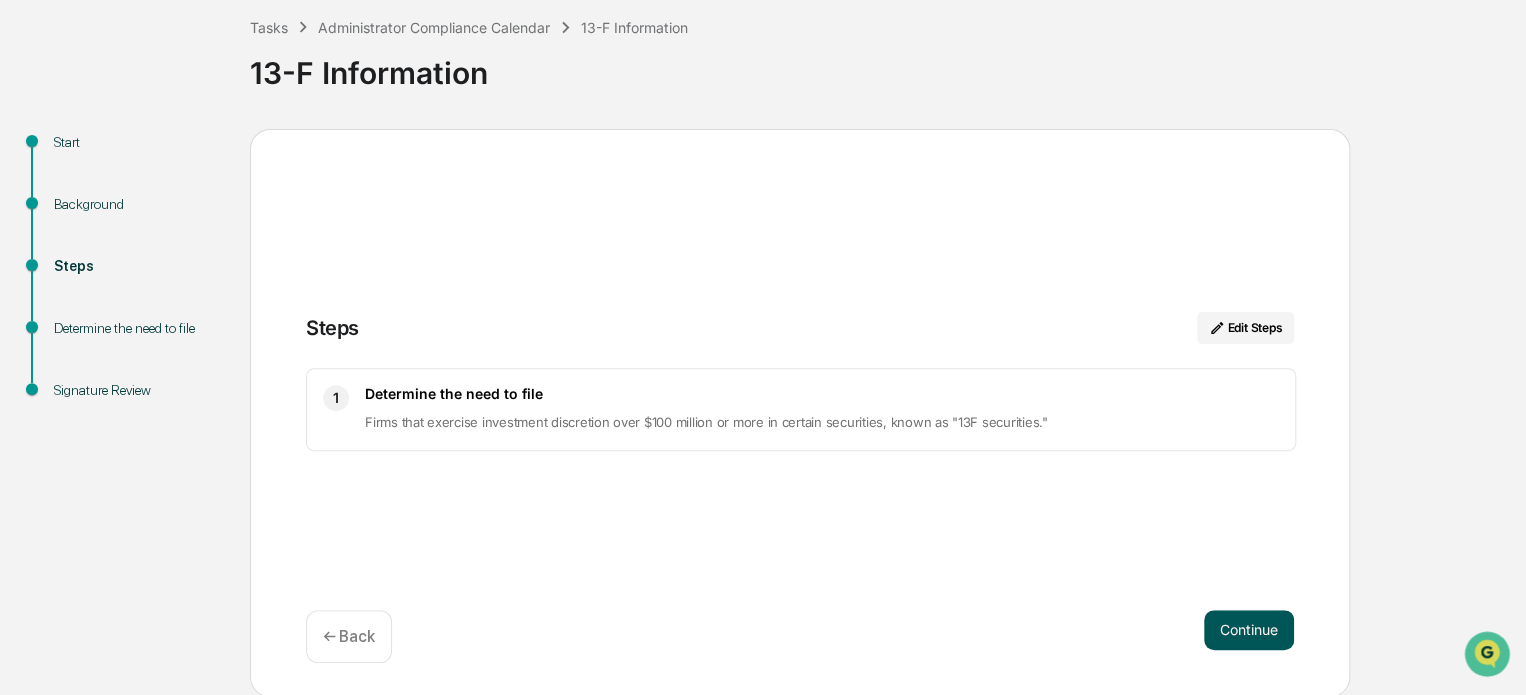 click on "Continue" at bounding box center [1249, 630] 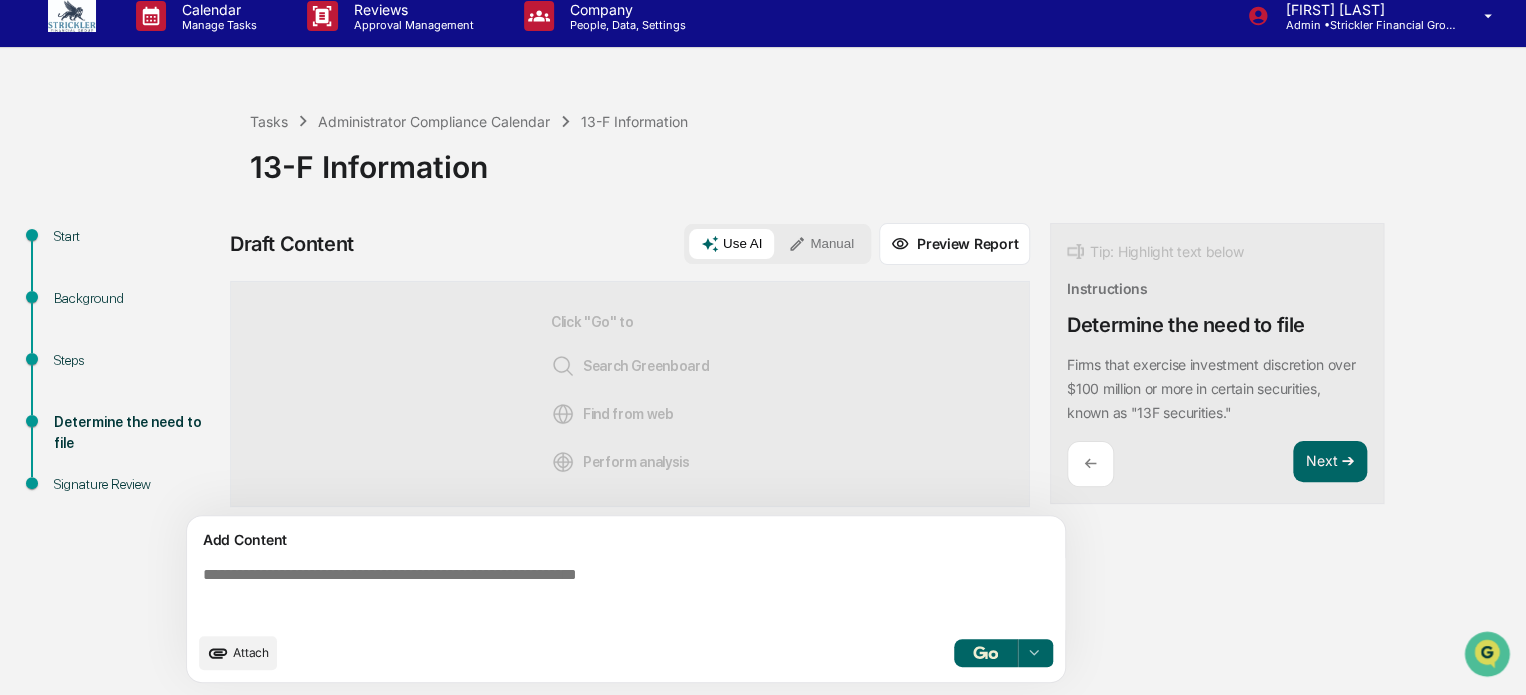 scroll, scrollTop: 14, scrollLeft: 0, axis: vertical 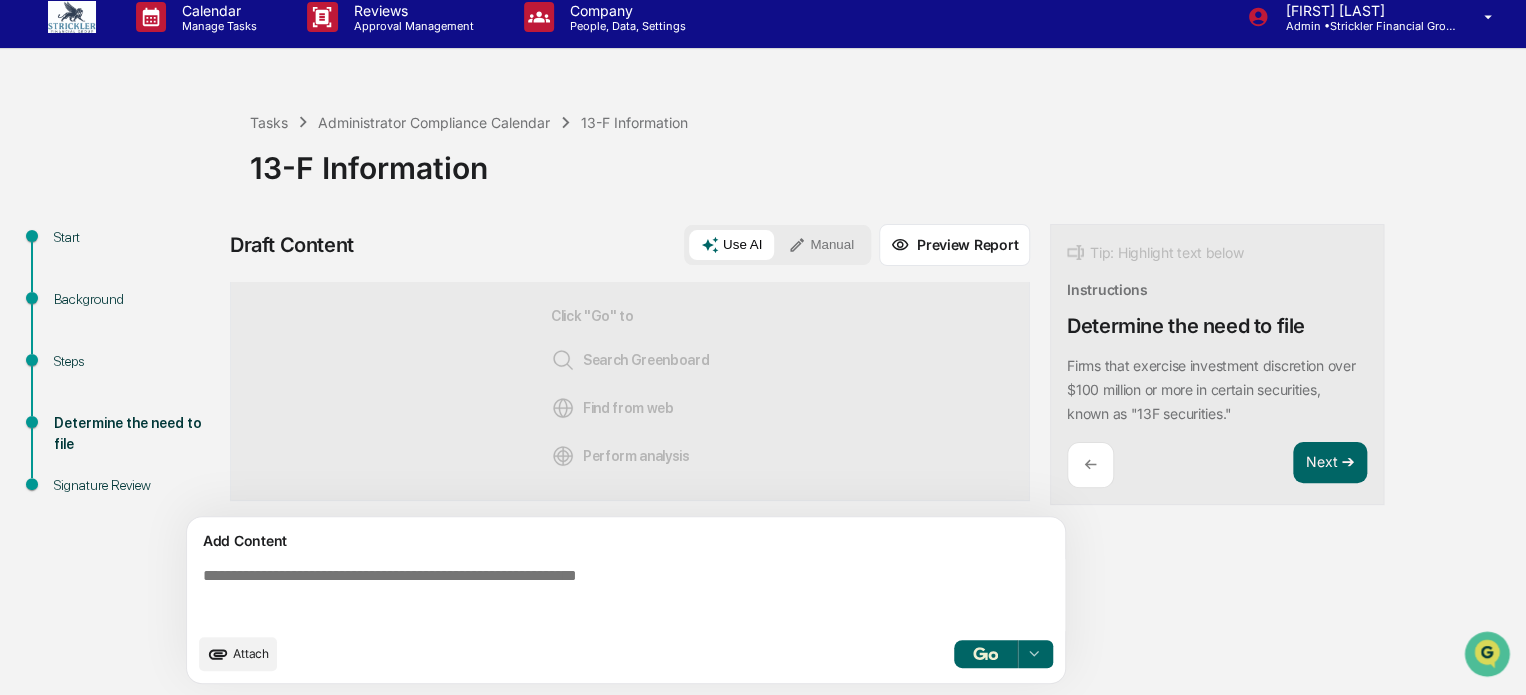 click on "Preview Report" at bounding box center (954, 245) 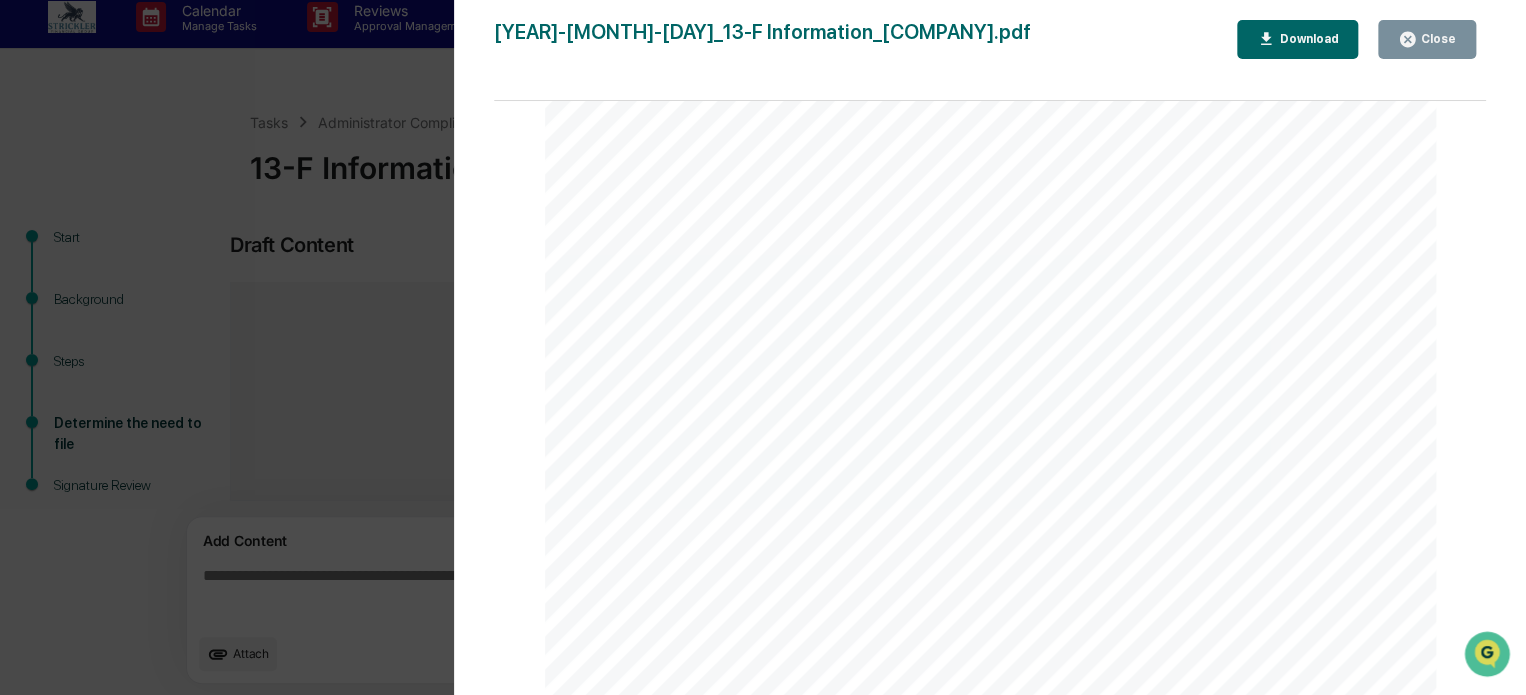 scroll, scrollTop: 0, scrollLeft: 0, axis: both 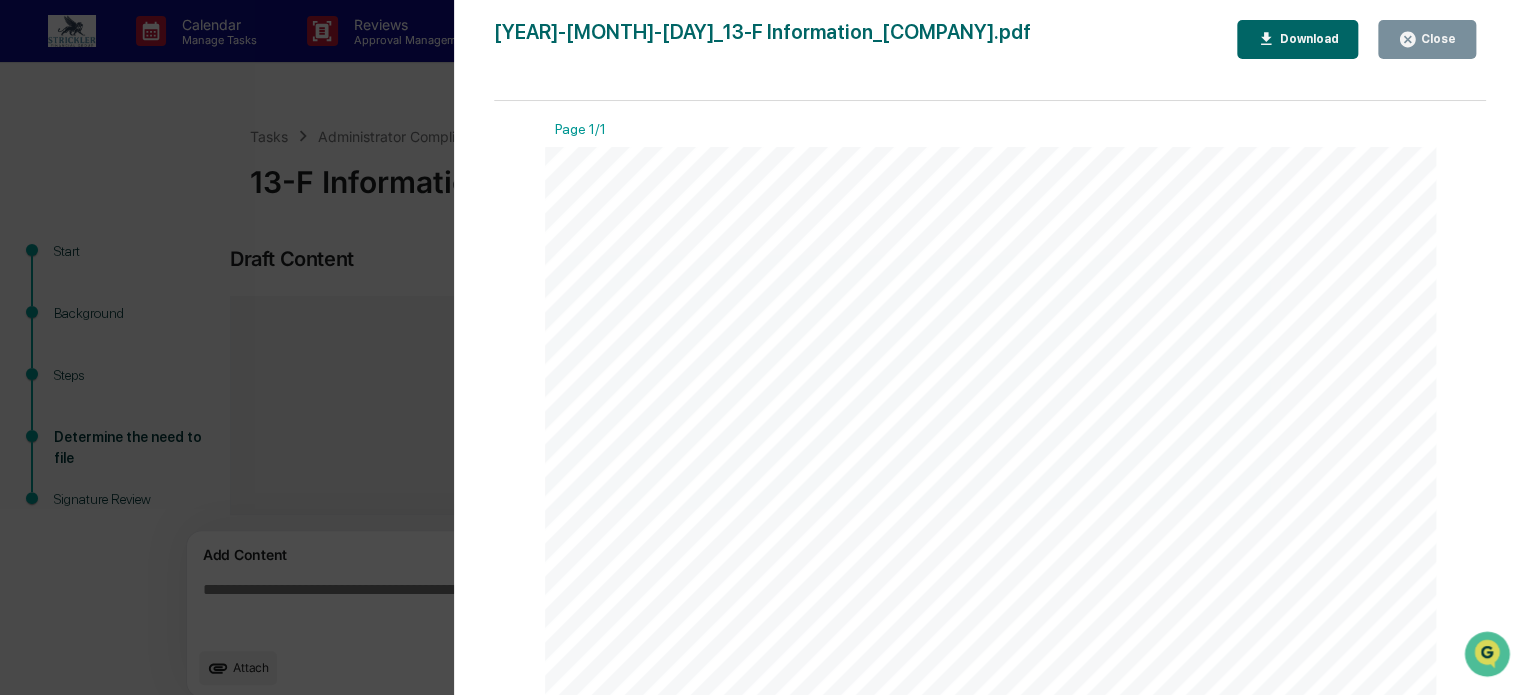 click on "Close" at bounding box center [1436, 39] 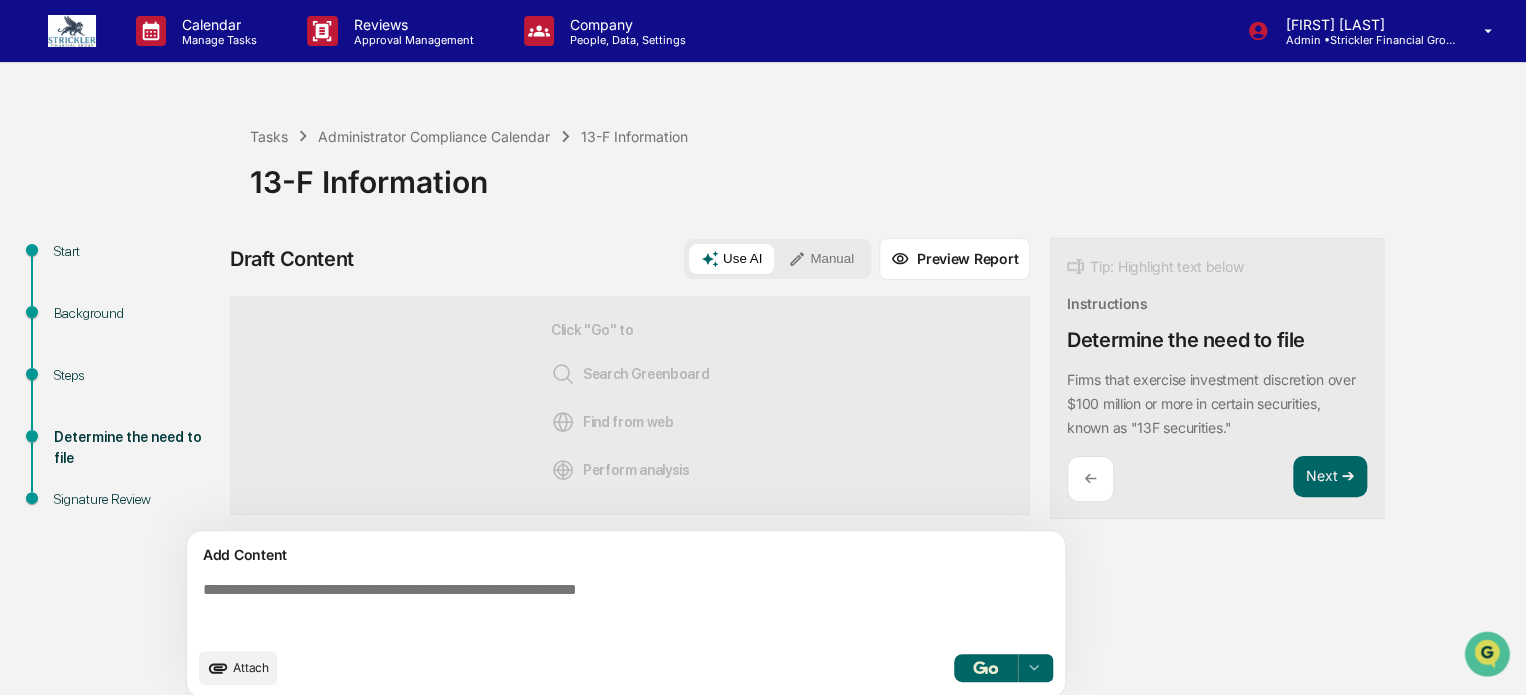 scroll, scrollTop: 14, scrollLeft: 0, axis: vertical 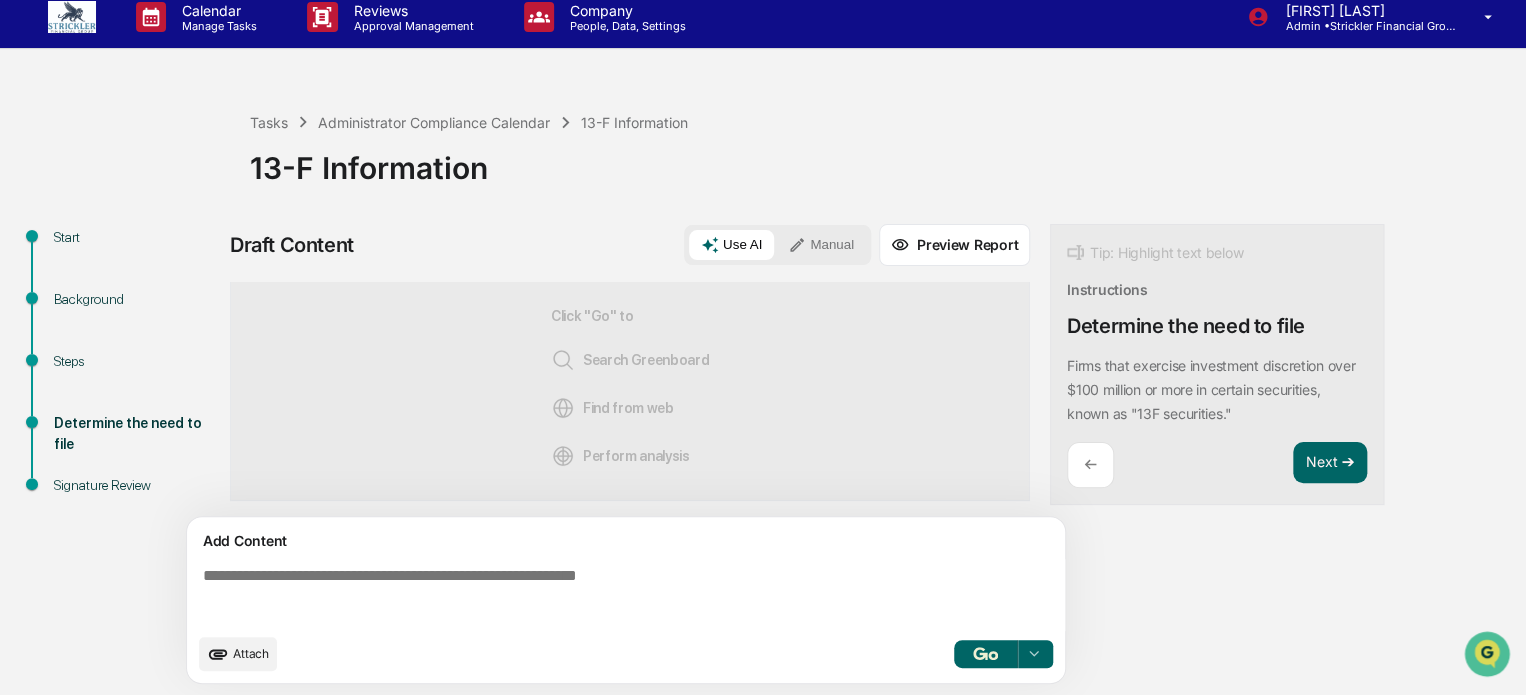 click at bounding box center (630, 595) 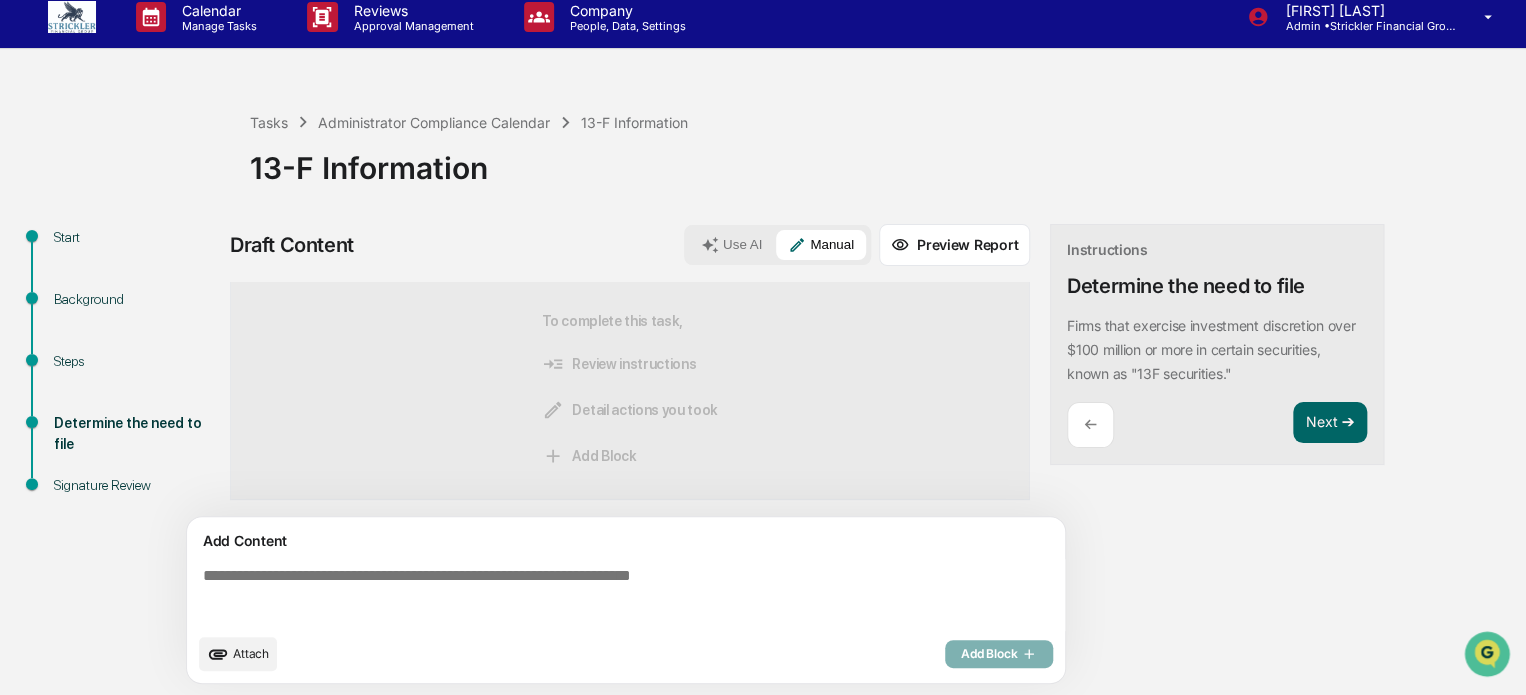 click at bounding box center [630, 595] 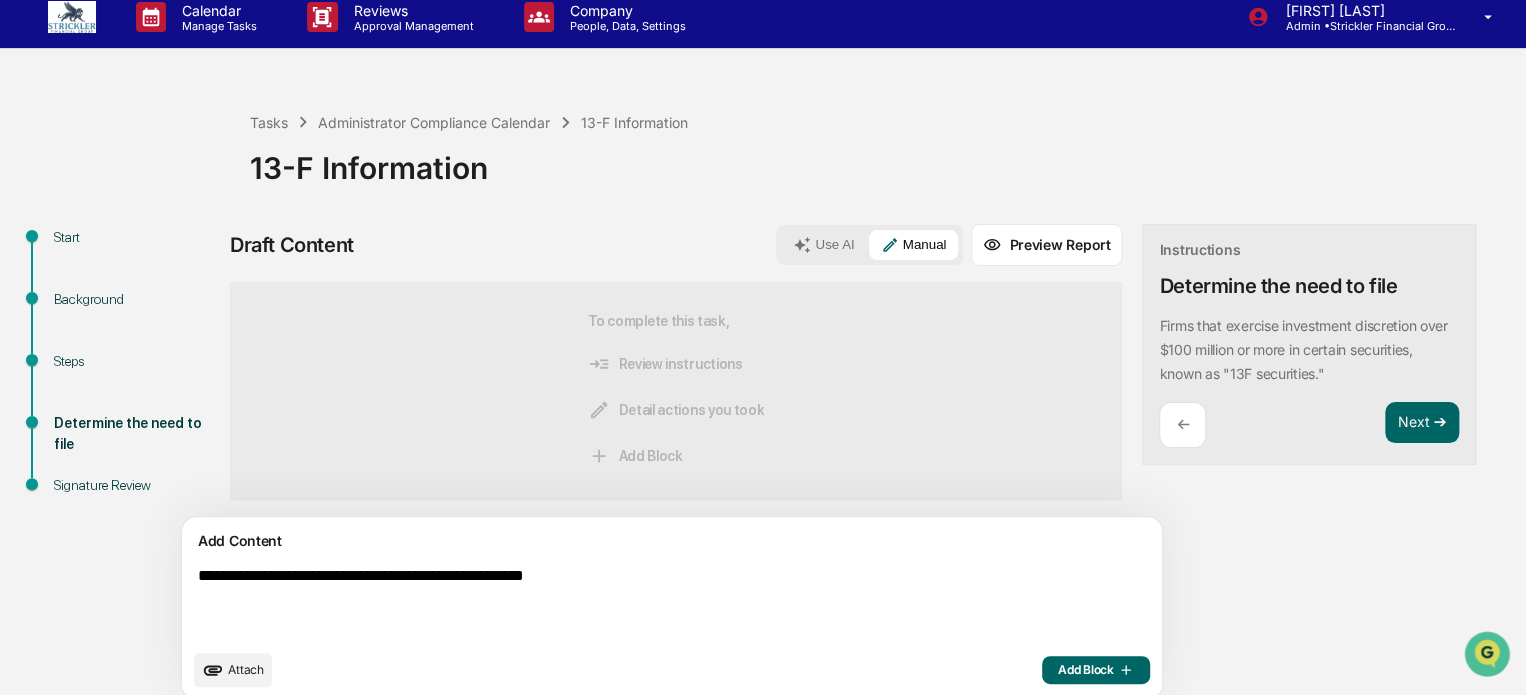 scroll, scrollTop: 1, scrollLeft: 0, axis: vertical 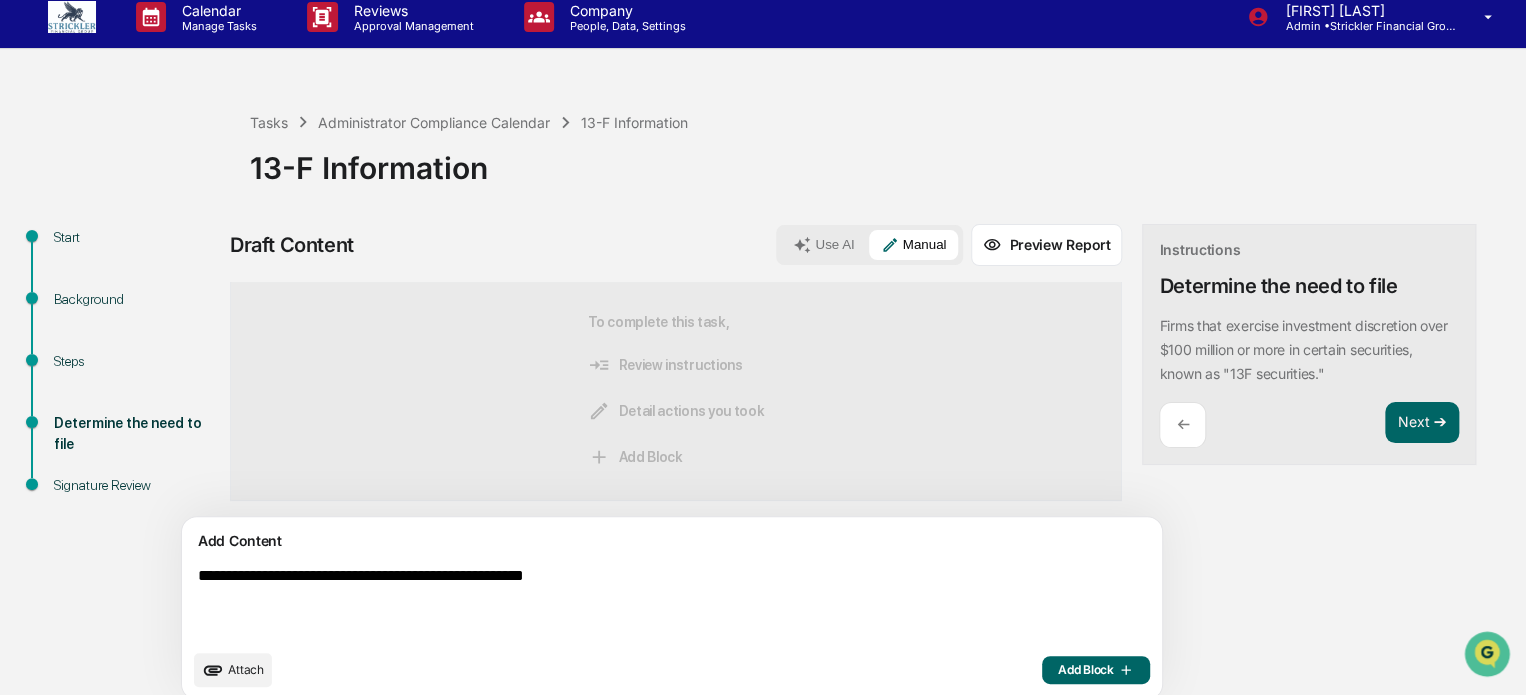 type on "**********" 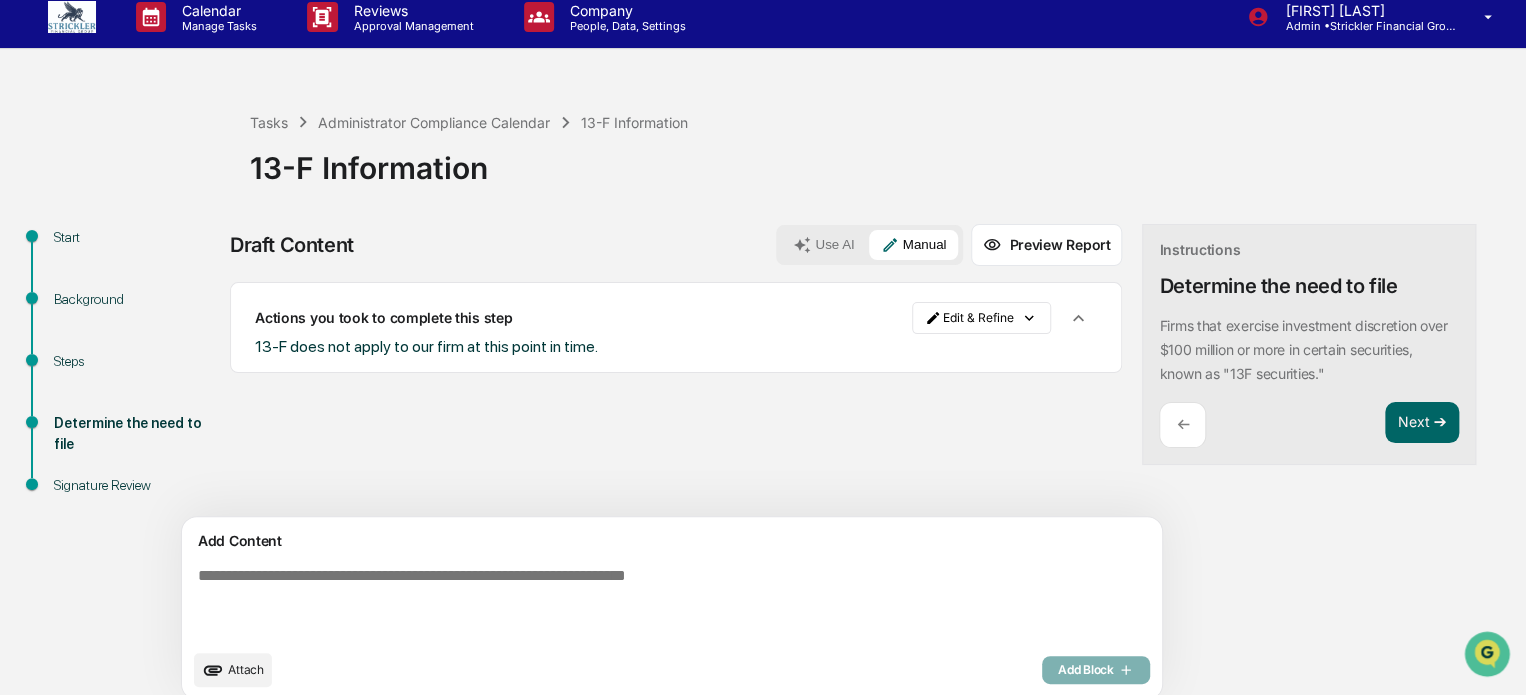 scroll, scrollTop: 0, scrollLeft: 0, axis: both 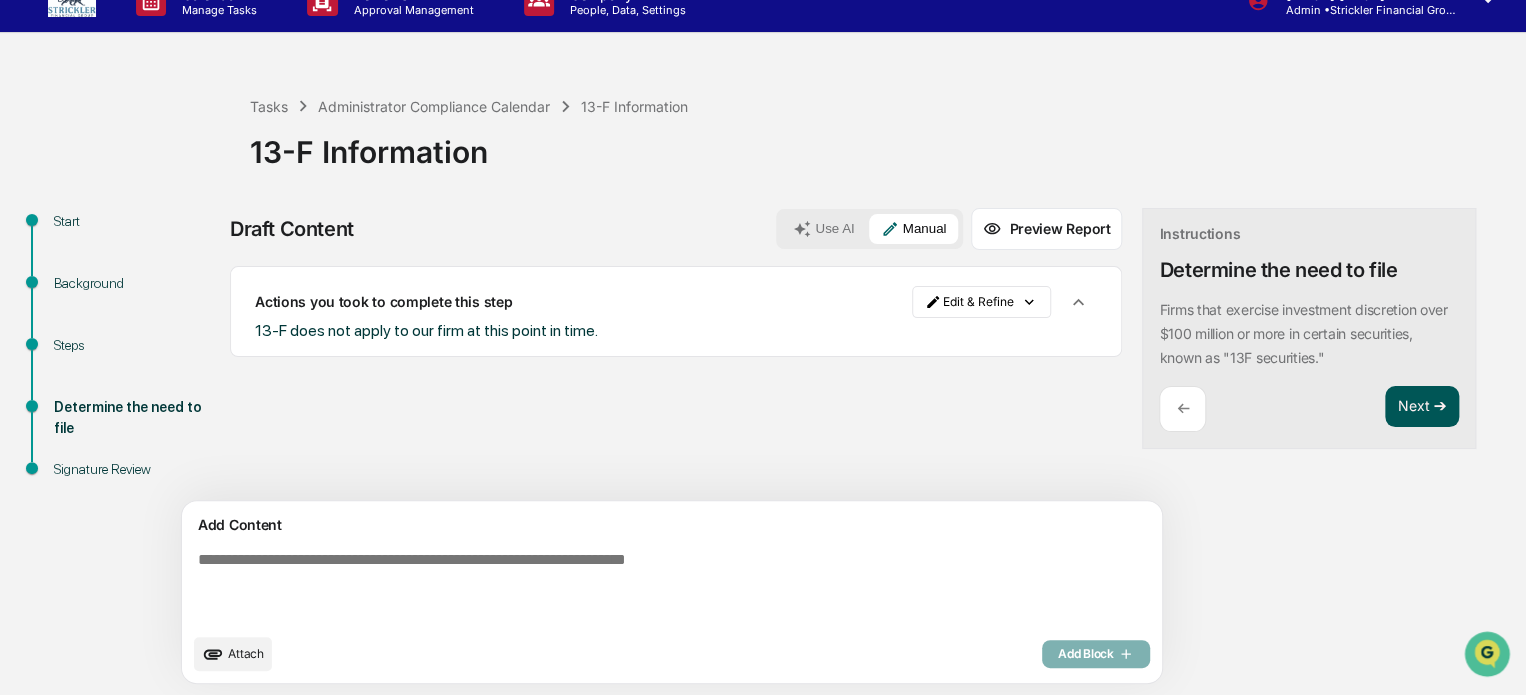 click on "Next ➔" at bounding box center (1422, 407) 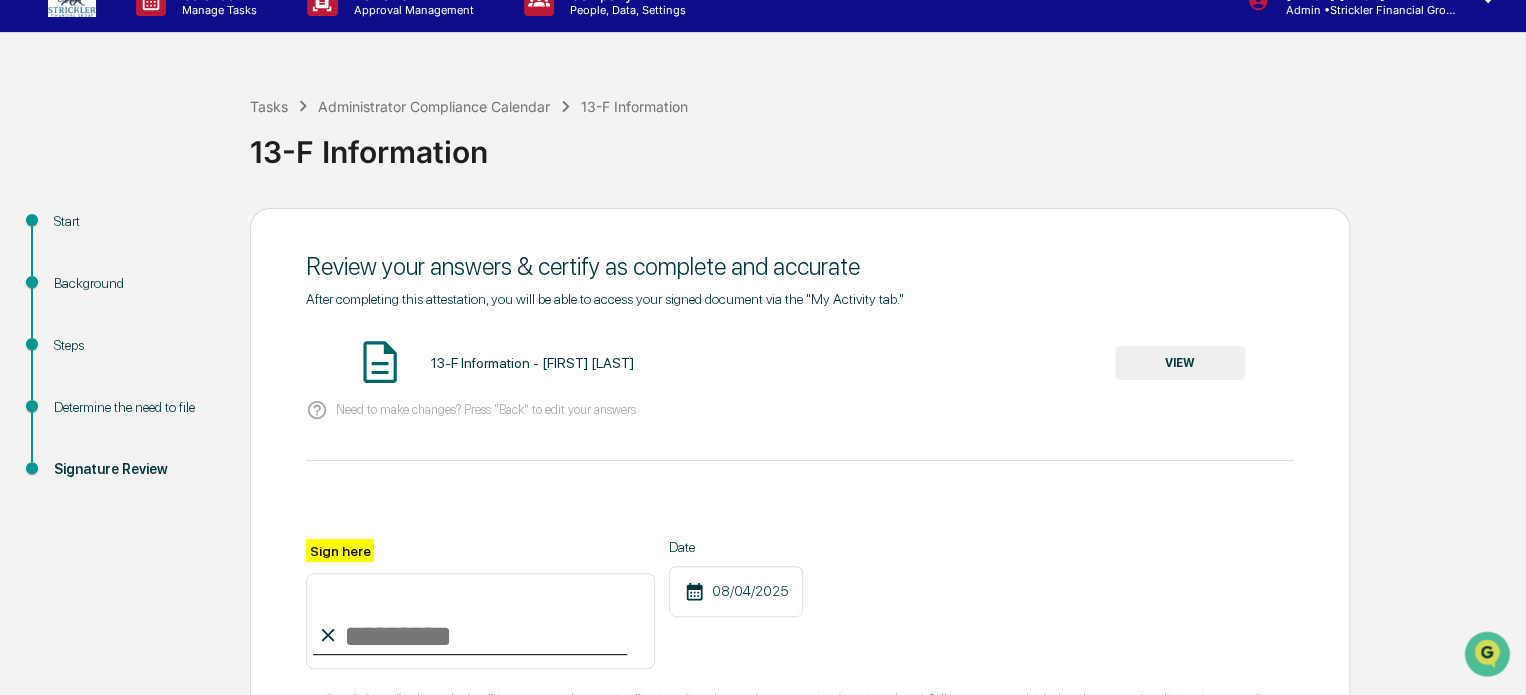 click on "VIEW" at bounding box center [1180, 363] 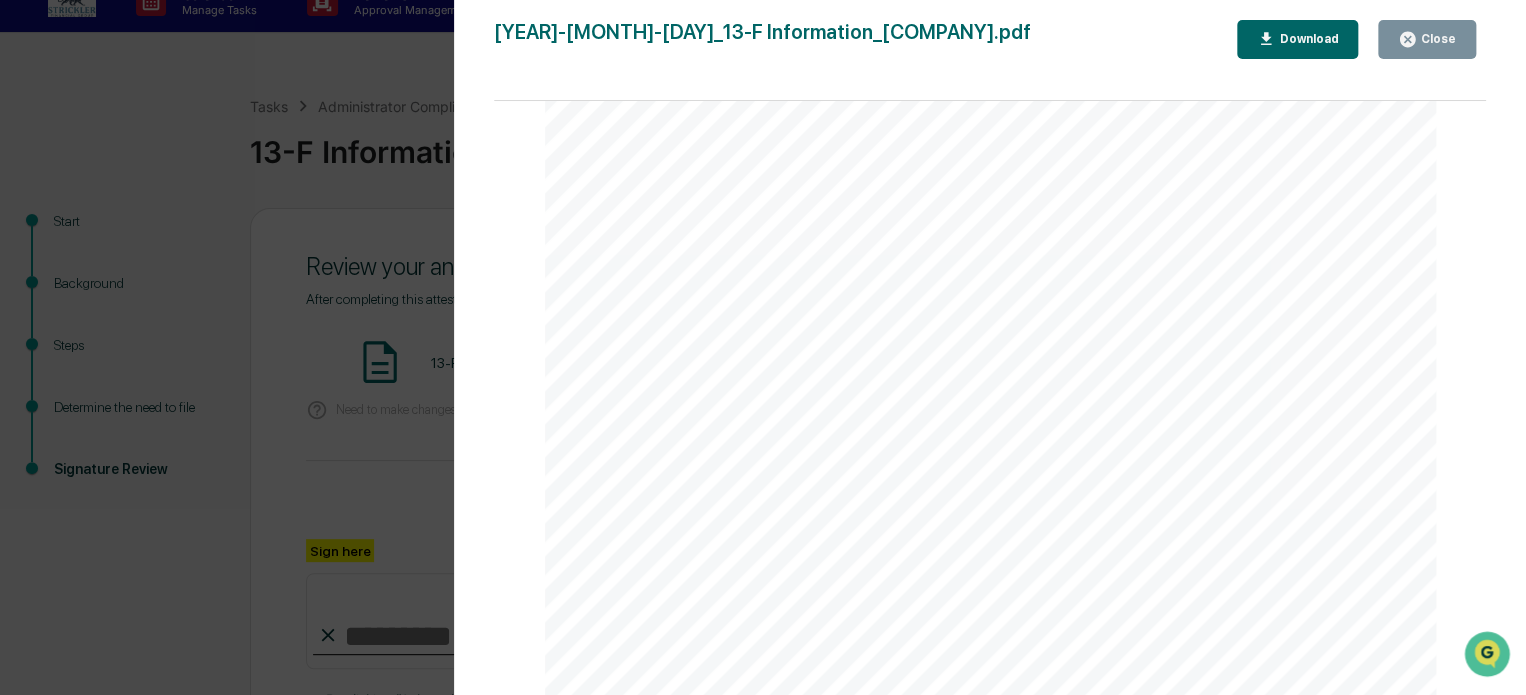 scroll, scrollTop: 0, scrollLeft: 0, axis: both 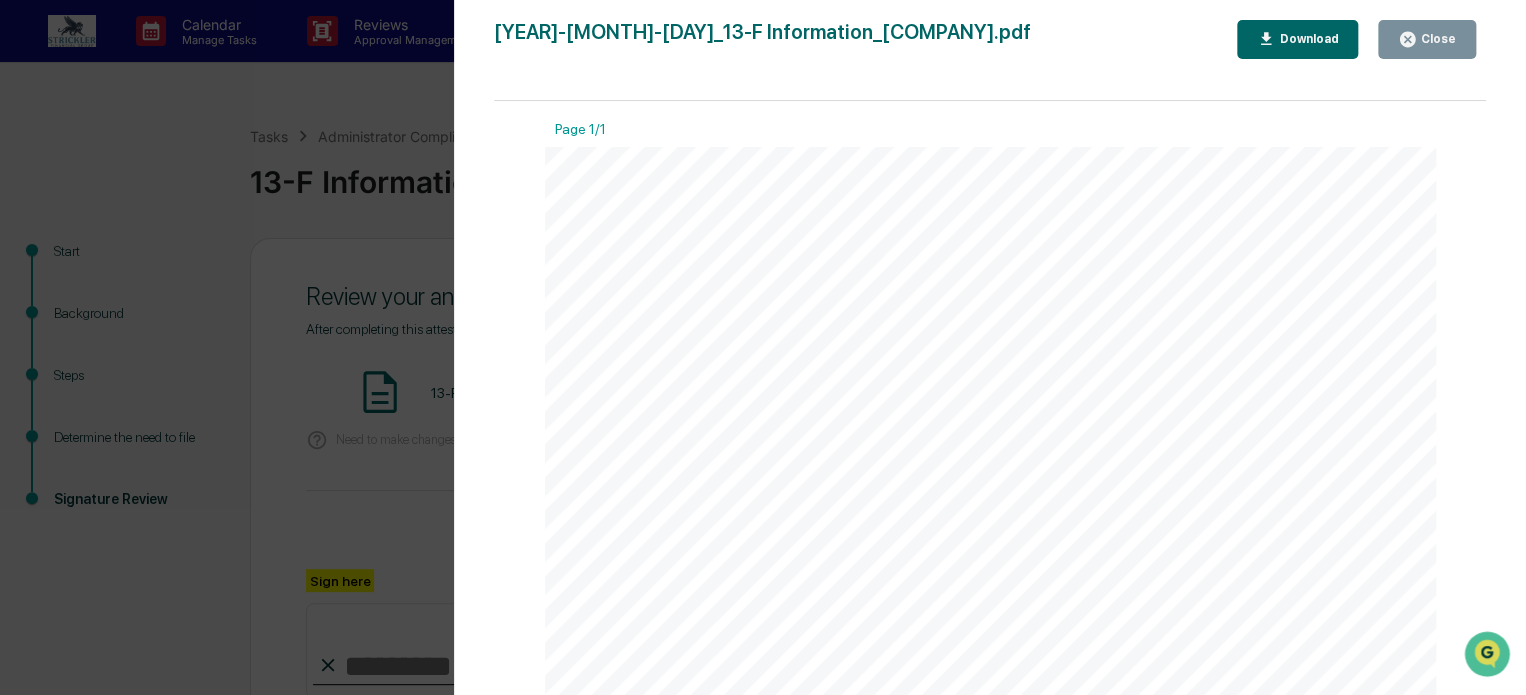 click on "Close" at bounding box center (1436, 39) 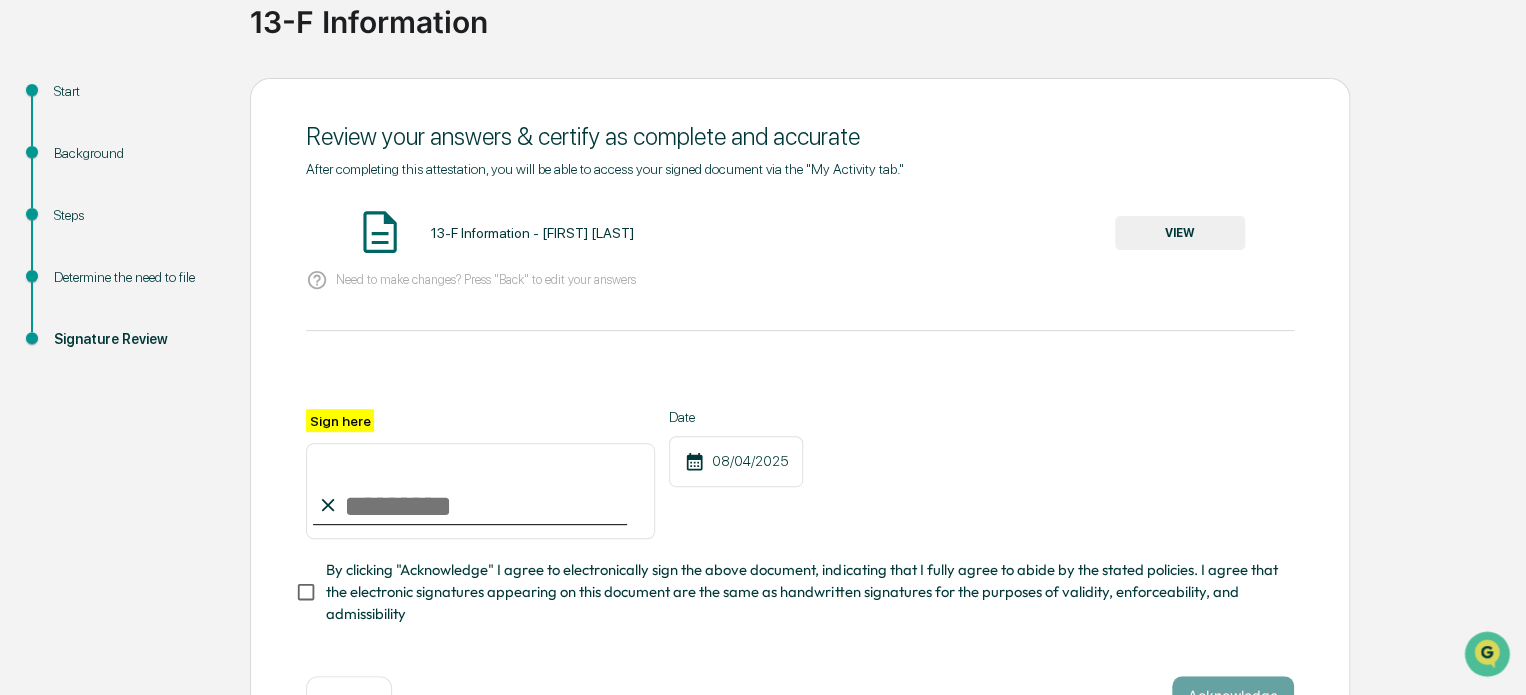 scroll, scrollTop: 168, scrollLeft: 0, axis: vertical 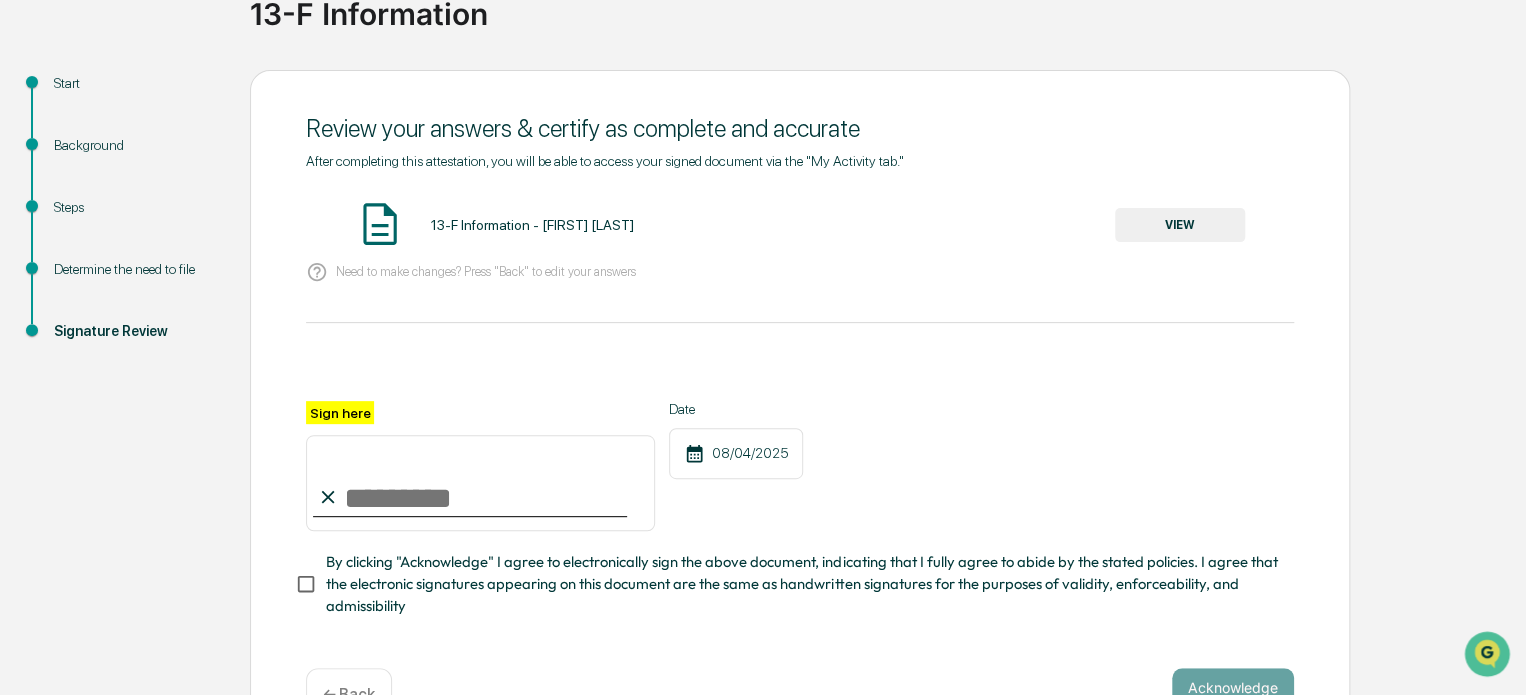 click on "Sign here" at bounding box center (480, 483) 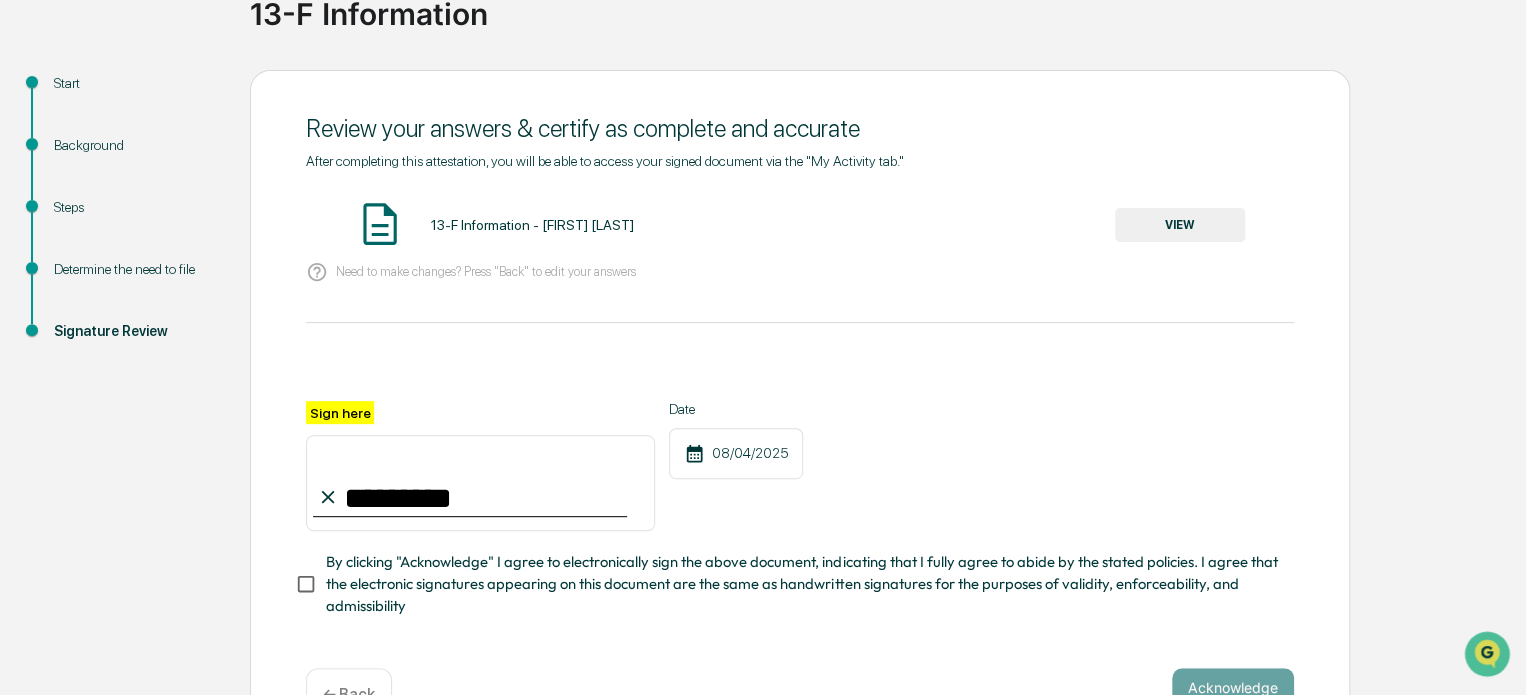 type on "*********" 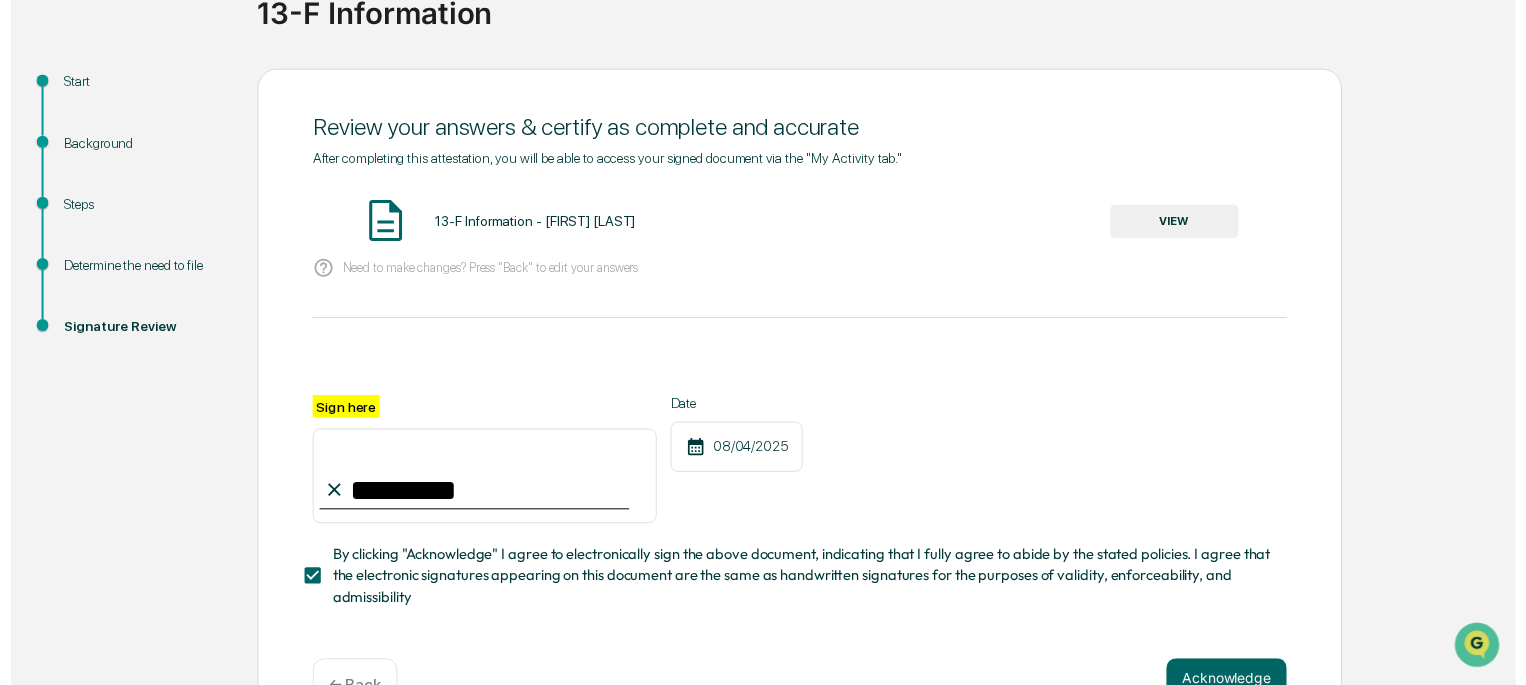 scroll, scrollTop: 234, scrollLeft: 0, axis: vertical 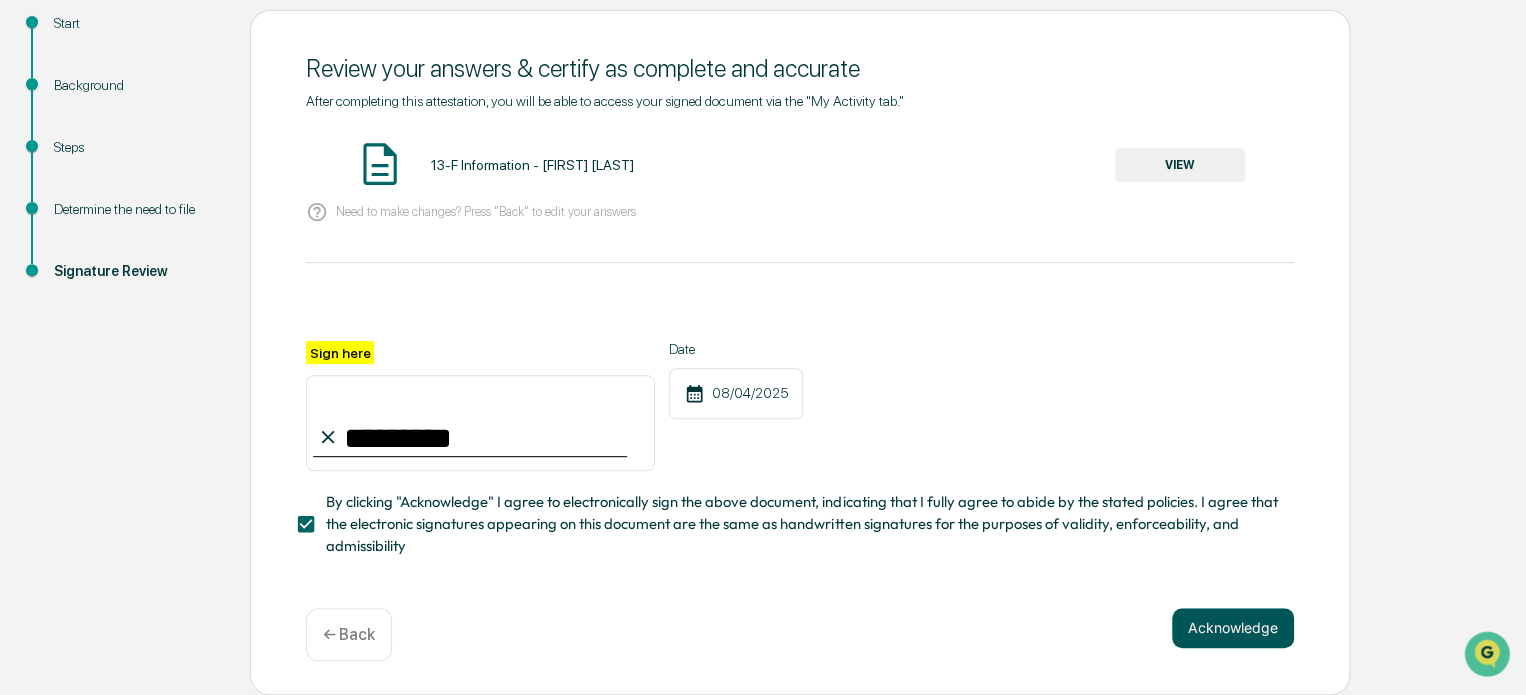 click on "Acknowledge" at bounding box center (1233, 628) 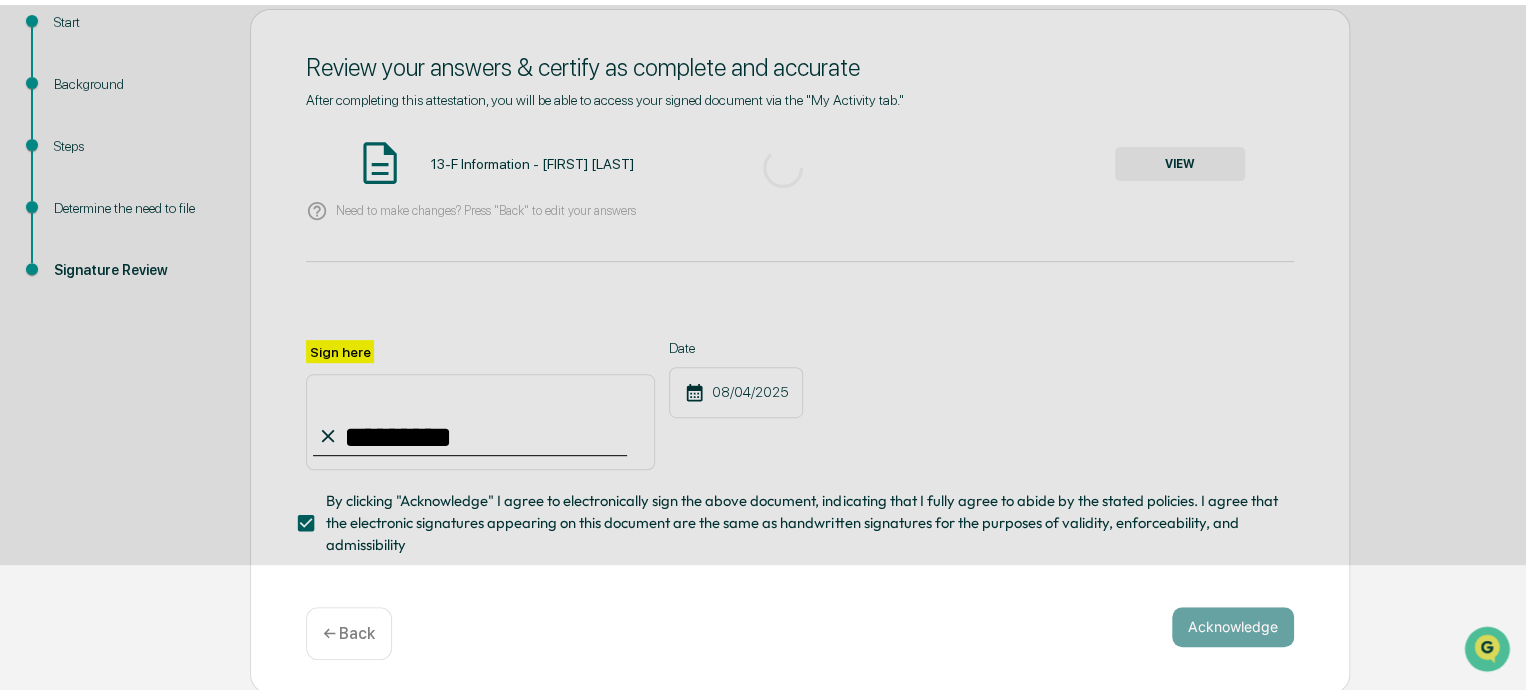 scroll, scrollTop: 109, scrollLeft: 0, axis: vertical 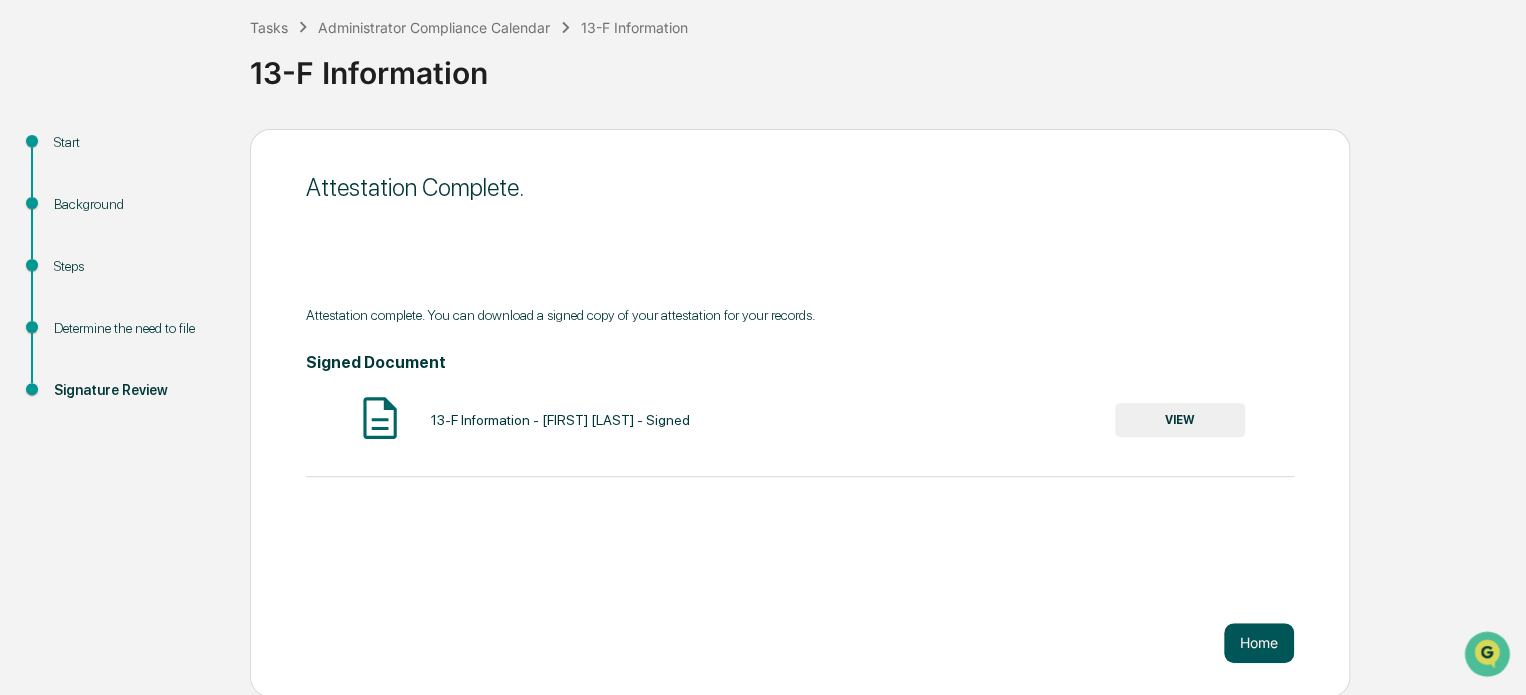 click on "Home" at bounding box center (1259, 643) 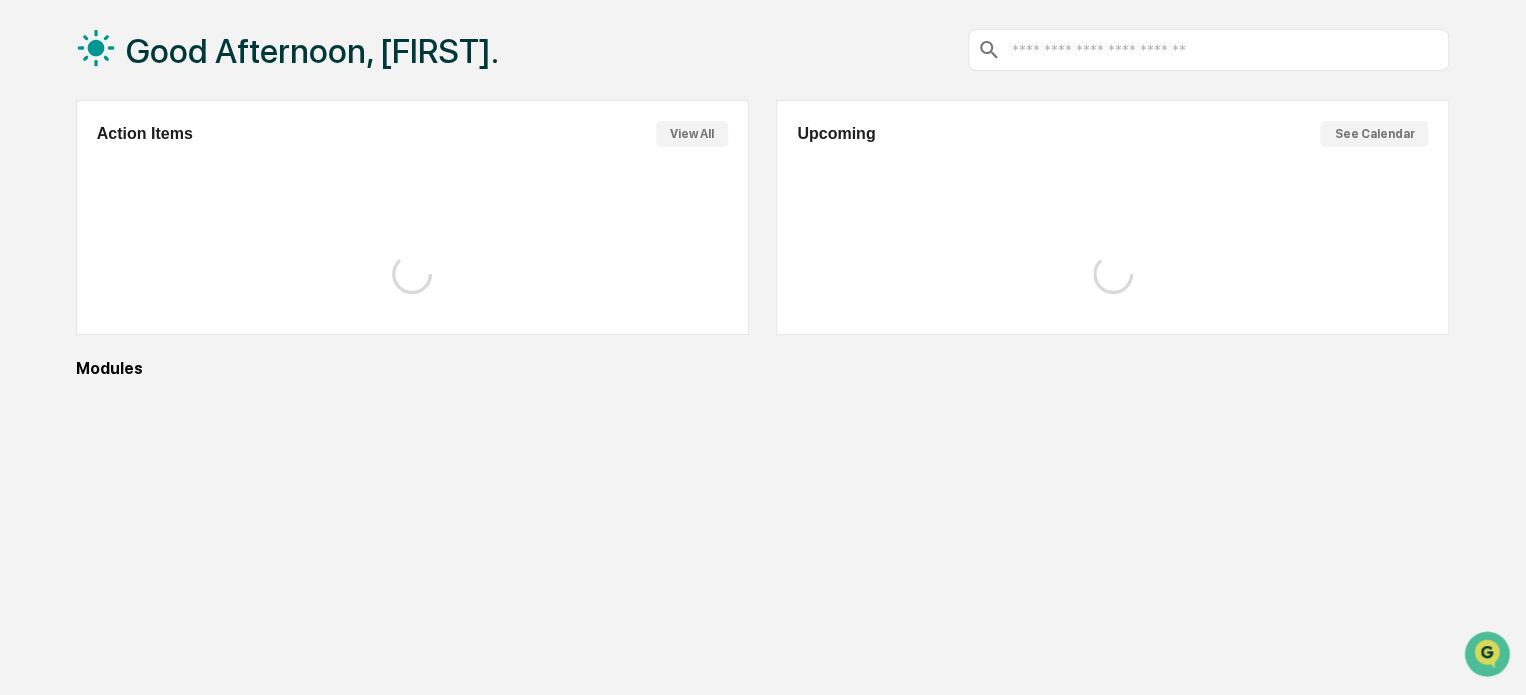 scroll, scrollTop: 109, scrollLeft: 0, axis: vertical 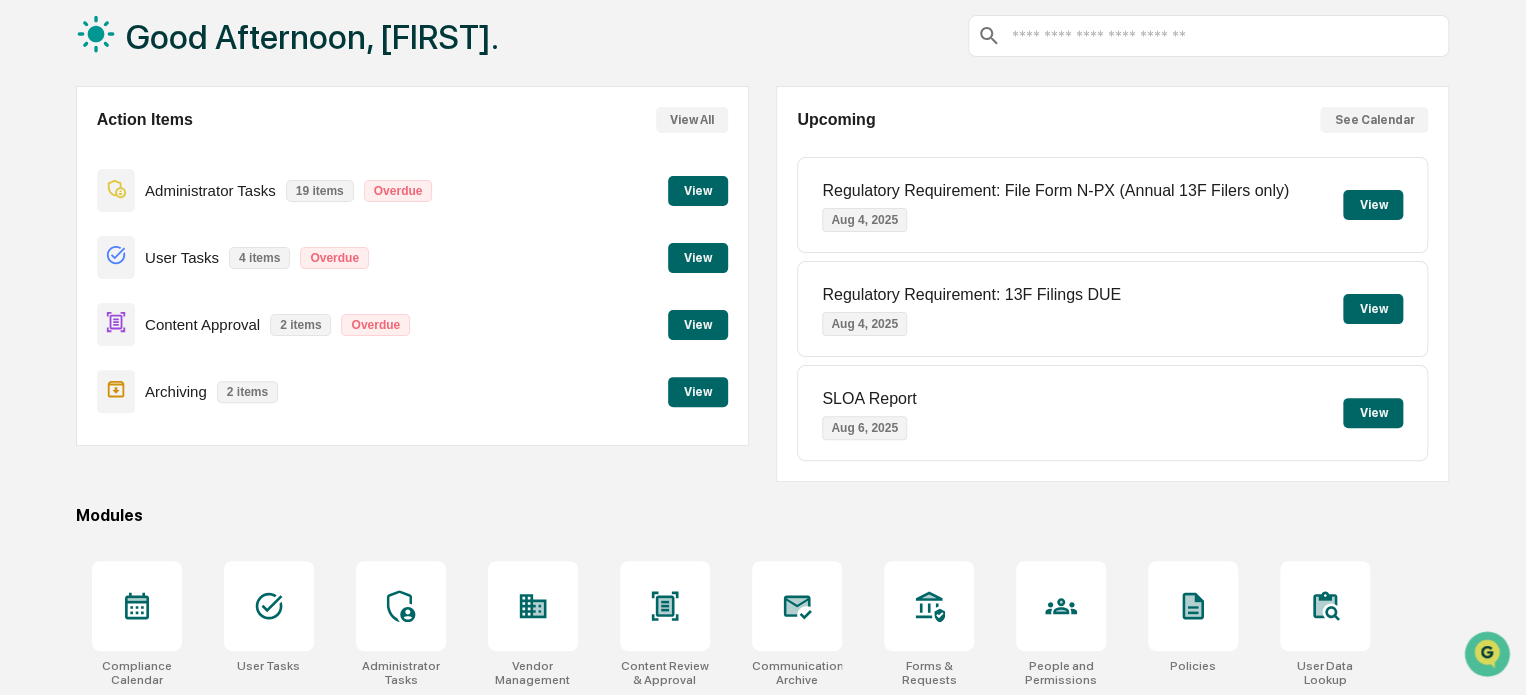 click on "View" at bounding box center (698, 191) 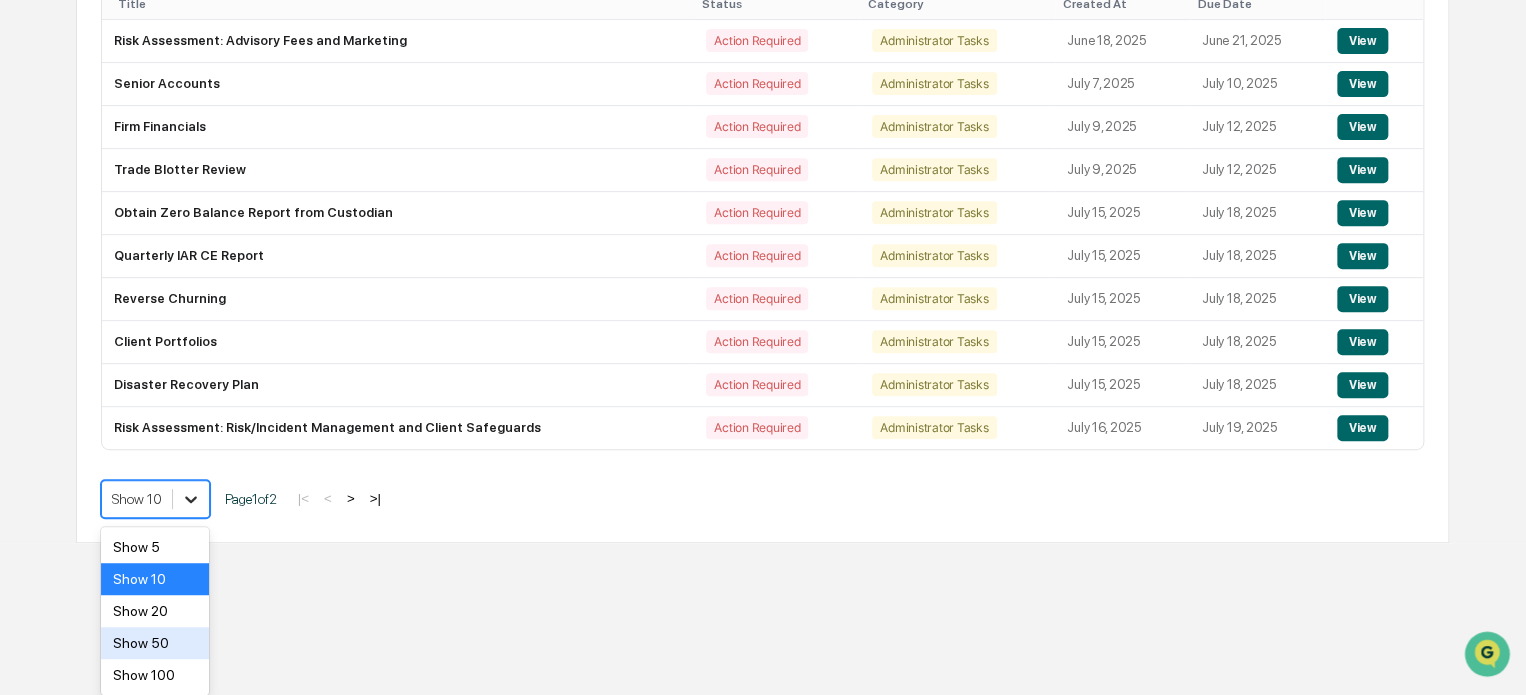 click on "Calendar Manage Tasks Reviews Approval Management Company People, Data, Settings [FIRST] [LAST] Admin • Strickler Financial Group Home Action Items Action Items Action Items Status : Action Required Select/Deselect All Action Required Resolved Category : Administrator Tasks Select/Deselect All Archiving Content Approval Requests Vendor Management Administrator Tasks User Tasks Exception Reports Title Status Category Created At Due Date Risk Assessment: Advisory Fees and Marketing Action Required Administrator Tasks [MONTH] [DAY], [YEAR] [MONTH] [DAY], [YEAR] View Senior Accounts Action Required Administrator Tasks [MONTH] [DAY], [YEAR] [MONTH] [DAY], [YEAR] View Firm Financials Action Required Administrator Tasks [MONTH] [DAY], [YEAR] [MONTH] [DAY], [YEAR] View Trade Blotter Review Action Required Administrator Tasks [MONTH] [DAY], [YEAR] [MONTH] [DAY], [YEAR] View Obtain Zero Balance Report from Custodian Action Required Administrator Tasks [MONTH] [DAY], [YEAR] [MONTH] [DAY], [YEAR] View Quarterly IAR CE Report Action Required Administrator Tasks [MONTH] [DAY], [YEAR] [MONTH] [DAY], [YEAR] View View View" at bounding box center [763, 110] 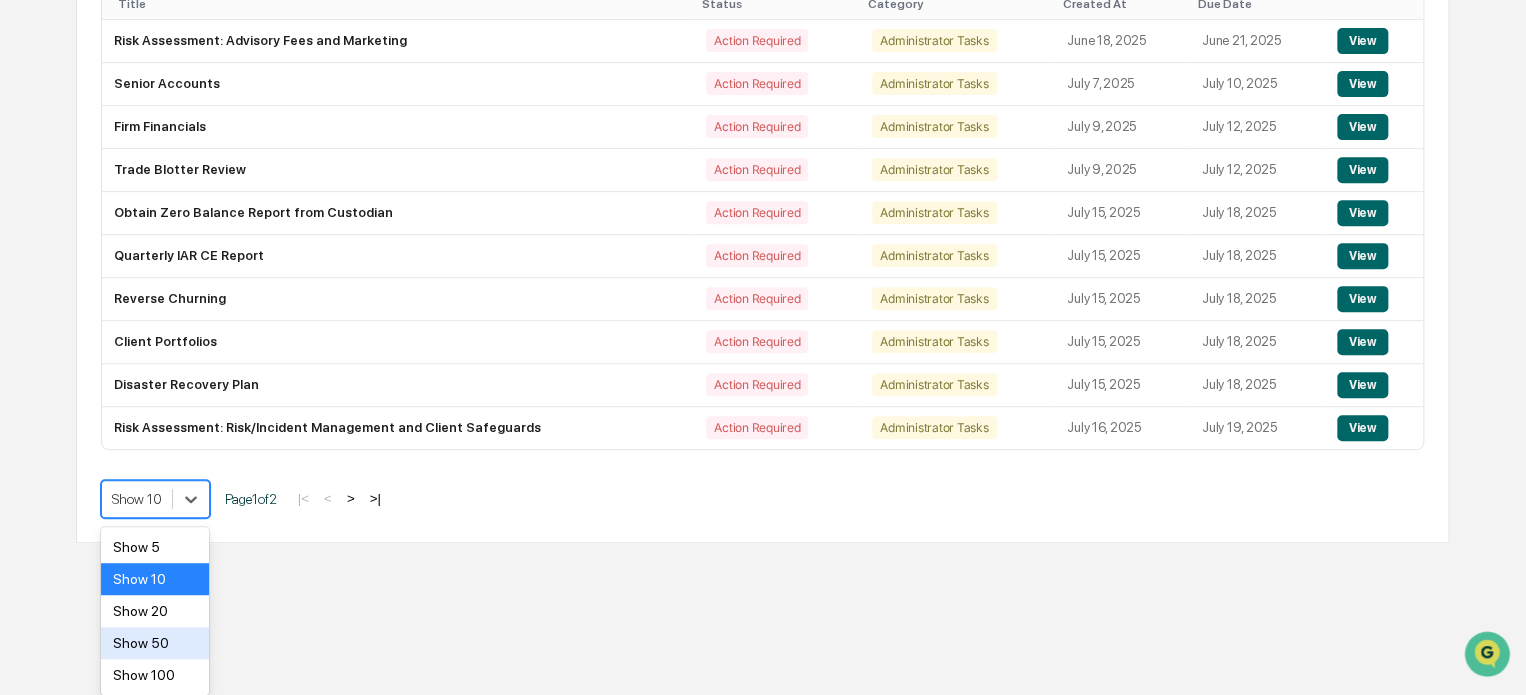 click on "Show 50" at bounding box center [155, 643] 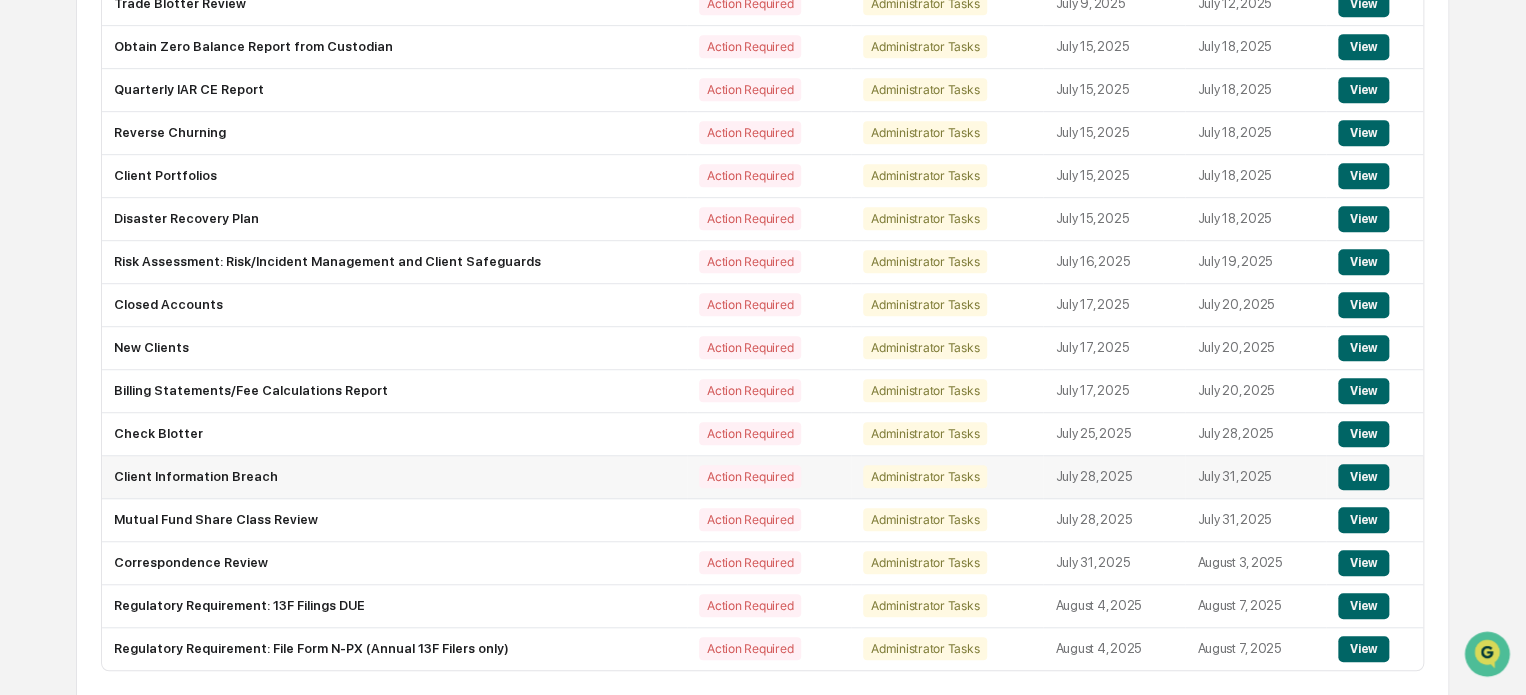 scroll, scrollTop: 559, scrollLeft: 0, axis: vertical 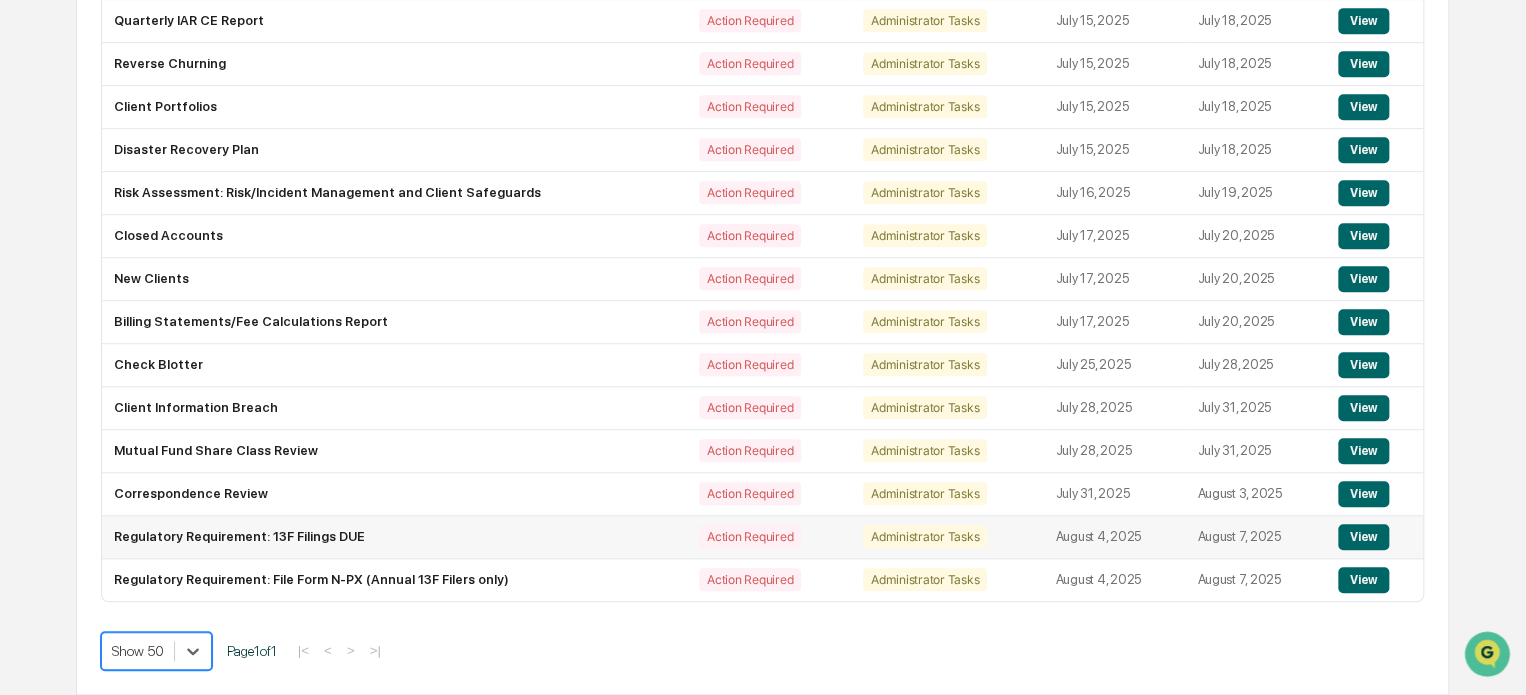 click on "View" at bounding box center (1363, 537) 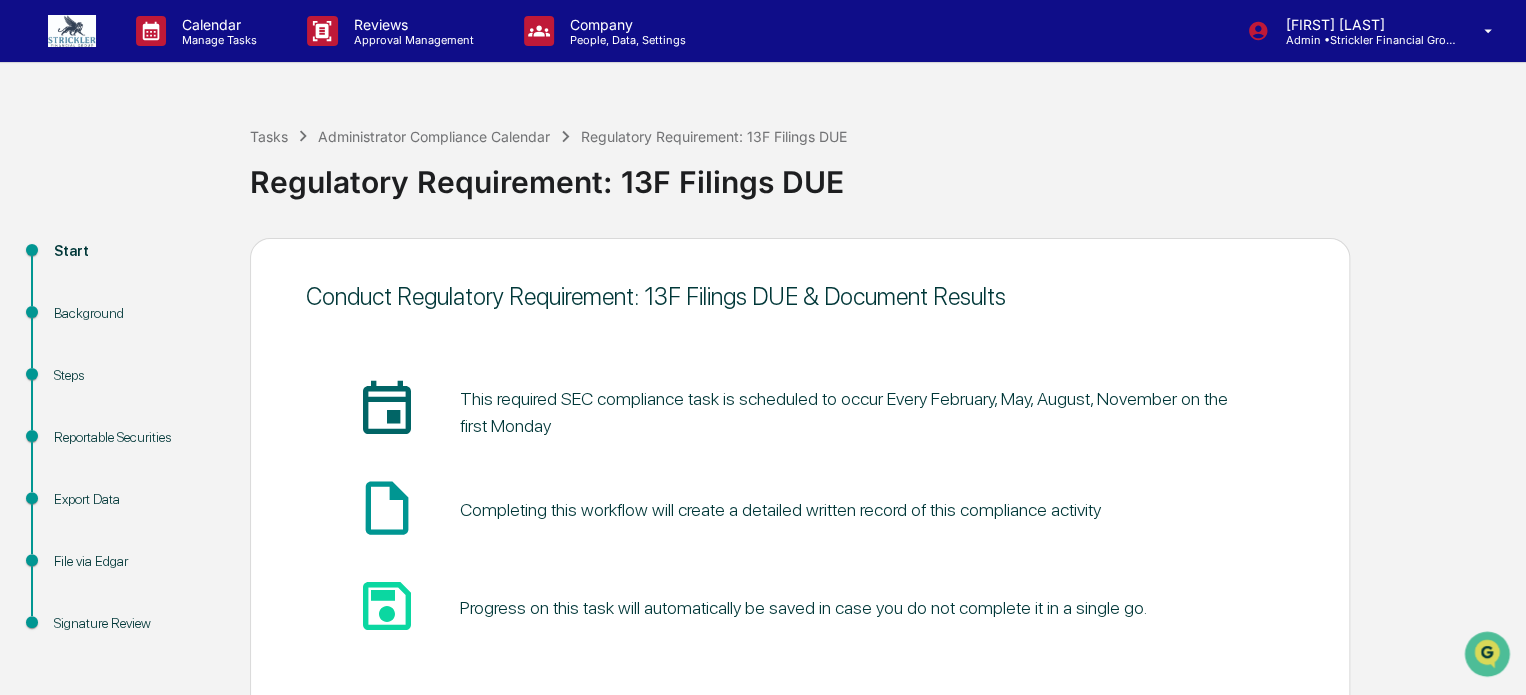 scroll, scrollTop: 109, scrollLeft: 0, axis: vertical 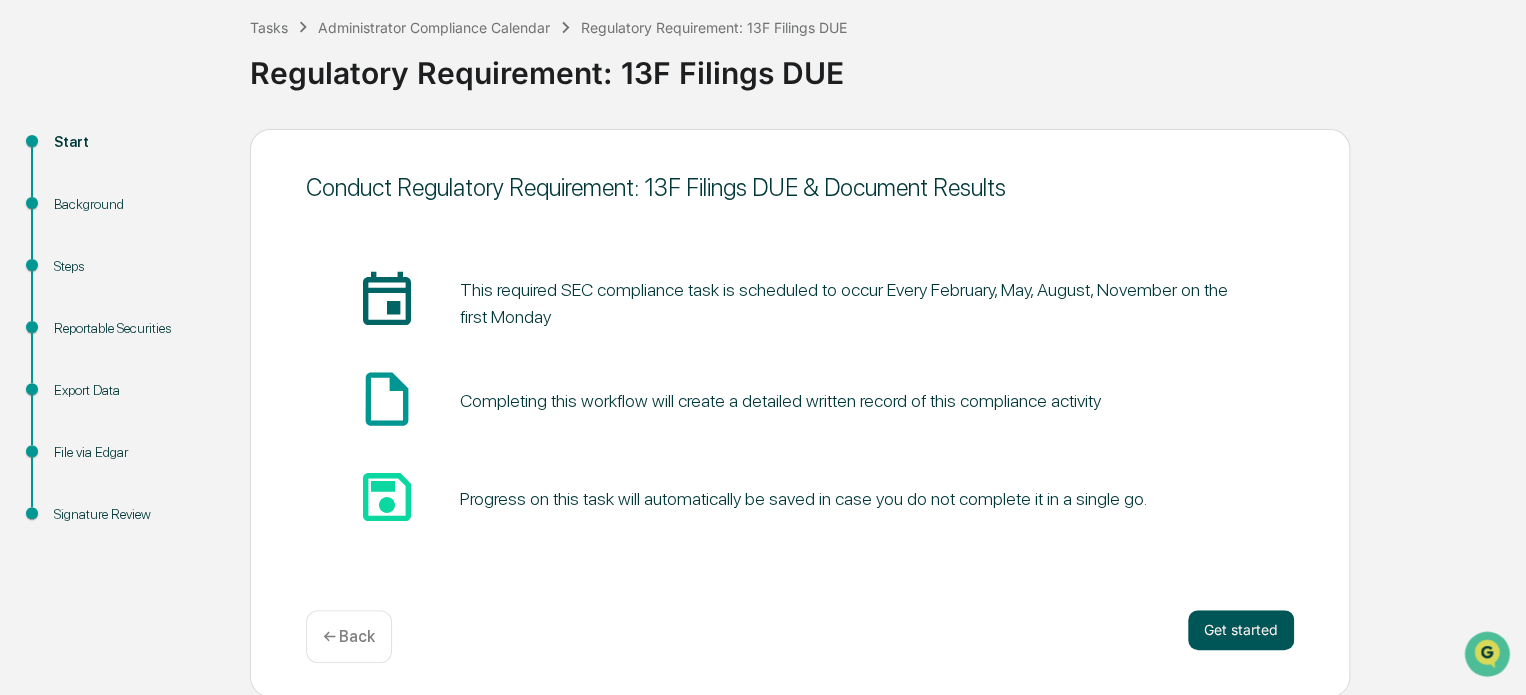 click on "Get started" at bounding box center [1241, 630] 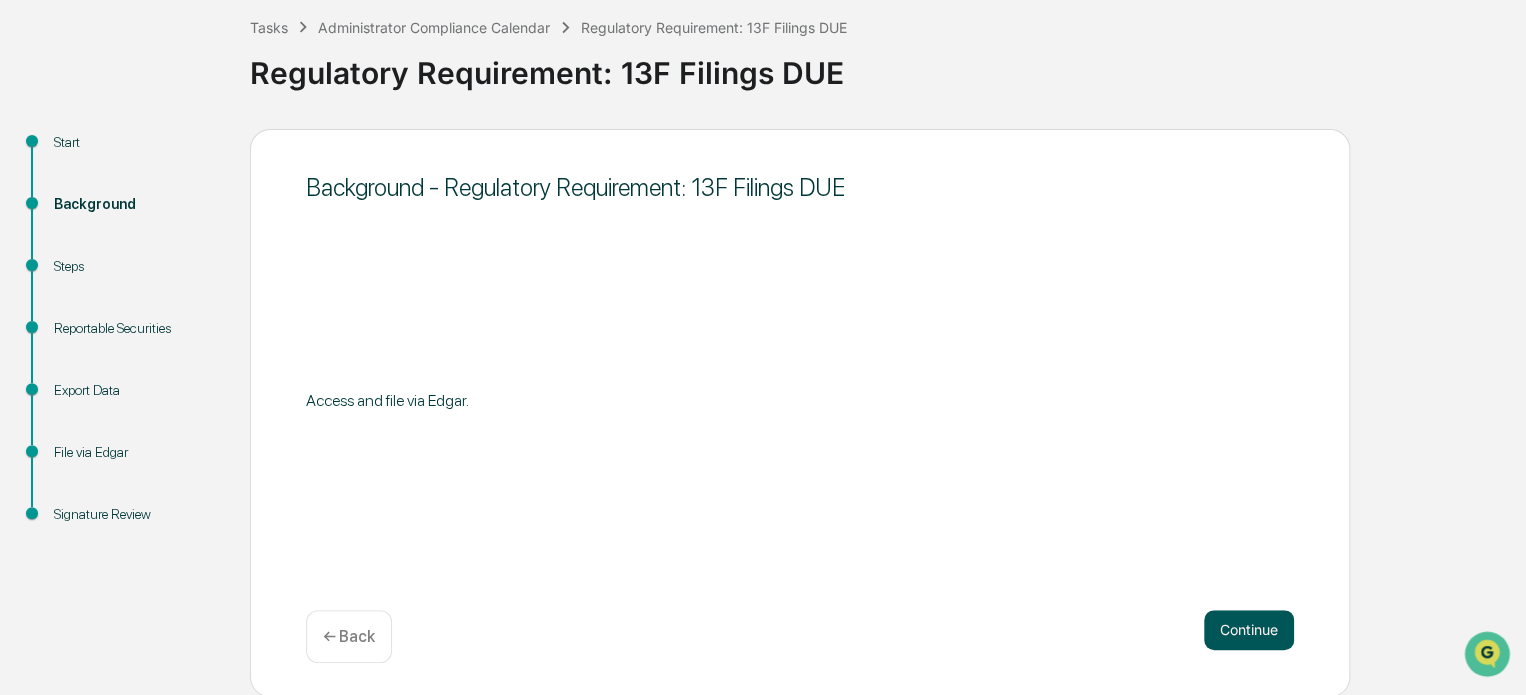 click on "Continue" at bounding box center [1249, 630] 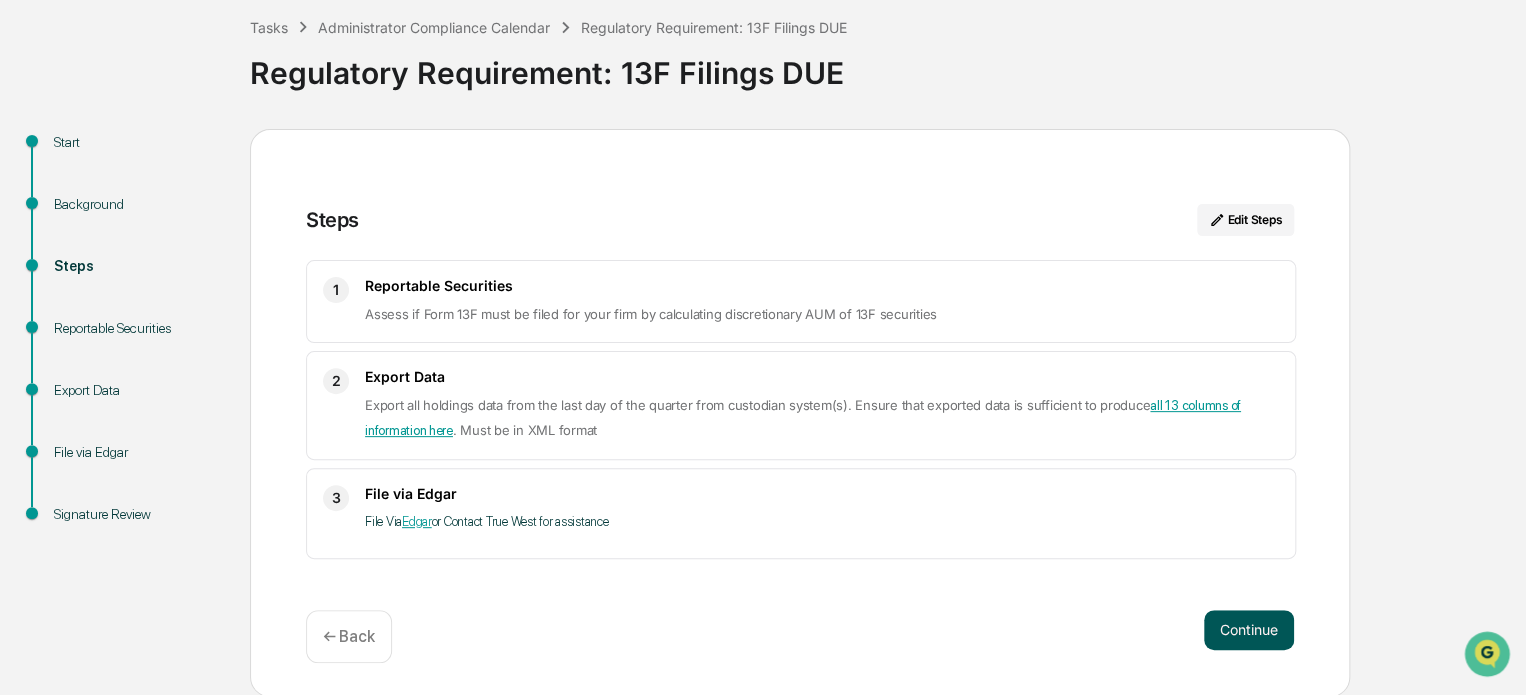 click on "Continue" at bounding box center [1249, 630] 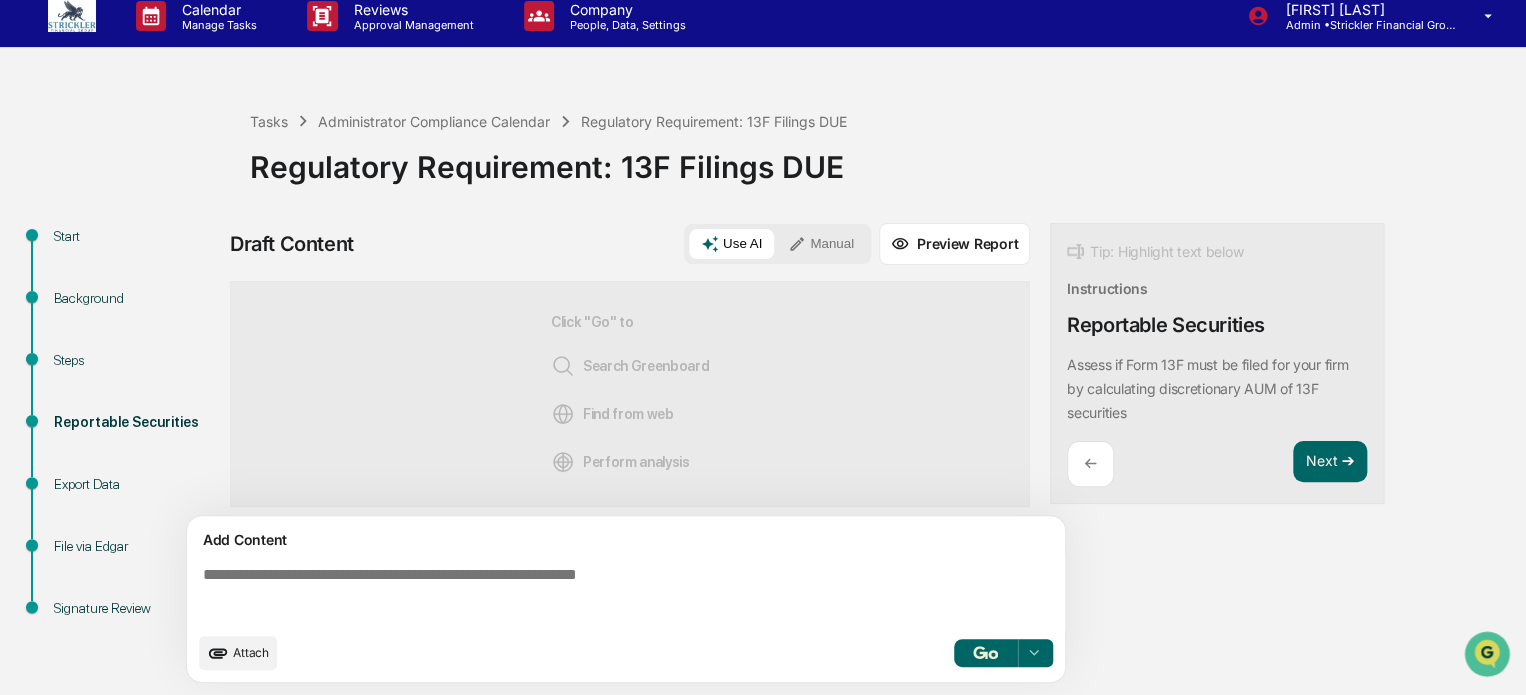 scroll, scrollTop: 14, scrollLeft: 0, axis: vertical 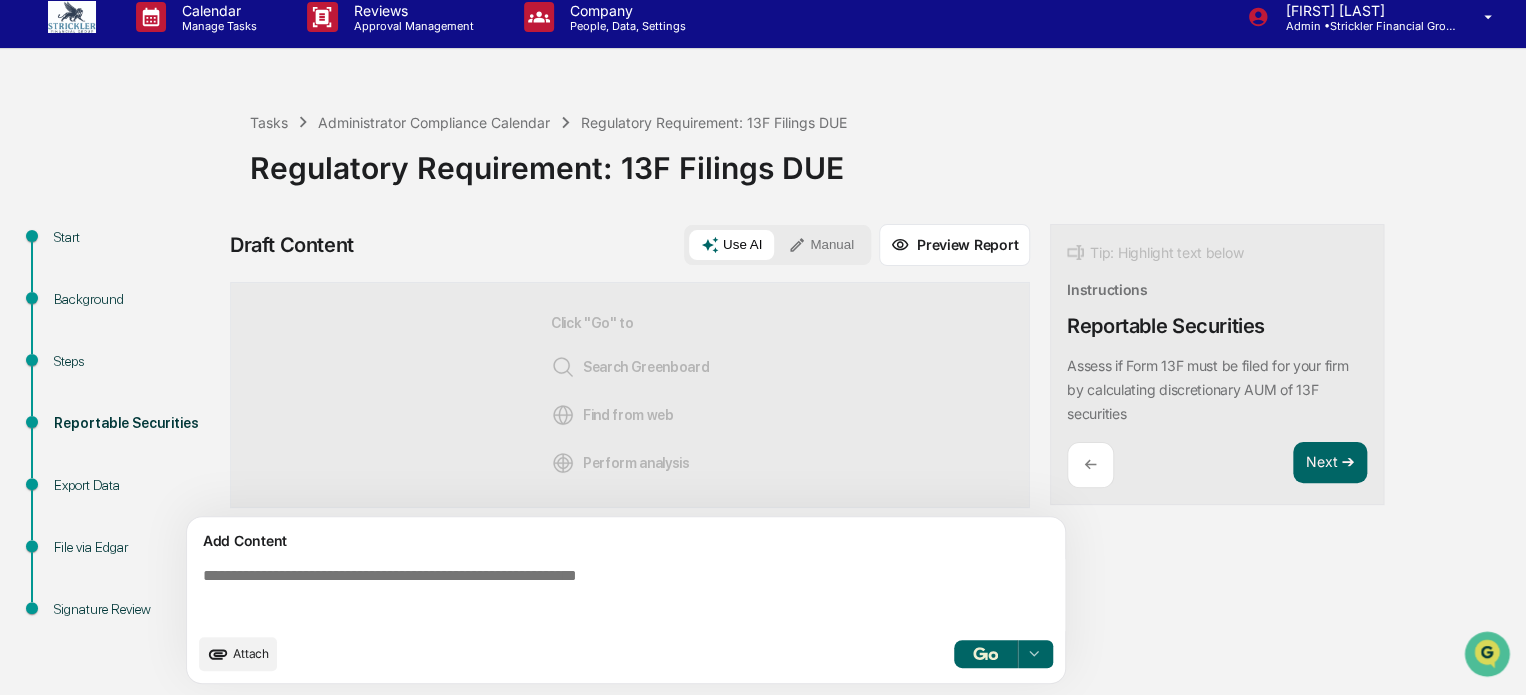 click 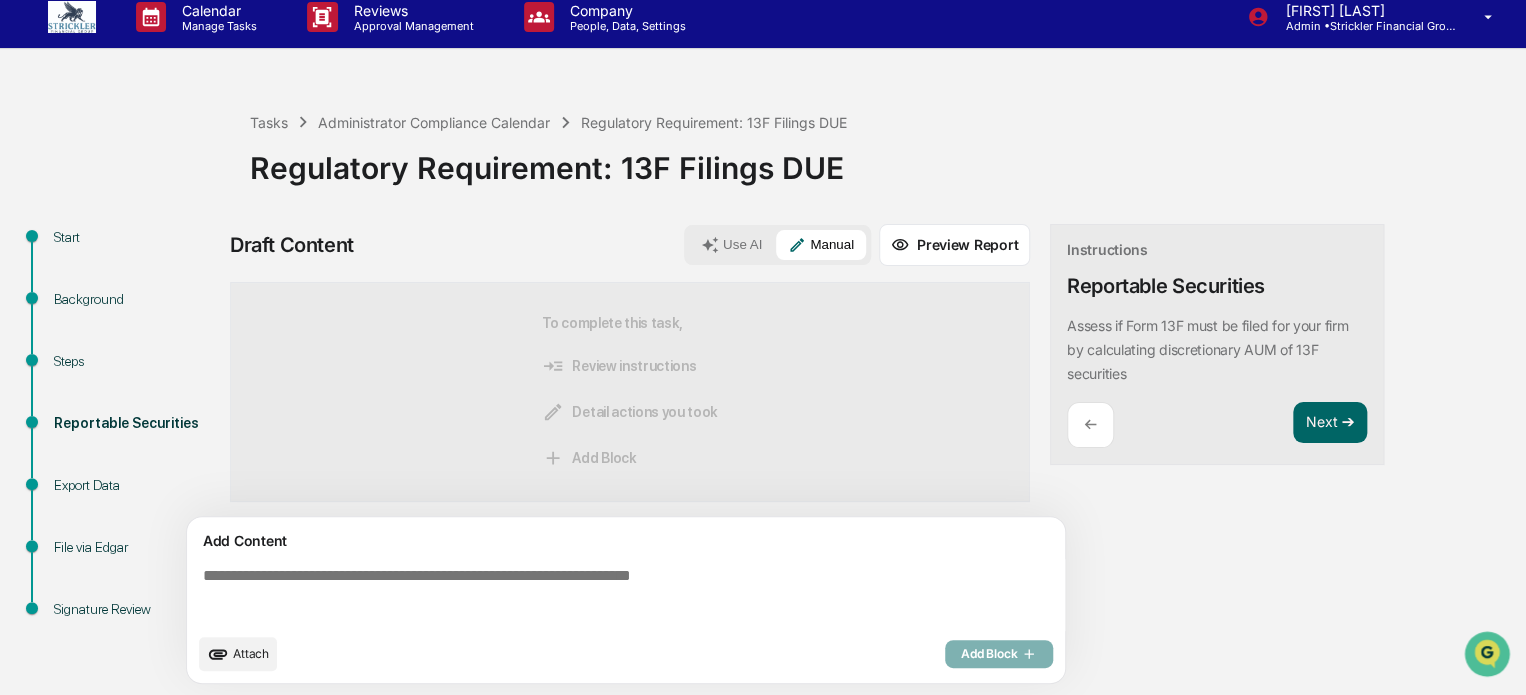 click at bounding box center (630, 595) 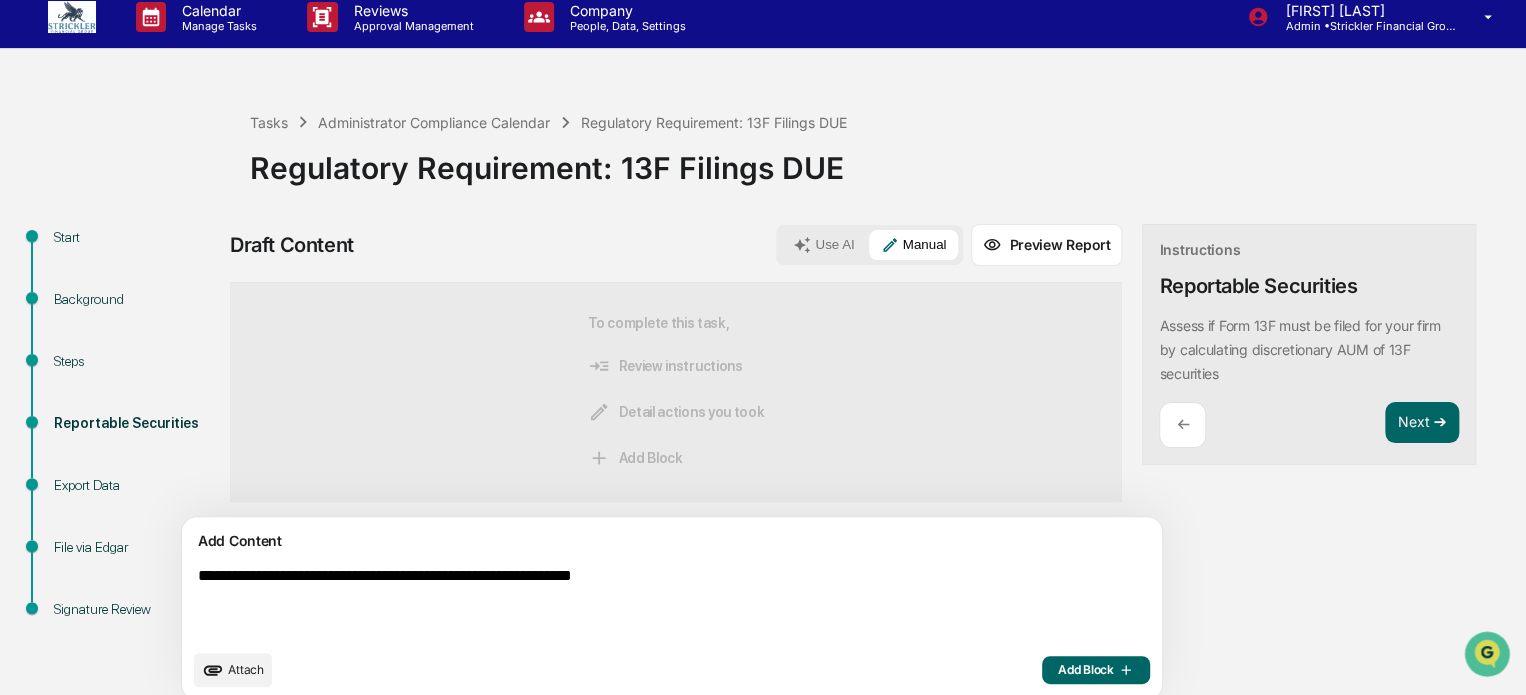 type on "**********" 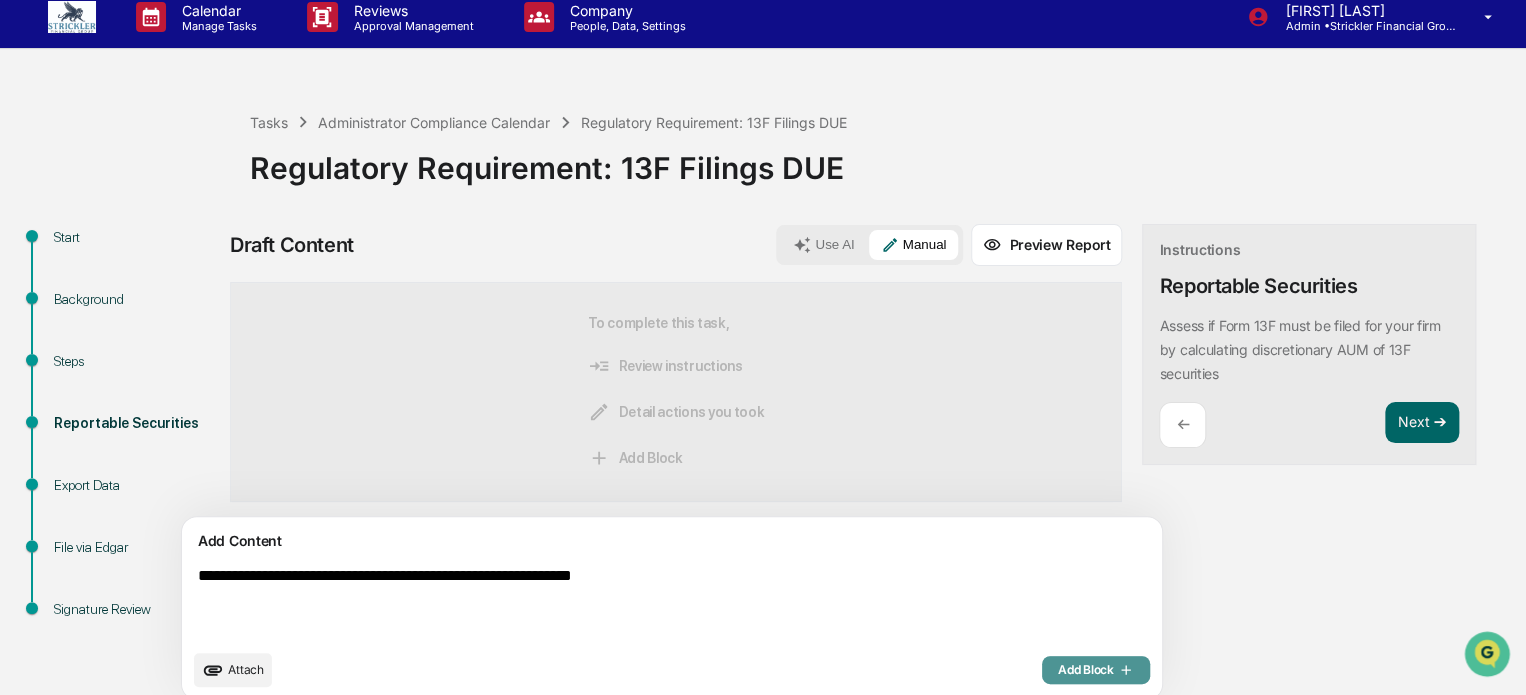 click 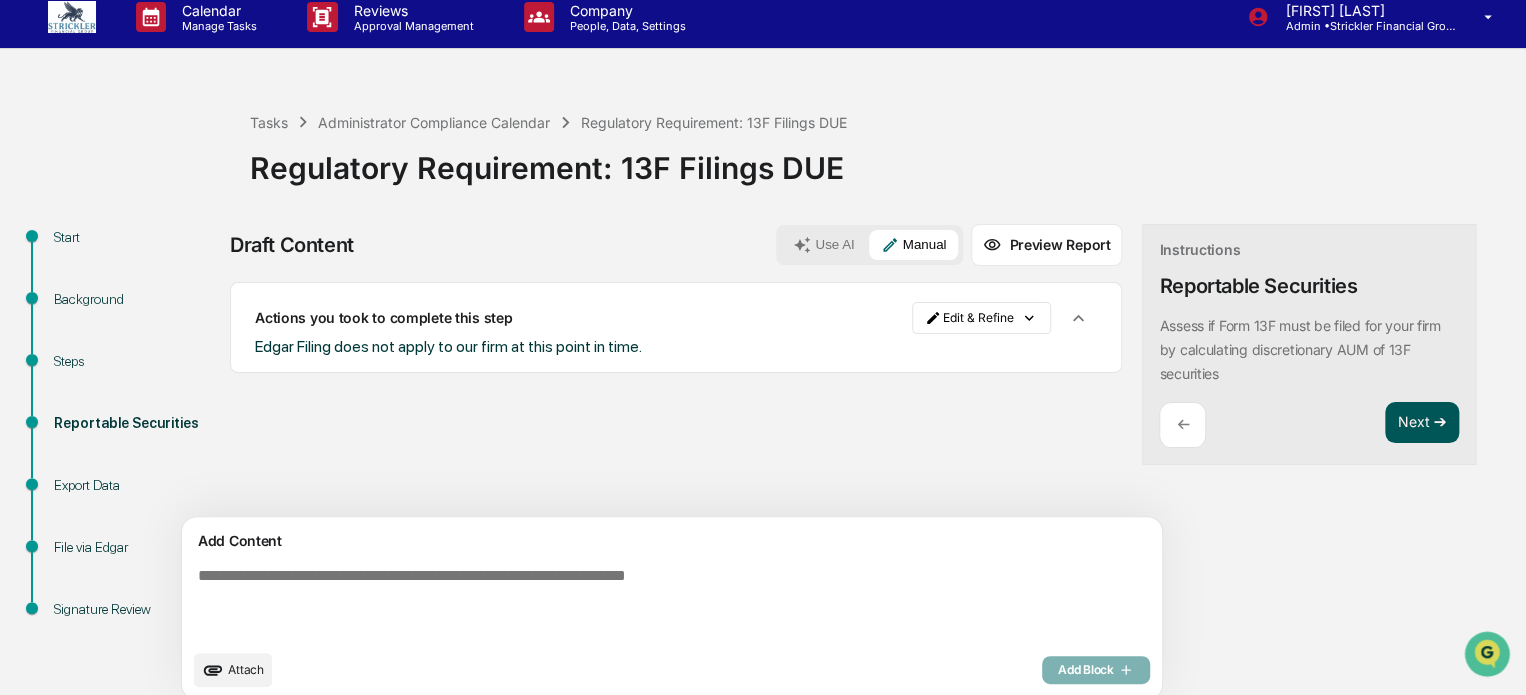 click on "Next ➔" at bounding box center [1422, 423] 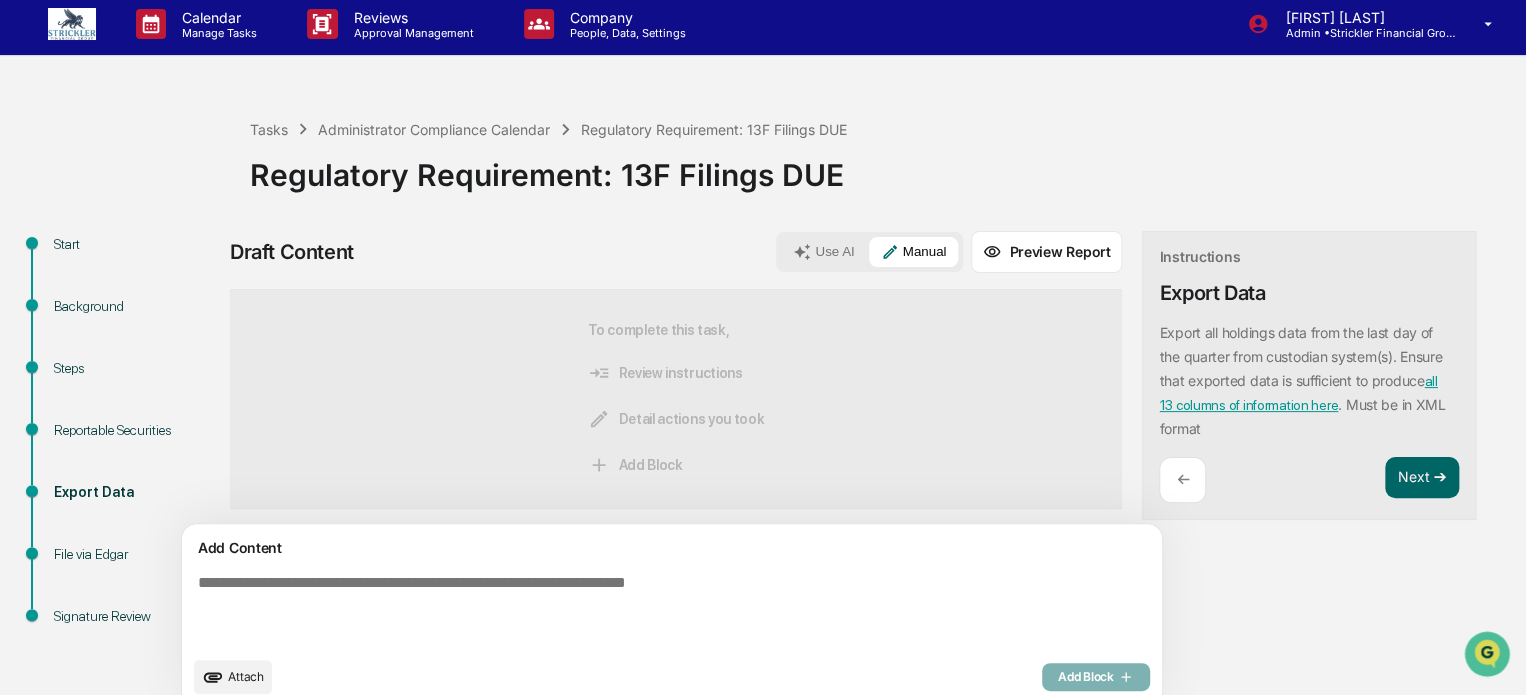 scroll, scrollTop: 0, scrollLeft: 0, axis: both 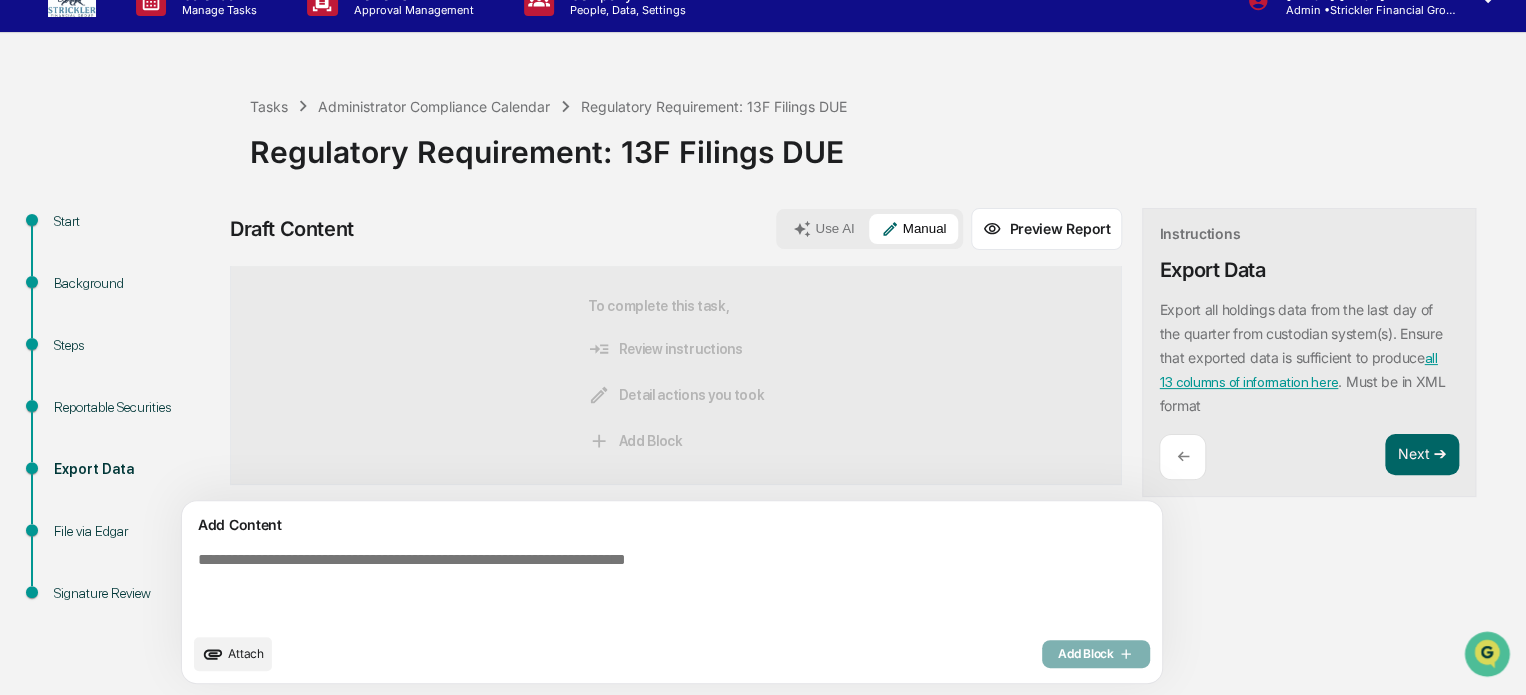 click at bounding box center (625, 587) 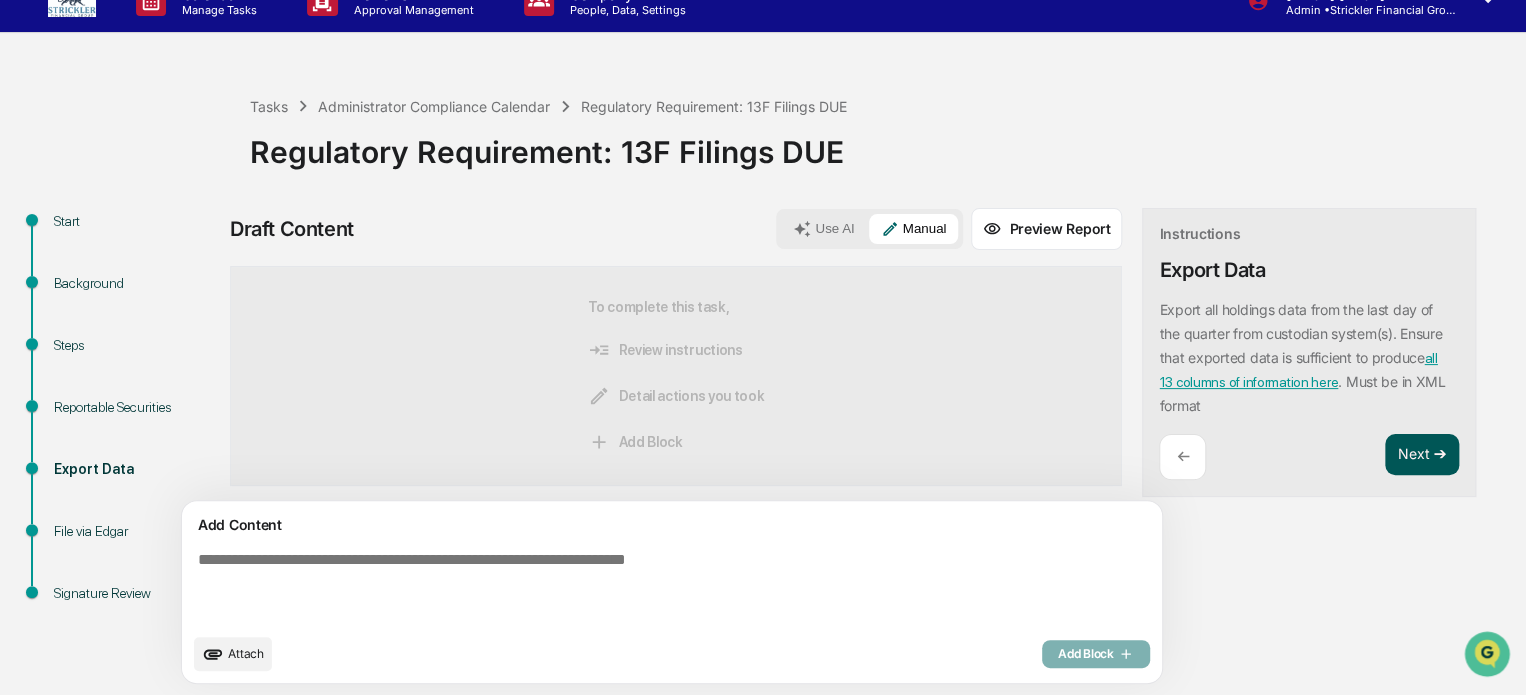 click on "Next ➔" at bounding box center (1422, 455) 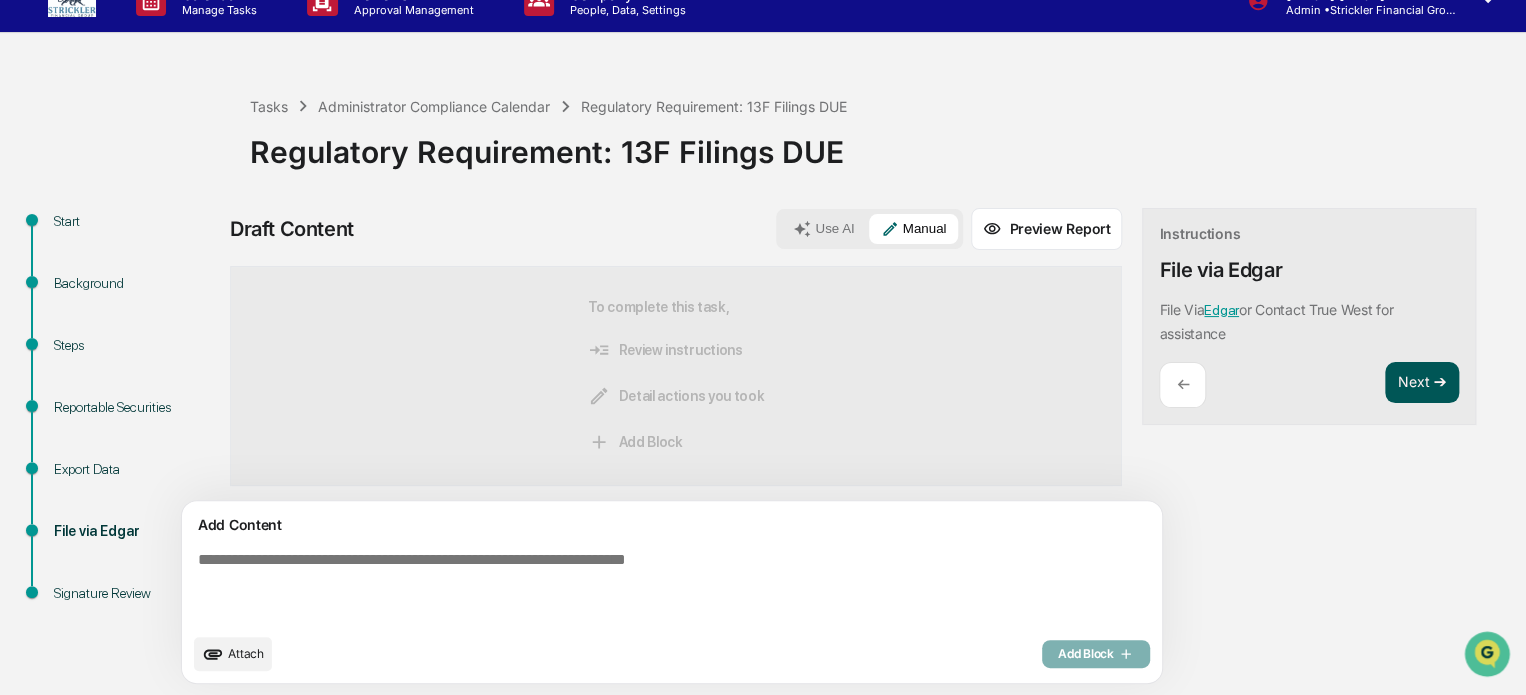 click on "Next ➔" at bounding box center (1422, 383) 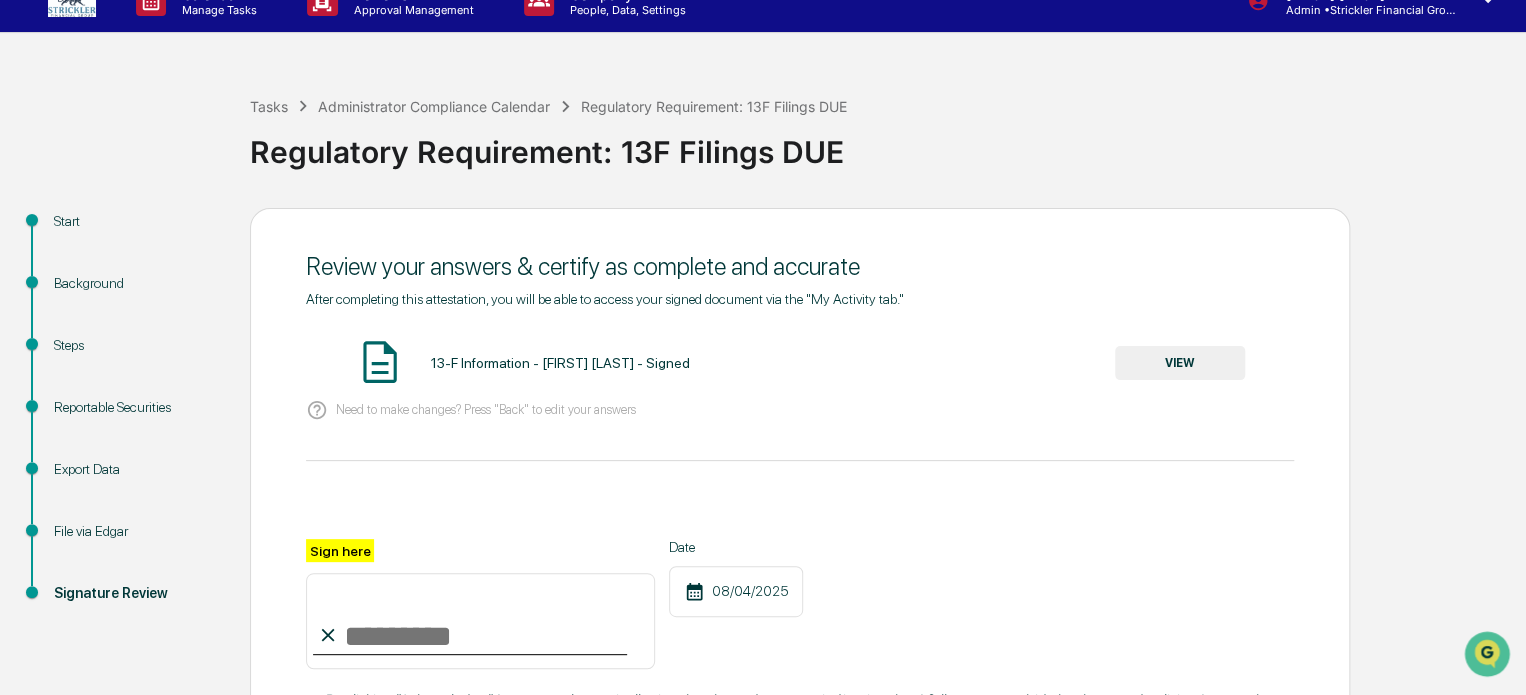 click on "VIEW" at bounding box center [1180, 363] 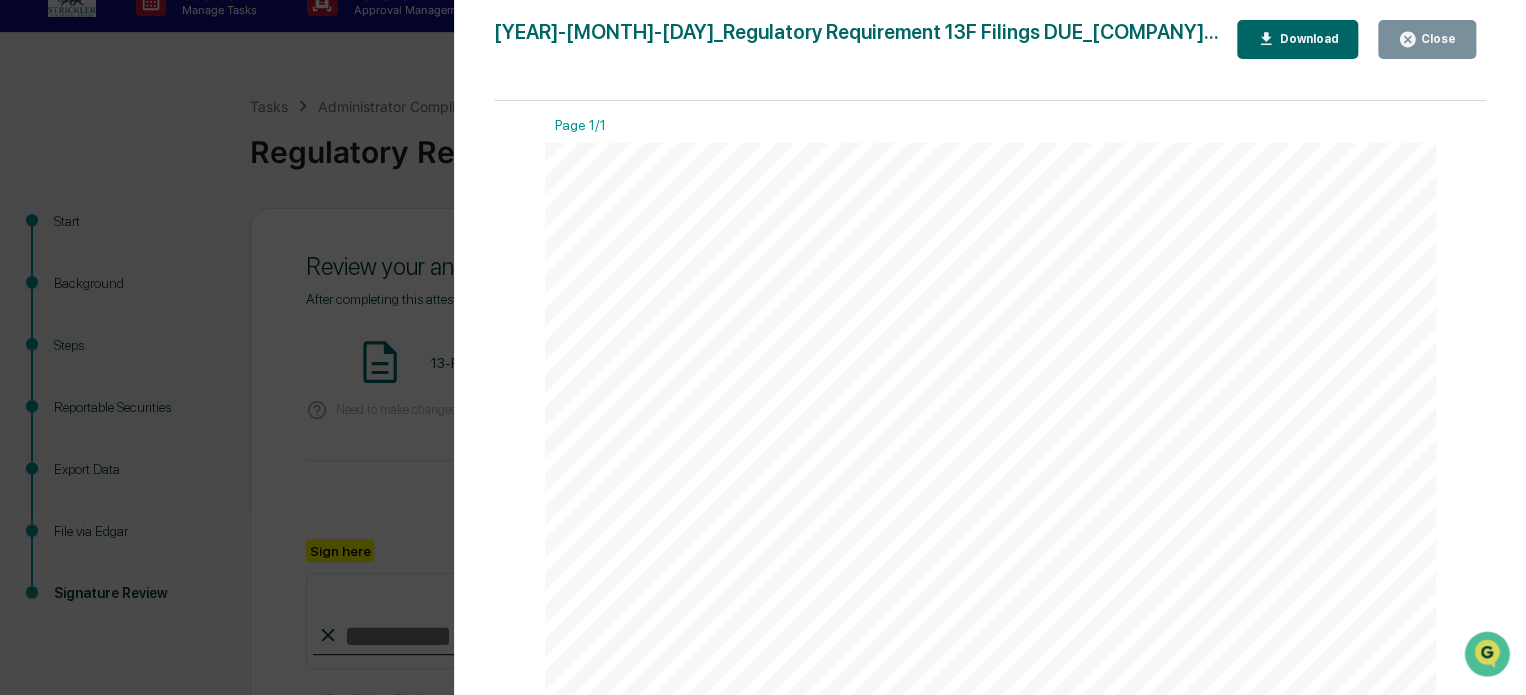 scroll, scrollTop: 0, scrollLeft: 0, axis: both 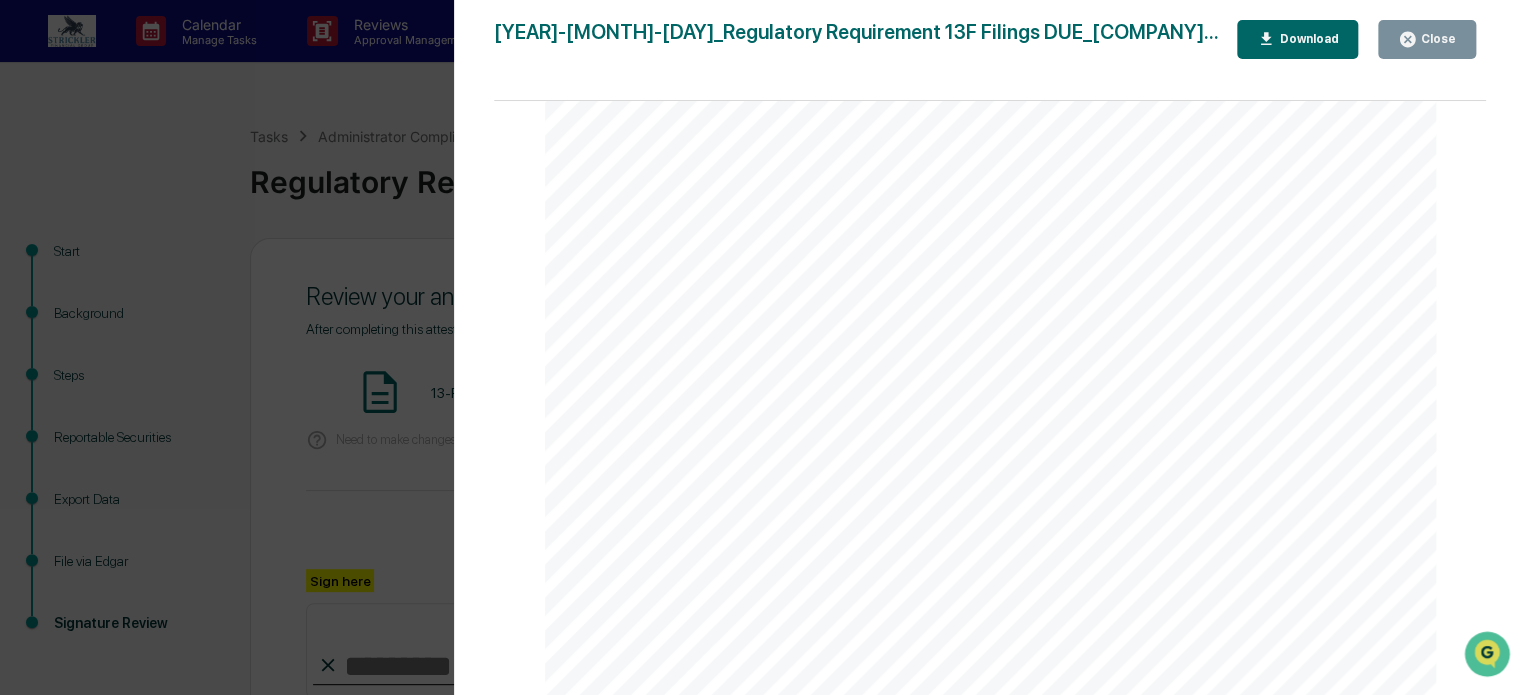 click on "Close" at bounding box center [1436, 39] 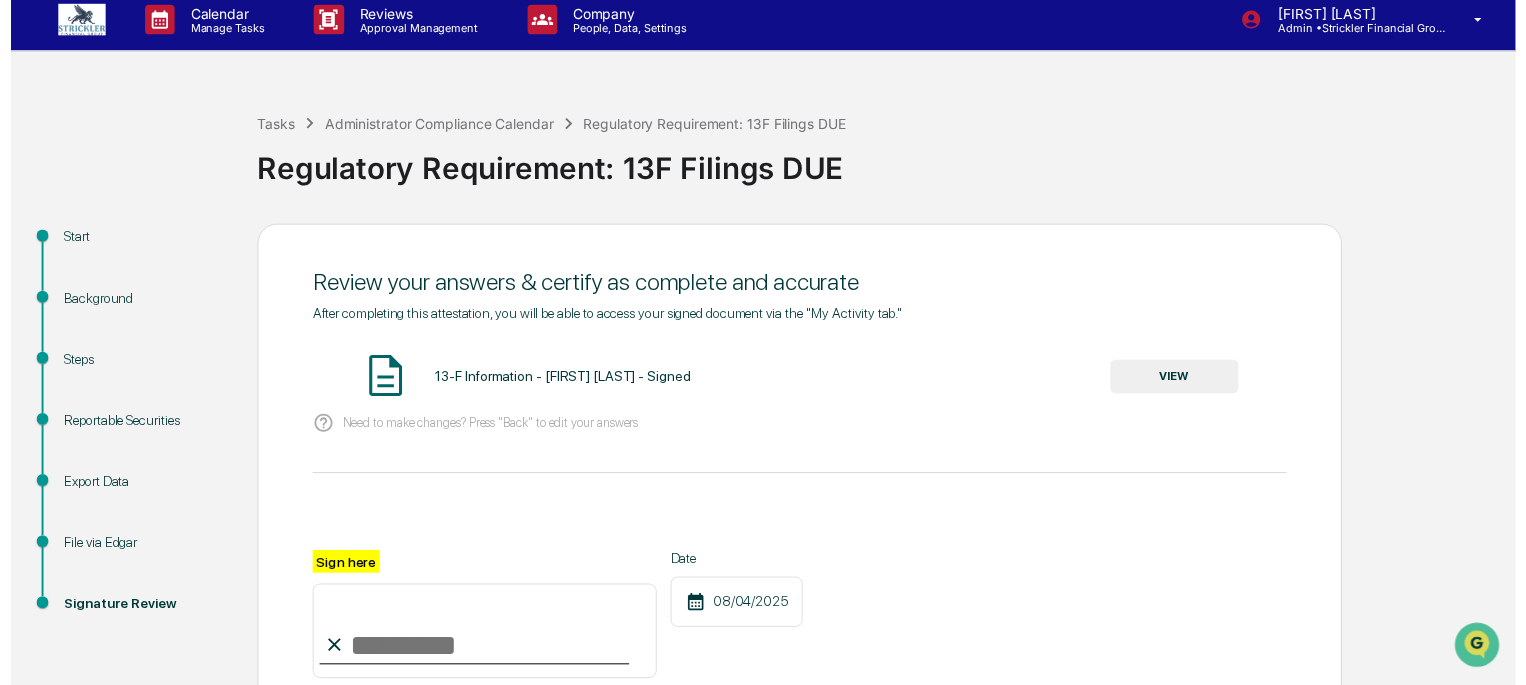 scroll, scrollTop: 234, scrollLeft: 0, axis: vertical 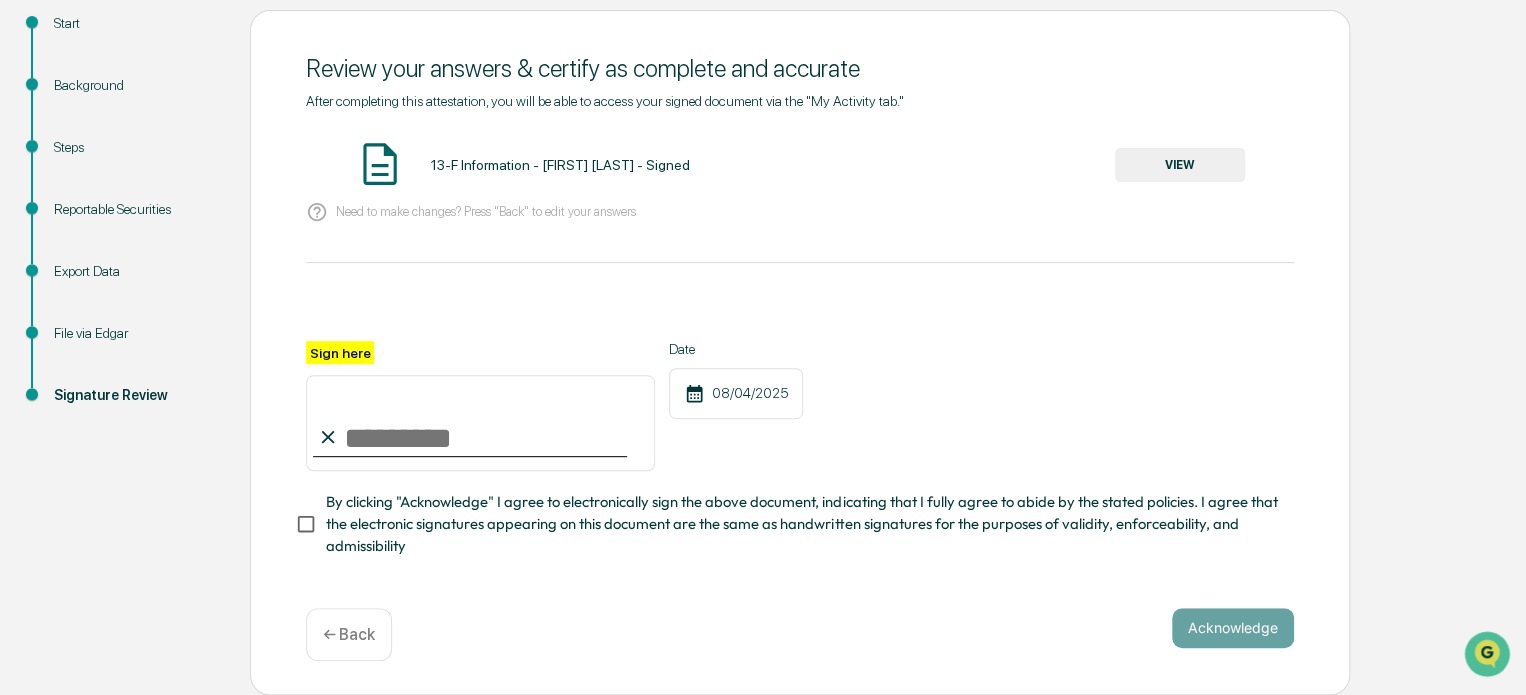 click on "Sign here" at bounding box center (480, 423) 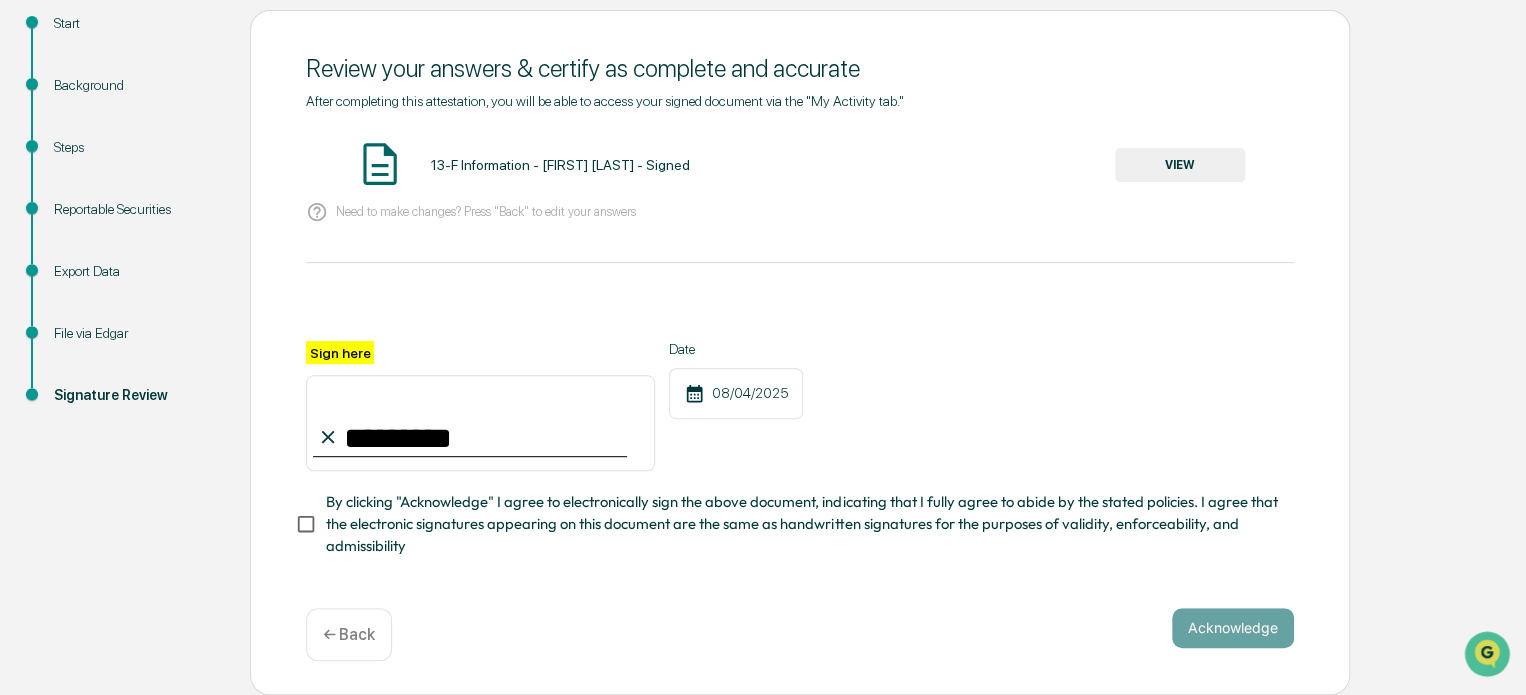 type on "*********" 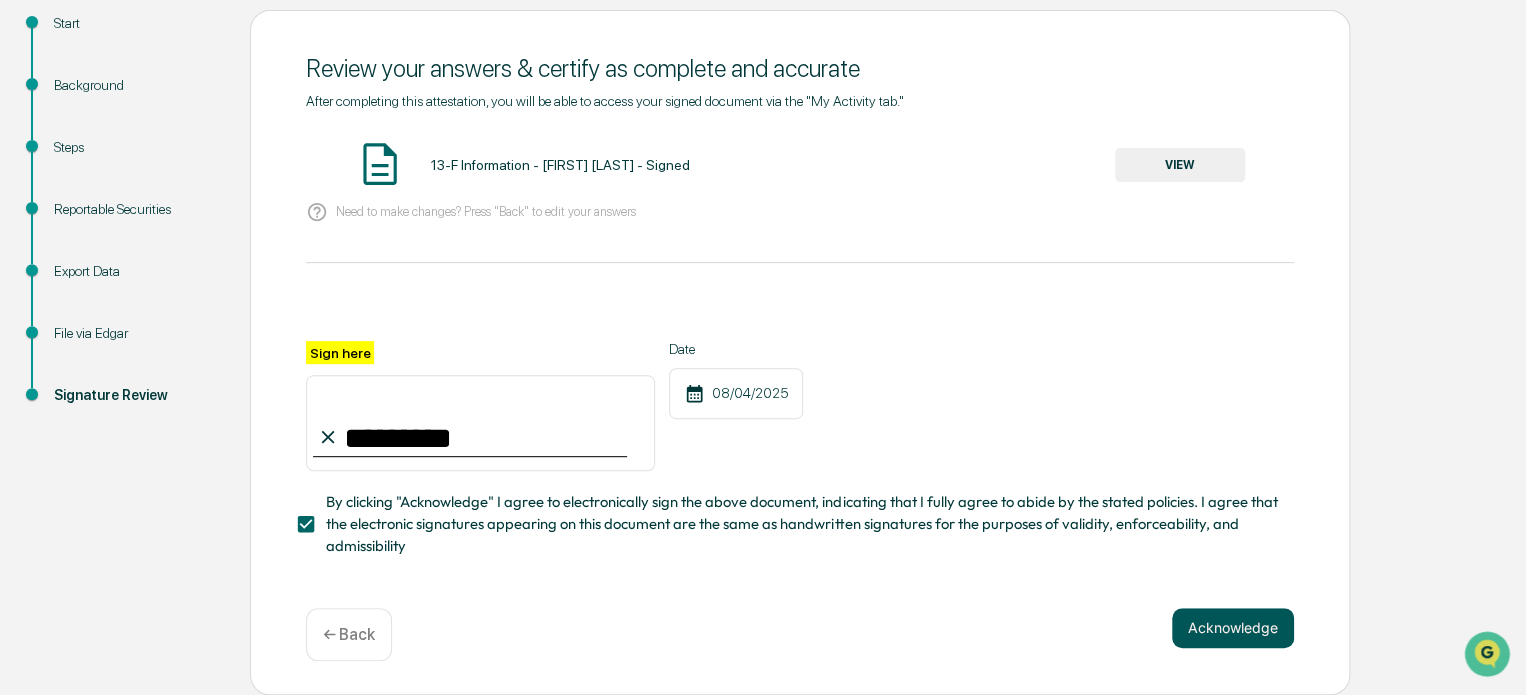 click on "Acknowledge" at bounding box center [1233, 628] 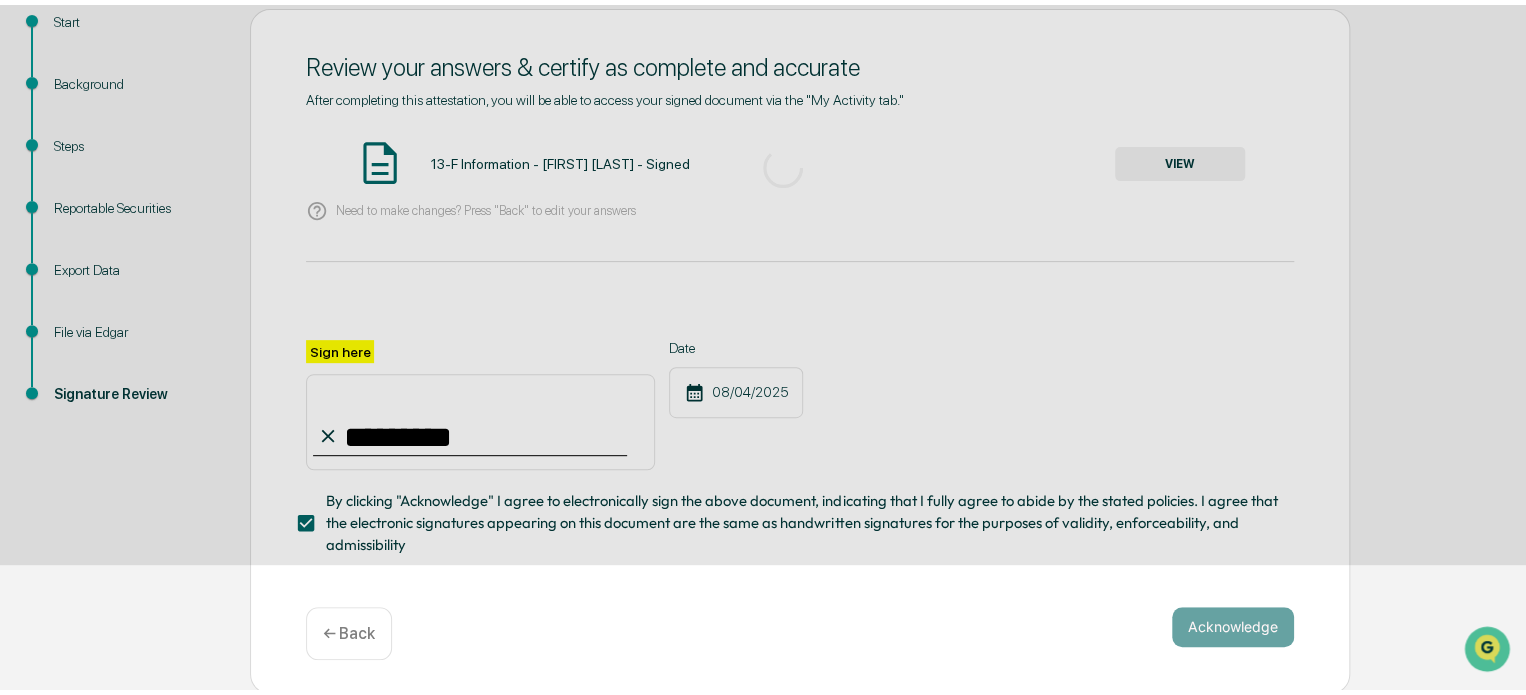 scroll, scrollTop: 109, scrollLeft: 0, axis: vertical 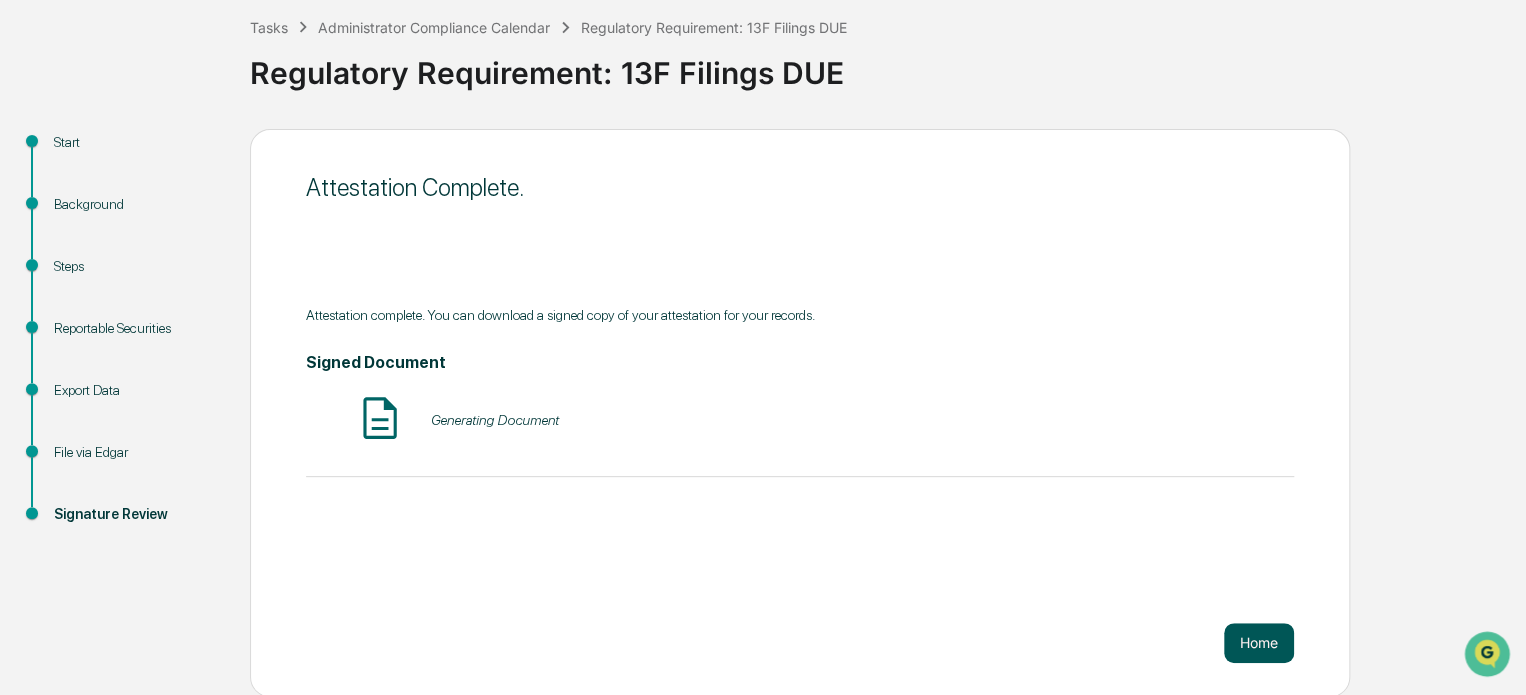 click on "Home" at bounding box center (1259, 643) 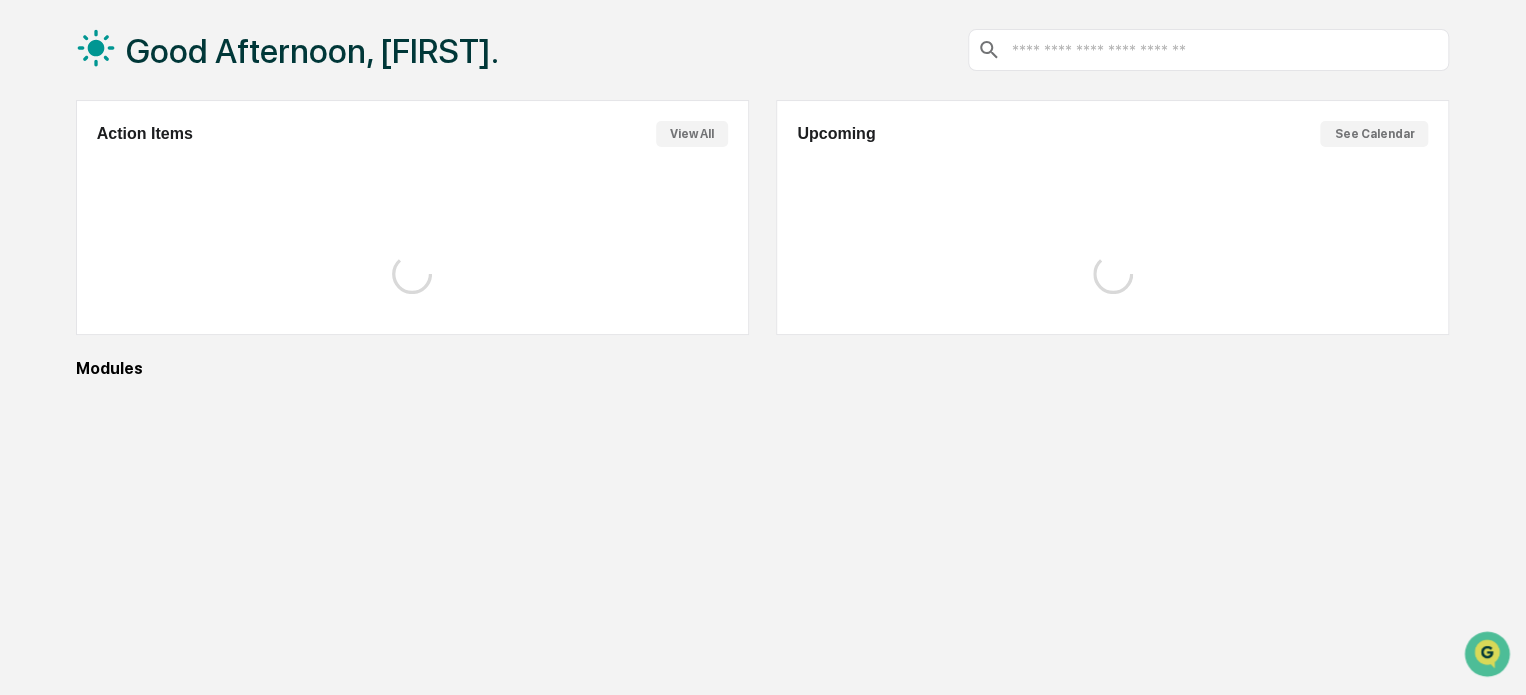 scroll, scrollTop: 109, scrollLeft: 0, axis: vertical 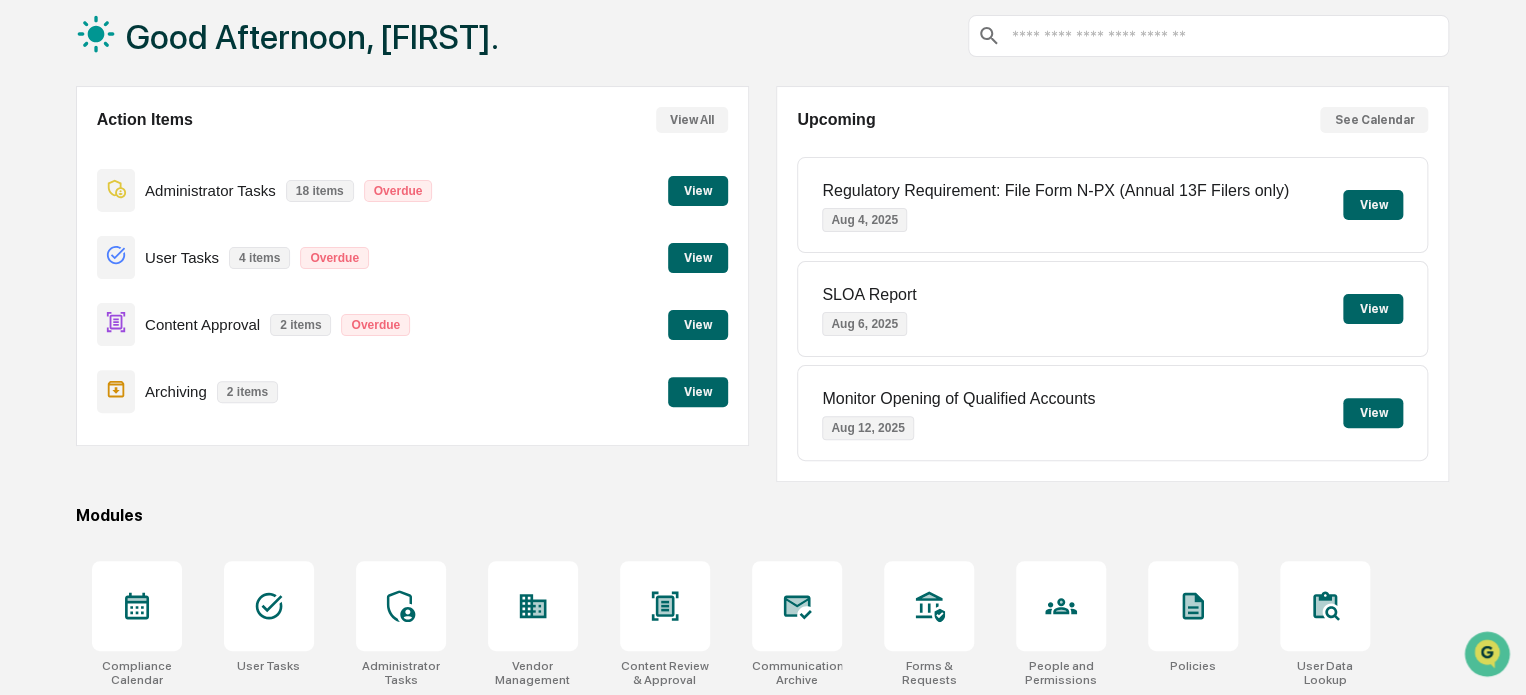 click on "View" at bounding box center (698, 258) 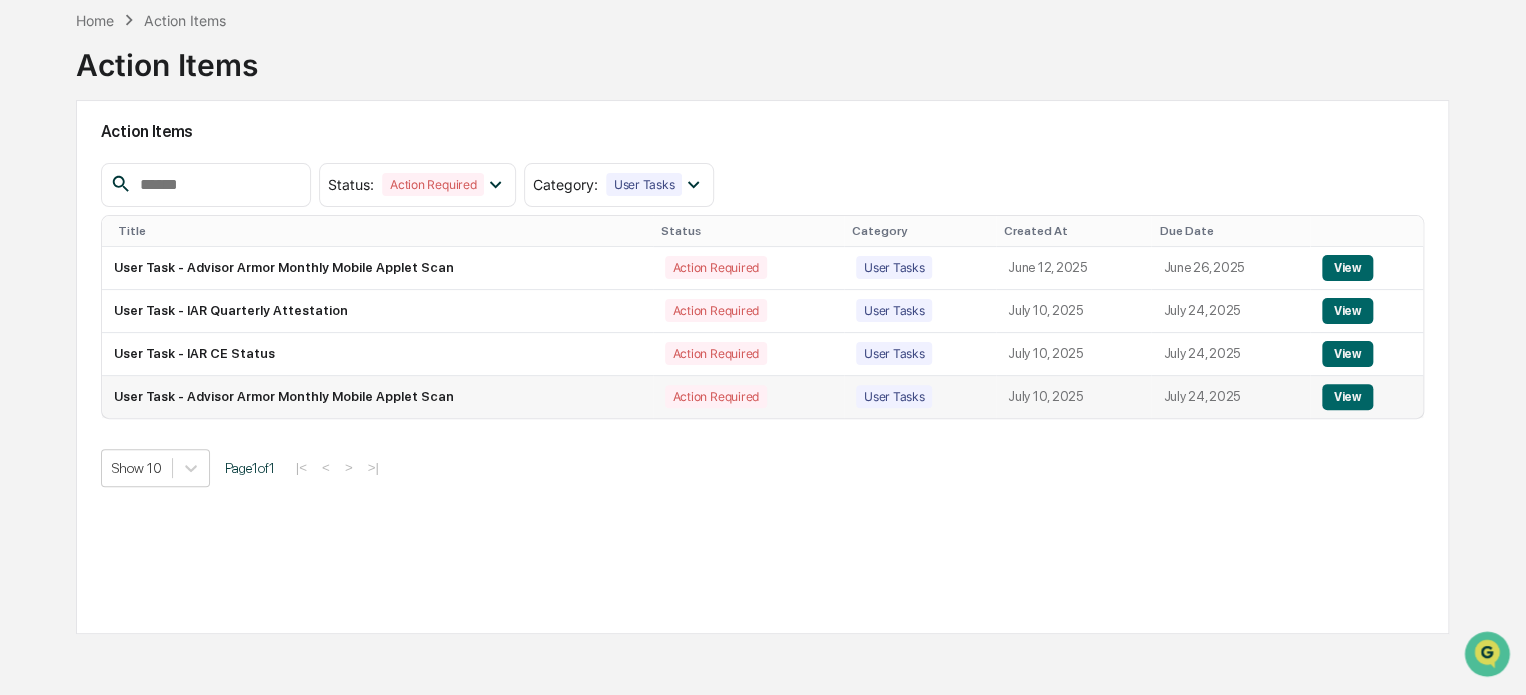 click on "View" at bounding box center [1347, 397] 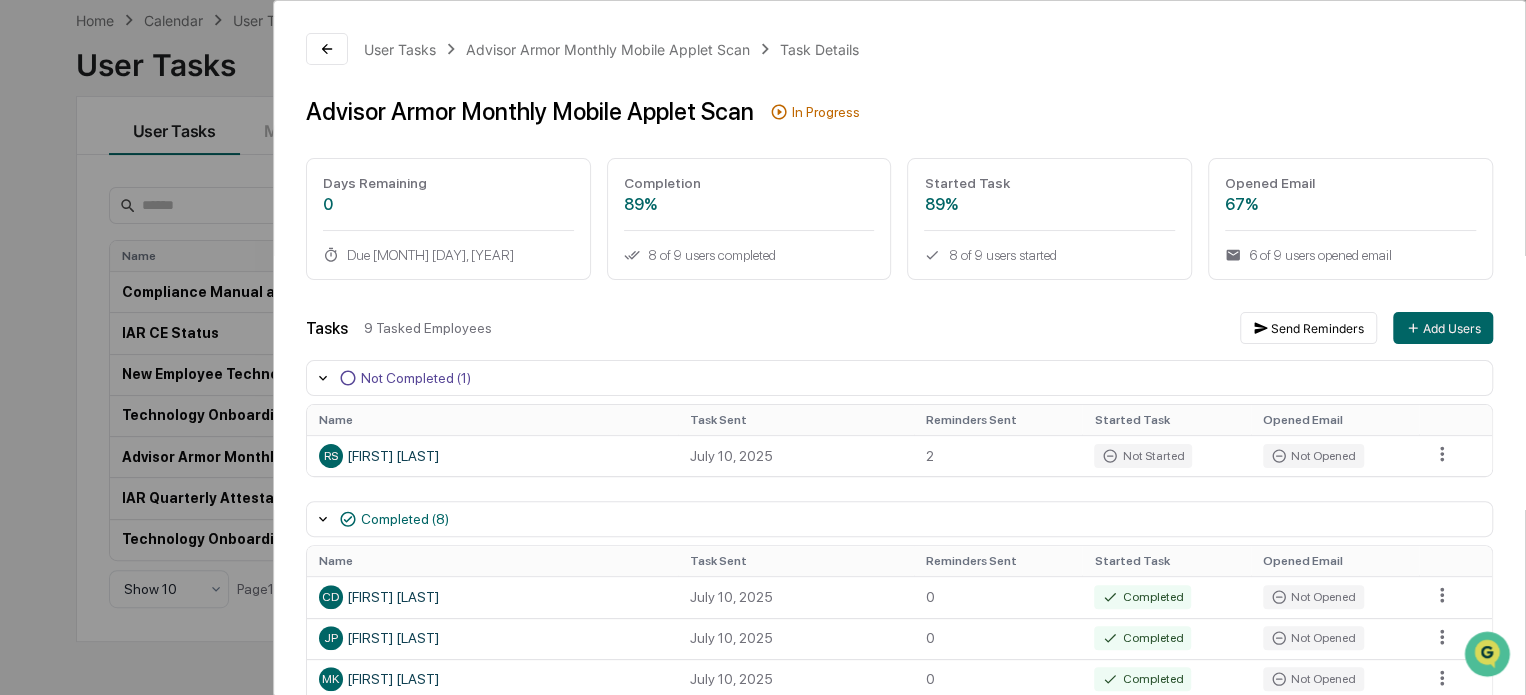 click on "Not Completed (1)" at bounding box center [416, 378] 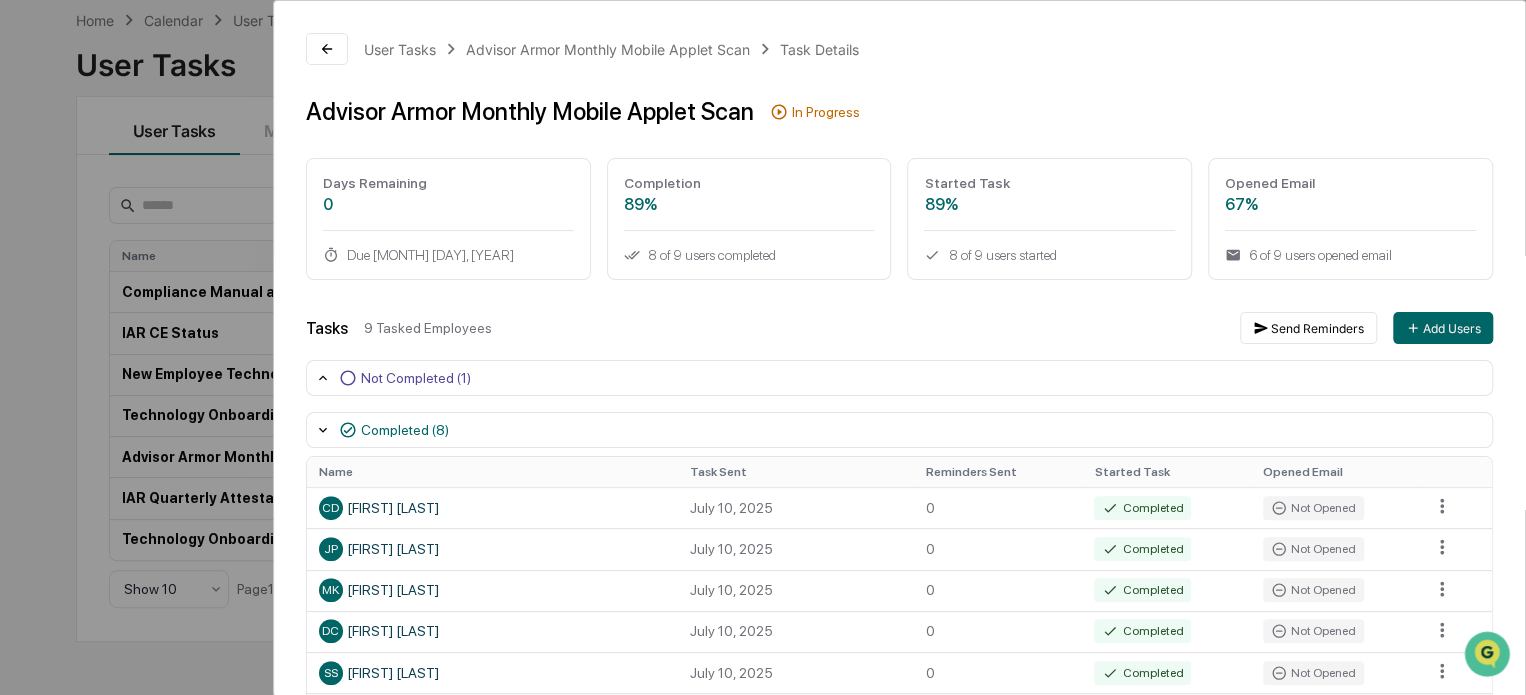 click on "Not Completed (1)" at bounding box center (416, 378) 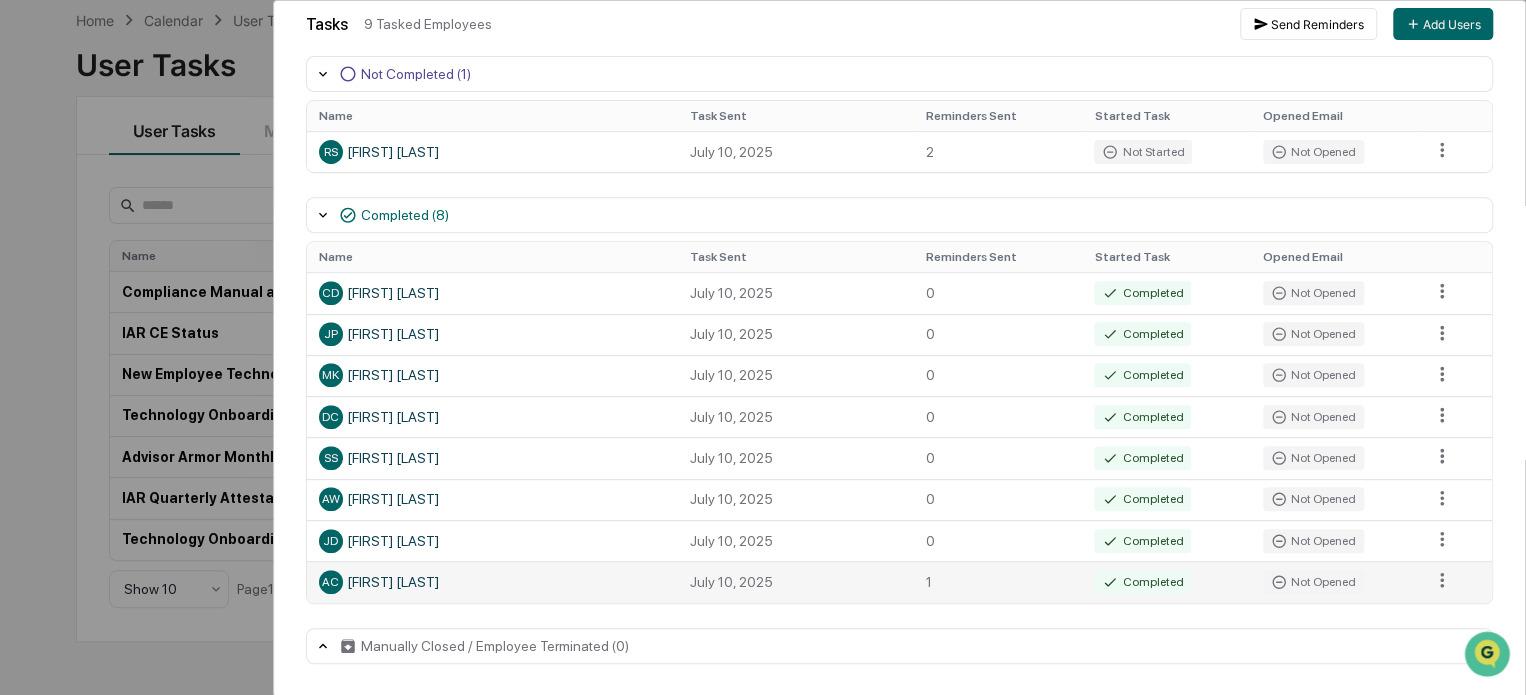 scroll, scrollTop: 0, scrollLeft: 0, axis: both 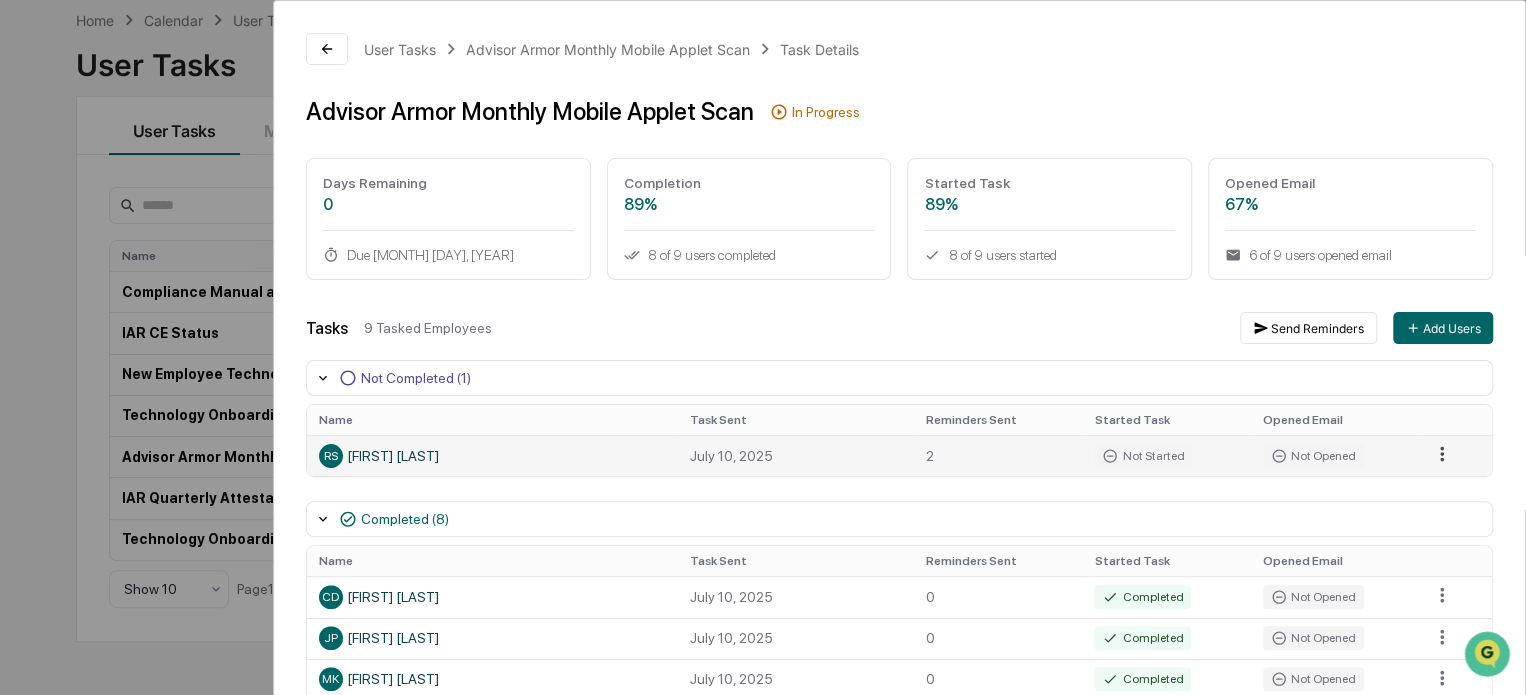 click on "Calendar Manage Tasks Reviews Approval Management Company People, Data, Settings [FIRST] [LAST] Admin • Strickler Financial Group Home Calendar User Tasks User Tasks User Tasks Modules All Statuses All Schedules Create New Task Name Assigned To Schedule Status Last Send Date Next Scheduled Send Date Compliance Manual and Code of Ethics Attestation [YEAR] Users One Time Closed [MONTH] [DAY], [YEAR] None IAR CE Status Advisors Quarterly In Progress [MONTH] [DAY], [YEAR] [MONTH] [DAY], [YEAR] New Employee Technology Onboarding Users Onboarding Active [MONTH] [DAY], [YEAR] None Technology Onboarding One Time Closed [MONTH] [DAY], [YEAR] None Advisor Armor Monthly Mobile Applet Scan Users Monthly In Progress [MONTH] [DAY], [YEAR] [MONTH] [DAY], [YEAR] IAR Quarterly Attestation Access Persons Quarterly In Progress [MONTH] [DAY], [YEAR] [MONTH] [DAY], [YEAR] Technology Onboarding Users One Time Closed [MONTH] [DAY], [YEAR] None Show 10 Page 1 of 1 User Tasks Advisor Armor Monthly Mobile Applet Scan Task Details Advisor Armor Monthly Mobile Applet Scan In Progress 0 89% 89%" at bounding box center [763, 252] 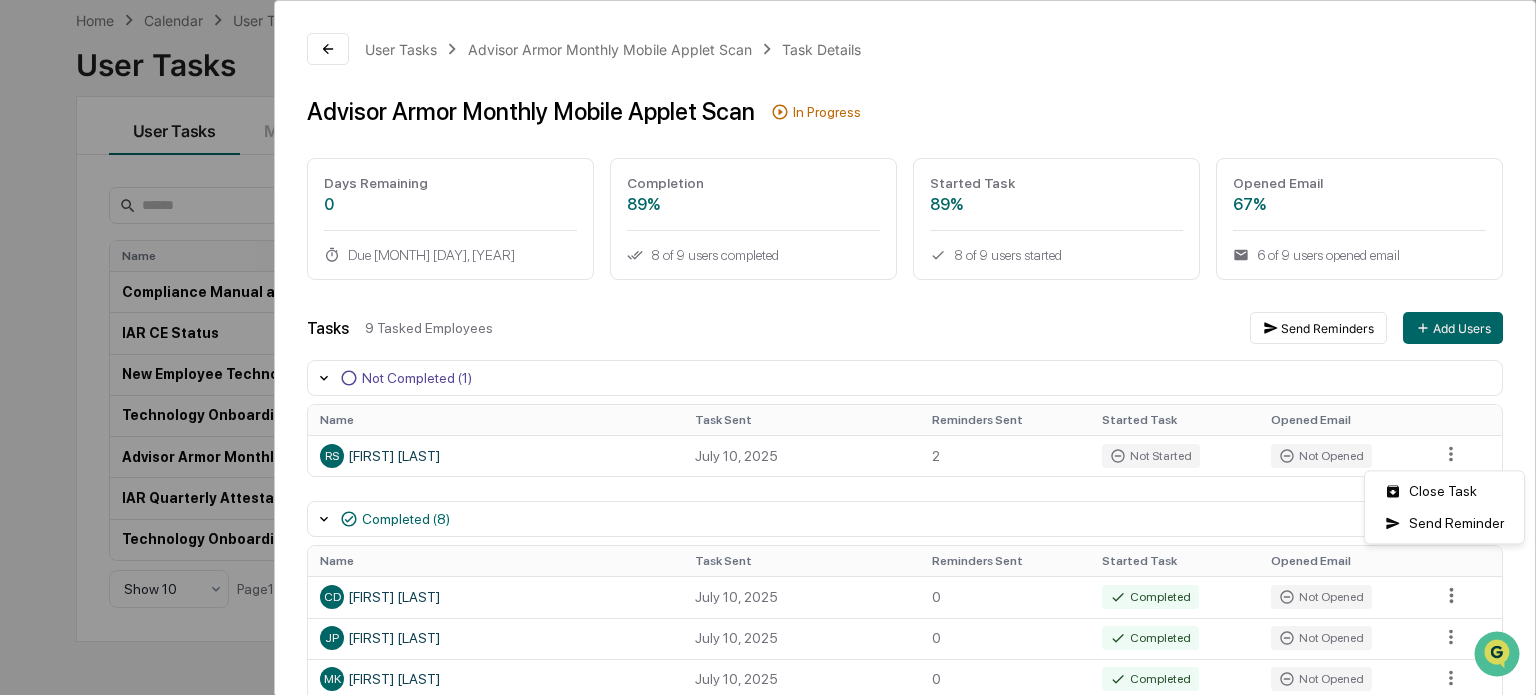 click on "Calendar Manage Tasks Reviews Approval Management Company People, Data, Settings [FIRST] [LAST] Admin • Strickler Financial Group Home Calendar User Tasks User Tasks User Tasks Modules All Statuses All Schedules Create New Task Name Assigned To Schedule Status Last Send Date Next Scheduled Send Date Compliance Manual and Code of Ethics Attestation [YEAR] Users One Time Closed [MONTH] [DAY], [YEAR] None IAR CE Status Advisors Quarterly In Progress [MONTH] [DAY], [YEAR] [MONTH] [DAY], [YEAR] New Employee Technology Onboarding Users Onboarding Active [MONTH] [DAY], [YEAR] None Technology Onboarding One Time Closed [MONTH] [DAY], [YEAR] None Advisor Armor Monthly Mobile Applet Scan Users Monthly In Progress [MONTH] [DAY], [YEAR] [MONTH] [DAY], [YEAR] IAR Quarterly Attestation Access Persons Quarterly In Progress [MONTH] [DAY], [YEAR] [MONTH] [DAY], [YEAR] Technology Onboarding Users One Time Closed [MONTH] [DAY], [YEAR] None Show 10 Page 1 of 1 User Tasks Advisor Armor Monthly Mobile Applet Scan Task Details Advisor Armor Monthly Mobile Applet Scan In Progress 0 89% 89%" at bounding box center [768, 252] 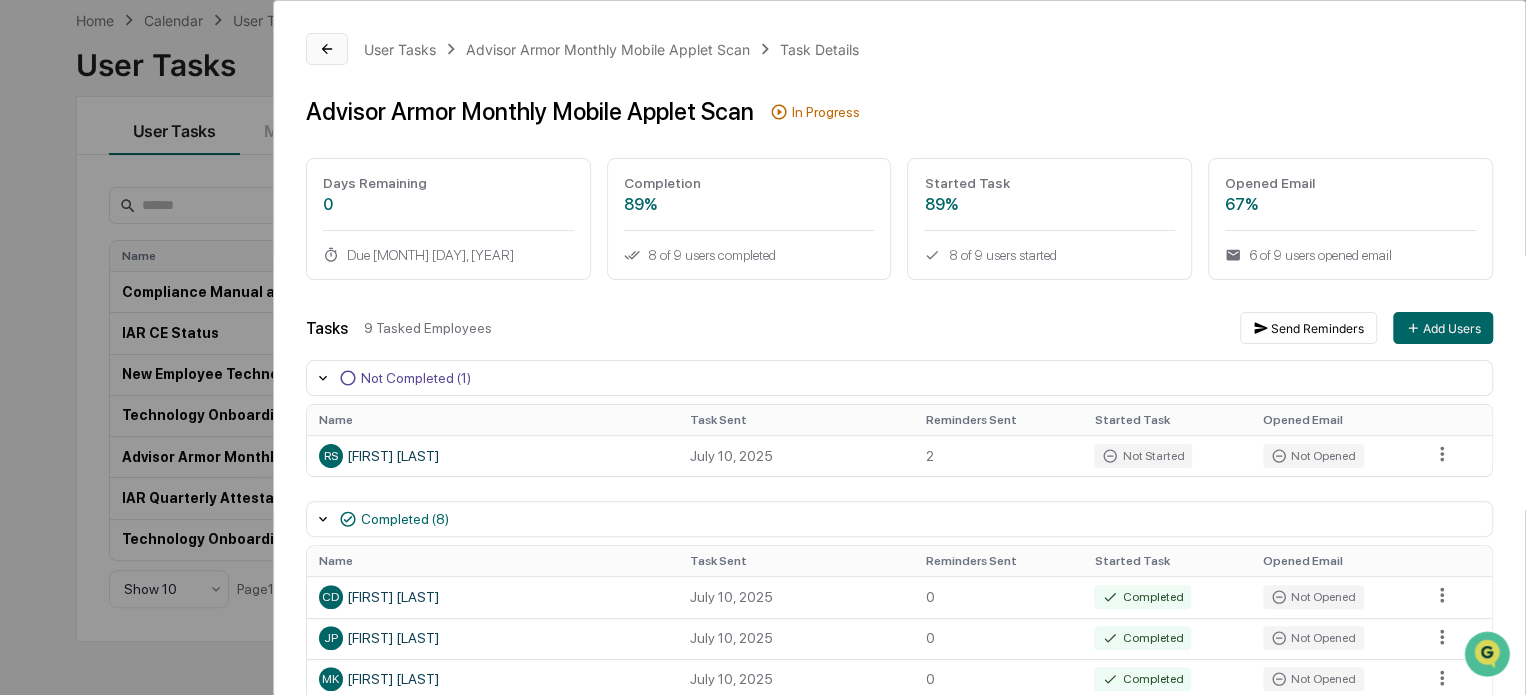click at bounding box center [327, 49] 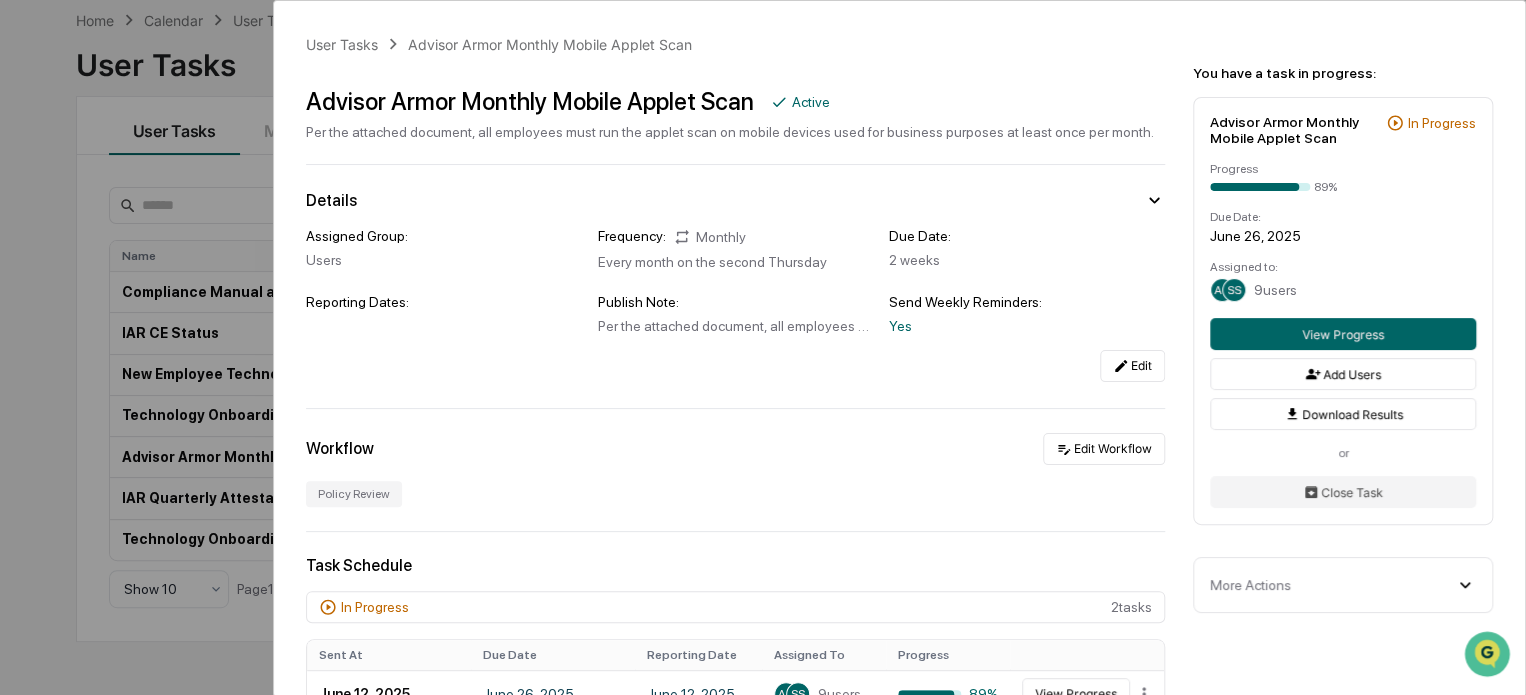 scroll, scrollTop: 0, scrollLeft: 0, axis: both 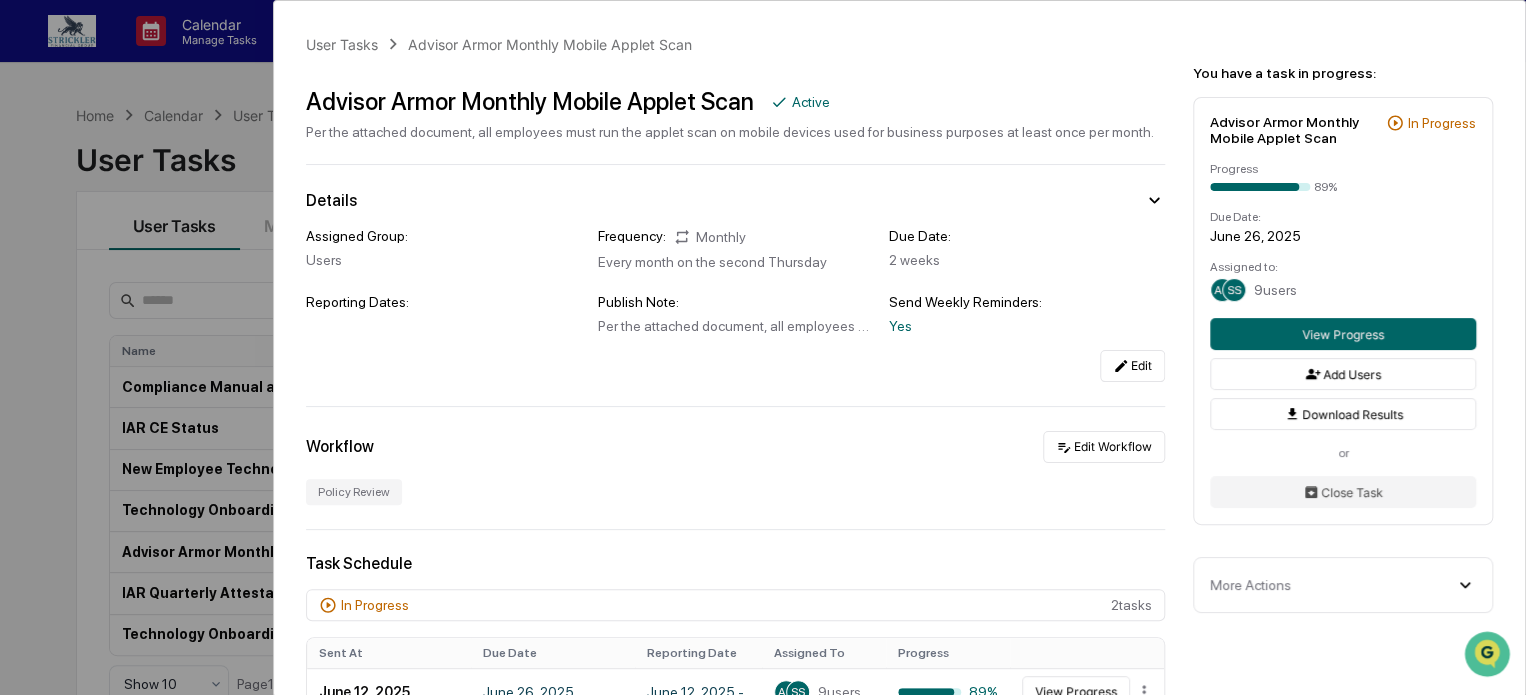 click on "User Tasks Advisor Armor Monthly Mobile Applet Scan Advisor Armor Monthly Mobile Applet Scan Active Per the attached document, all employees must run the applet scan on mobile devices used for business purposes at least once per month. Details Assigned Group: Users Frequency: Monthly Every month on the second Thursday Due Date: 2 weeks Reporting Dates: Publish Note: Per the attached document, all employees must run the applet scan on mobile devices used for business purposes at least once per month. Send Weekly Reminders: Yes Edit Workflow Edit Workflow Policy Review Task Schedule In Progress 2 tasks Sent At Due Date Reporting Date Assigned To Progress [MONTH] [DAY], [YEAR] [MONTH] [DAY], [YEAR] [MONTH] [DAY], [YEAR] - AC SS 9 users 89% View Progress [MONTH] [DAY], [YEAR] [MONTH] [DAY], [YEAR] [MONTH] [DAY], [YEAR] - CD JP 9 users 89% View Progress Scheduled 28 tasks Scheduled Due Date Reporting Date Assigned To [MONTH] [DAY], [YEAR] [MONTH] [DAY], [YEAR] [MONTH] [DAY], [YEAR] - RS AW 9 users [MONTH] [DAY], [YEAR] [MONTH] [DAY], [YEAR] - RS AW 9" at bounding box center [763, 347] 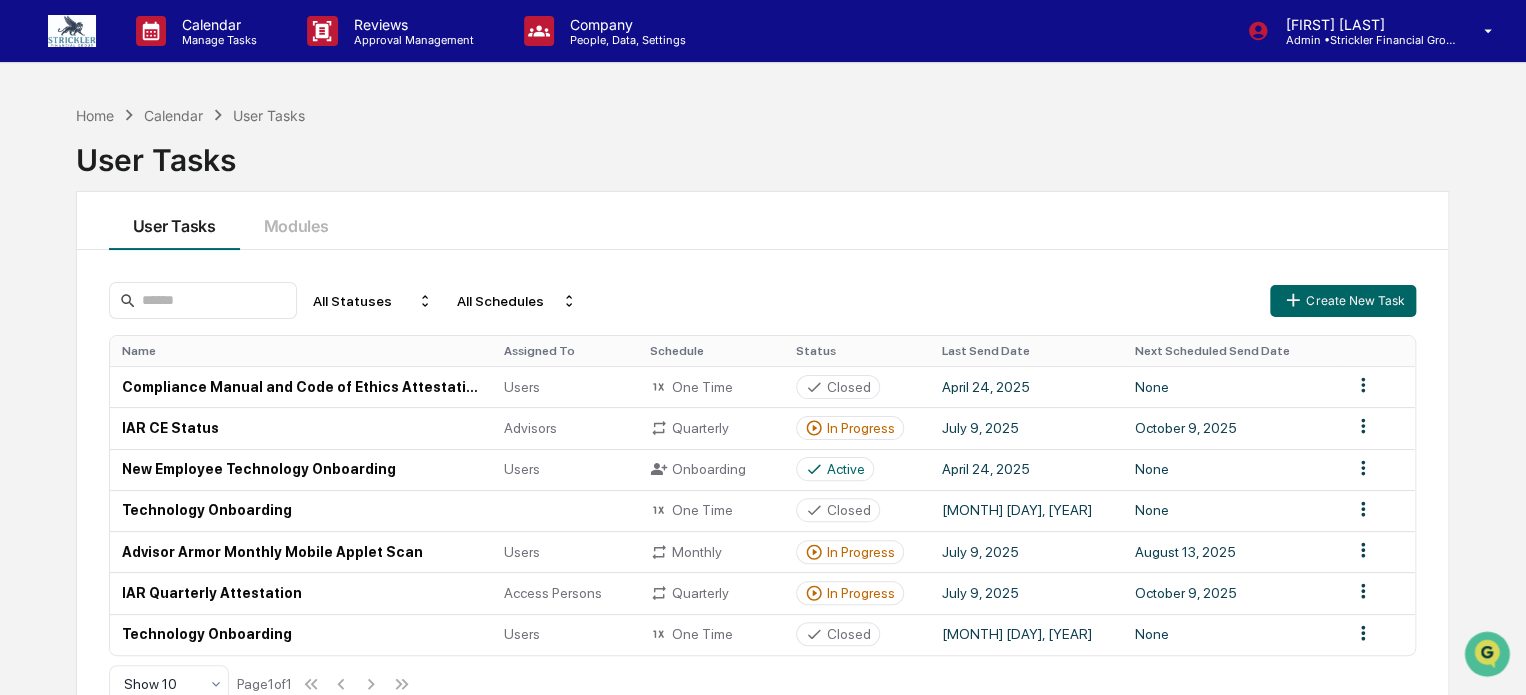 click on "User Tasks" at bounding box center [269, 115] 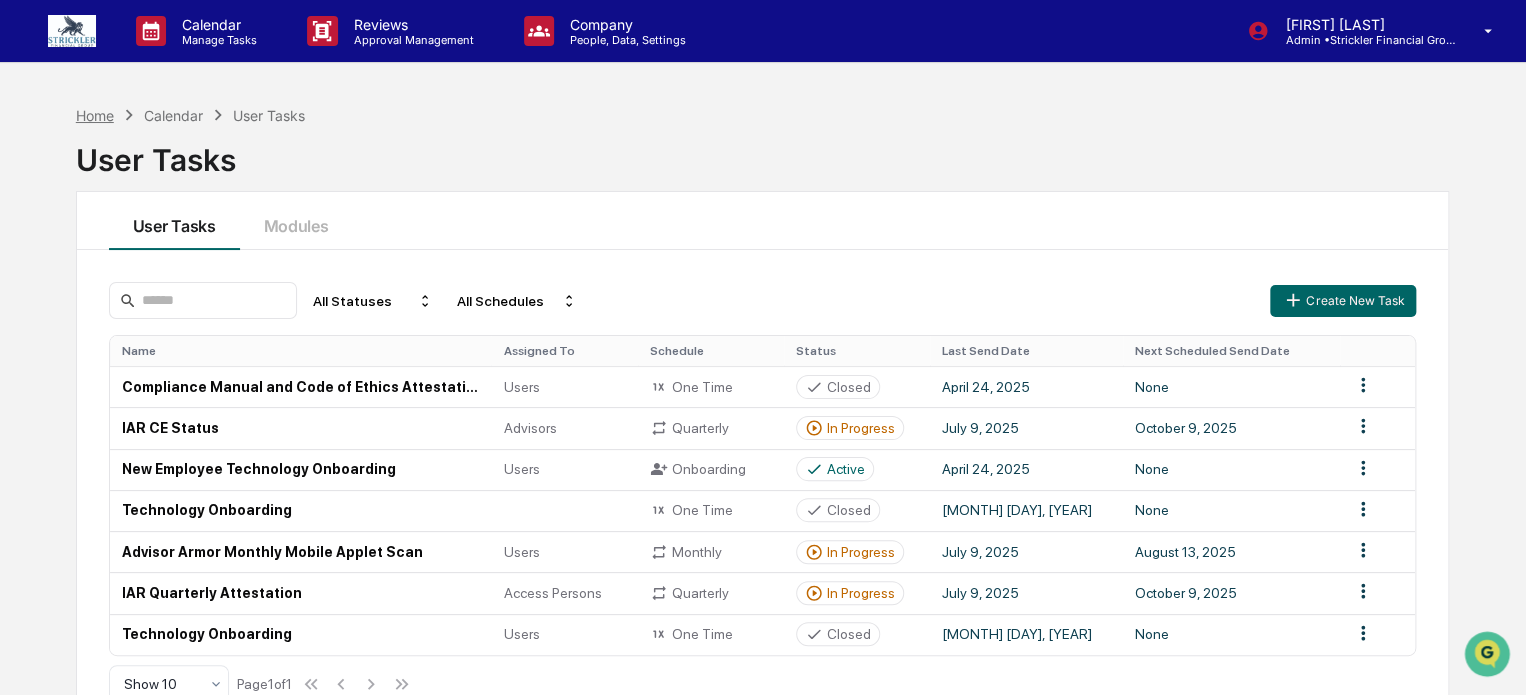 click on "Home" at bounding box center (95, 115) 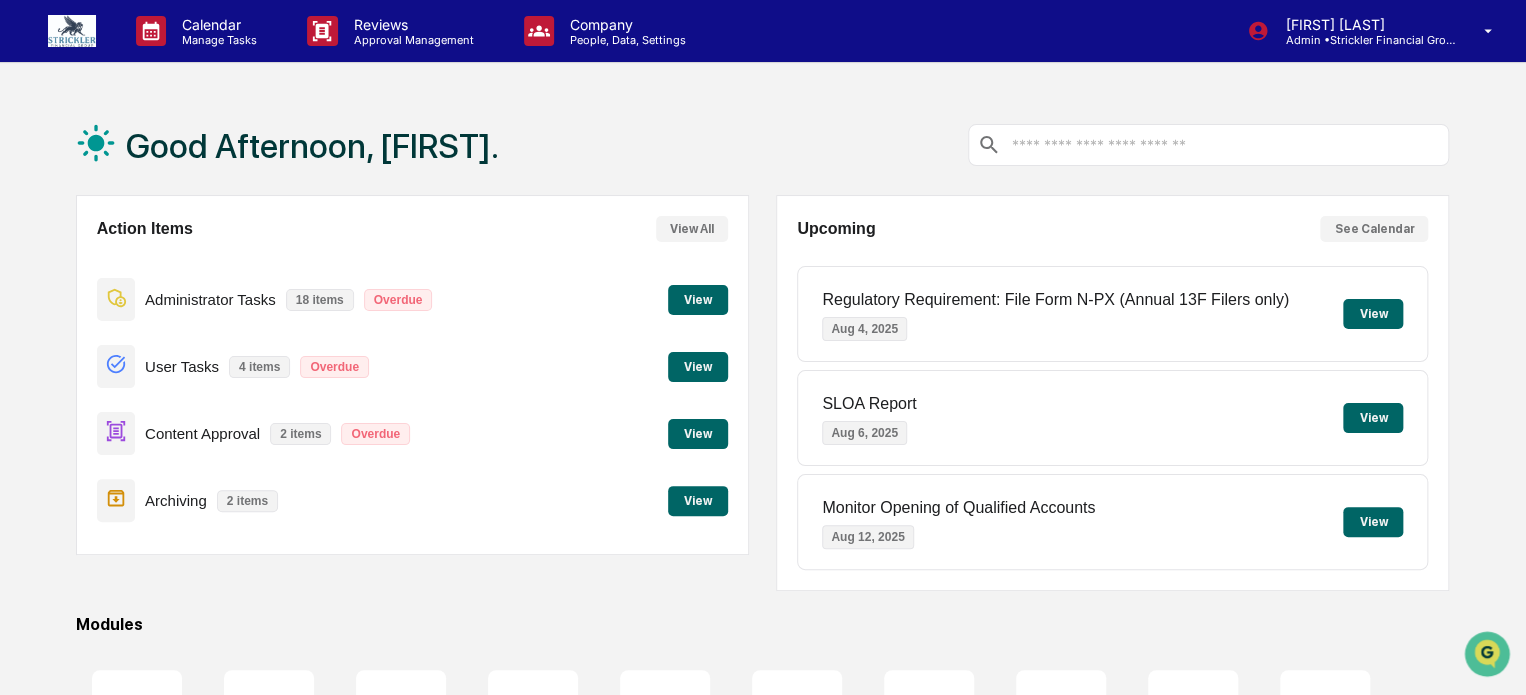 click on "View" at bounding box center [698, 434] 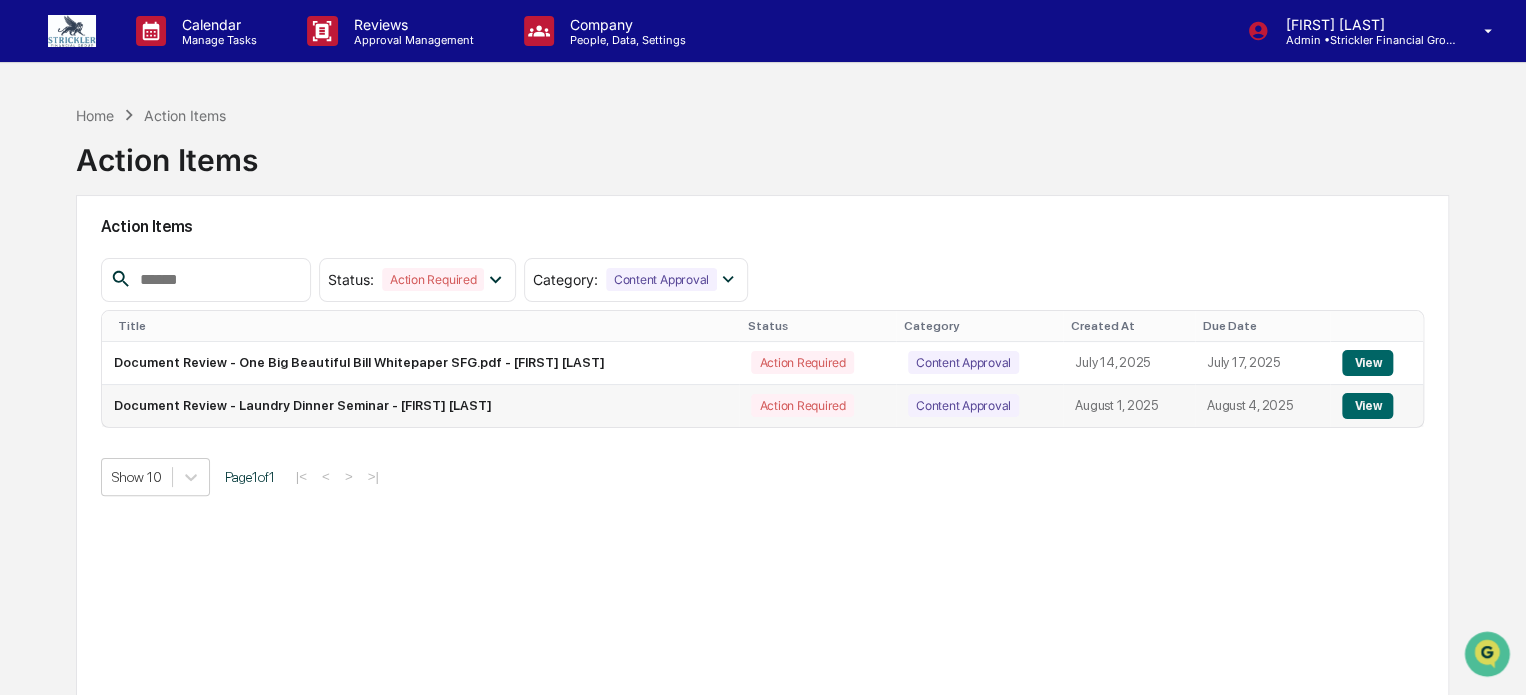 click on "View" at bounding box center [1367, 406] 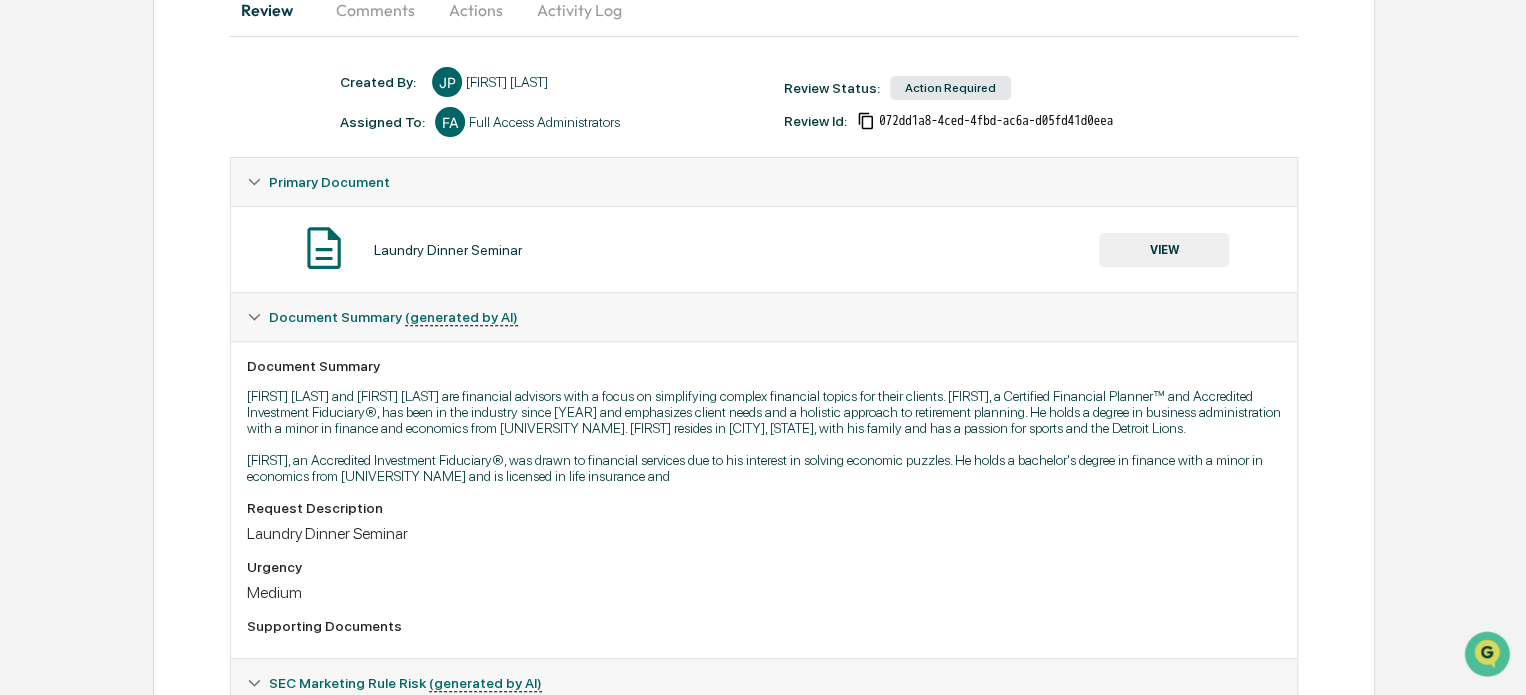 scroll, scrollTop: 227, scrollLeft: 0, axis: vertical 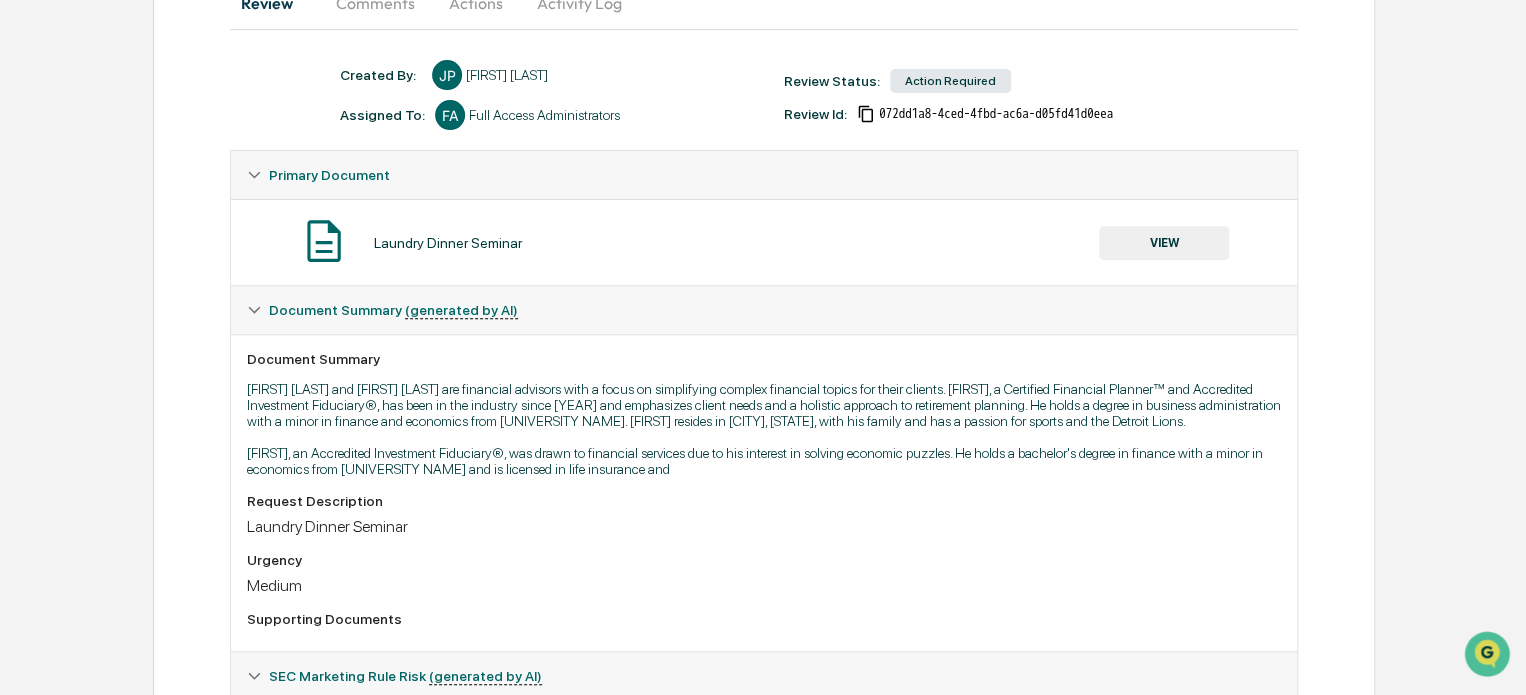 click on "VIEW" at bounding box center [1164, 243] 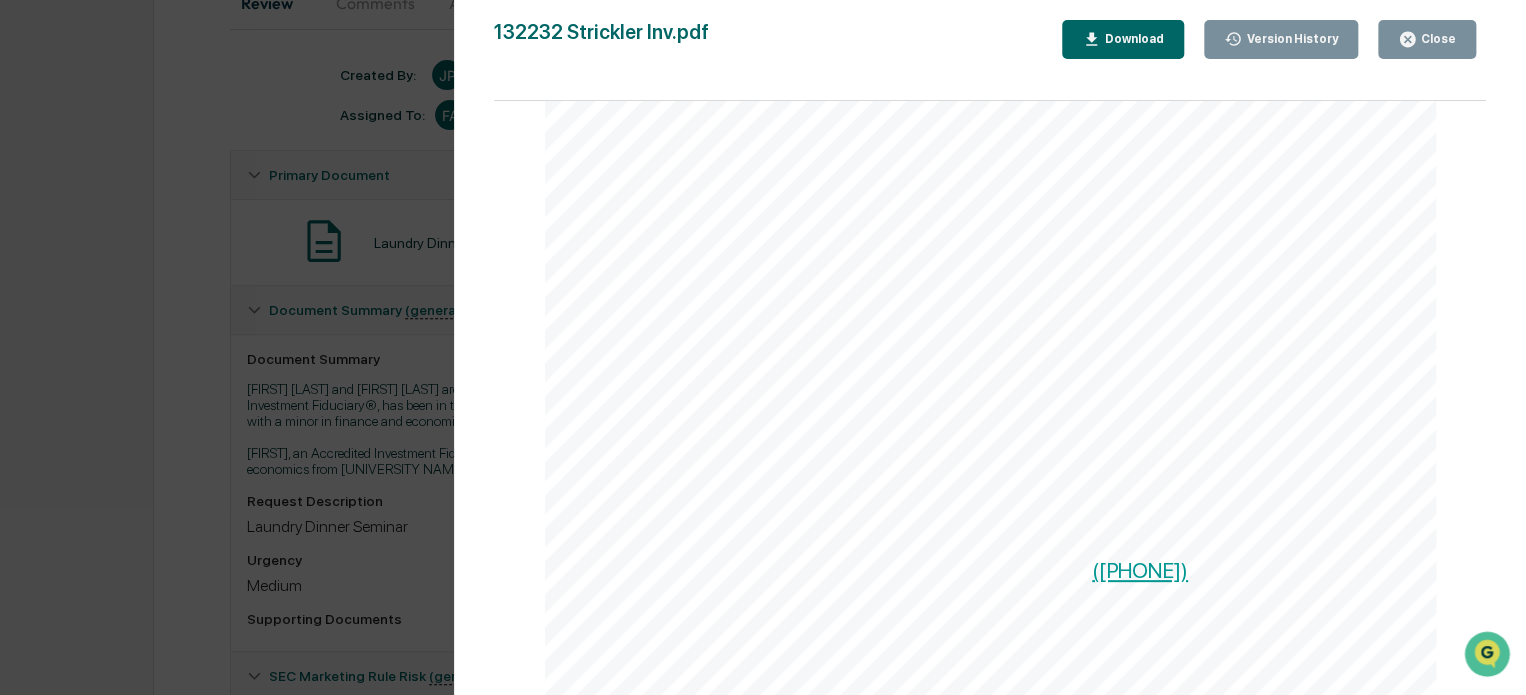 scroll, scrollTop: 1388, scrollLeft: 0, axis: vertical 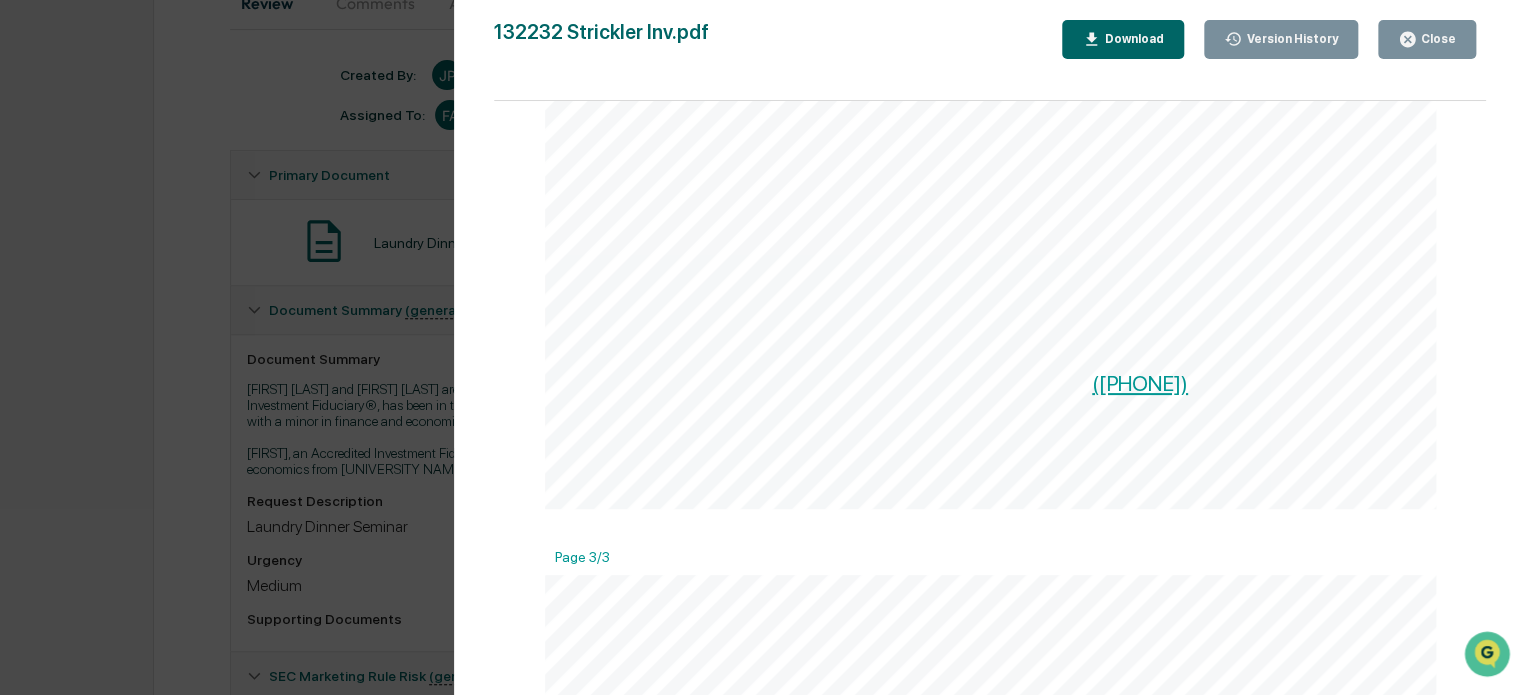 drag, startPoint x: 1168, startPoint y: 385, endPoint x: 1158, endPoint y: 561, distance: 176.28386 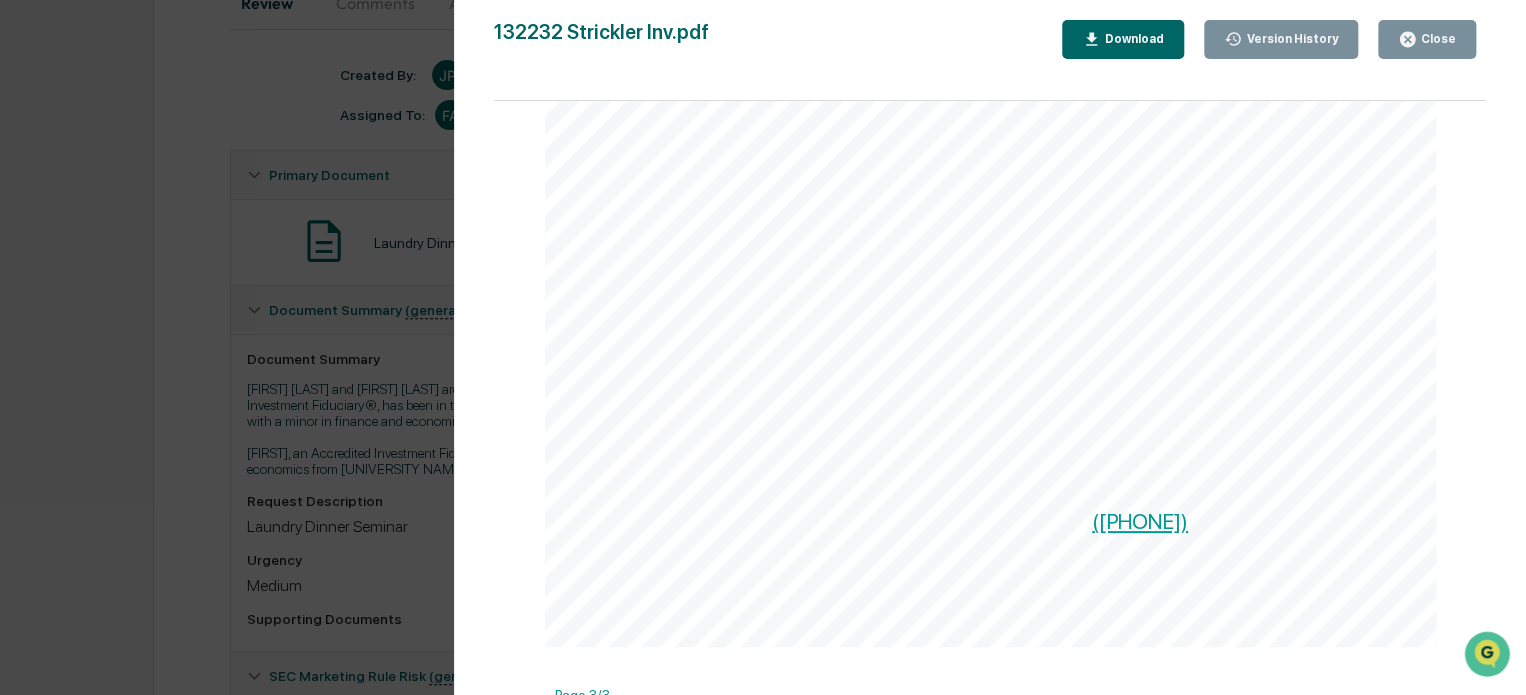 scroll, scrollTop: 1426, scrollLeft: 0, axis: vertical 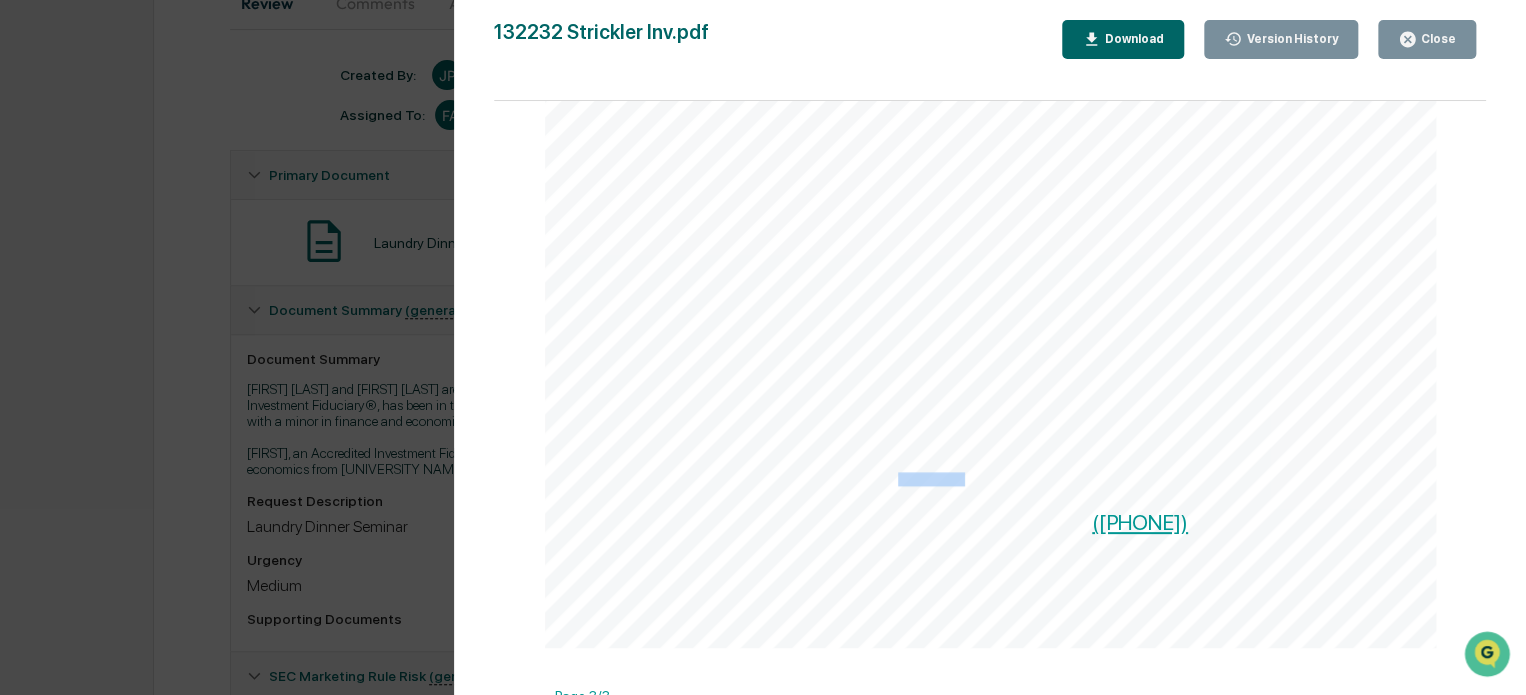 drag, startPoint x: 934, startPoint y: 475, endPoint x: 870, endPoint y: 474, distance: 64.00781 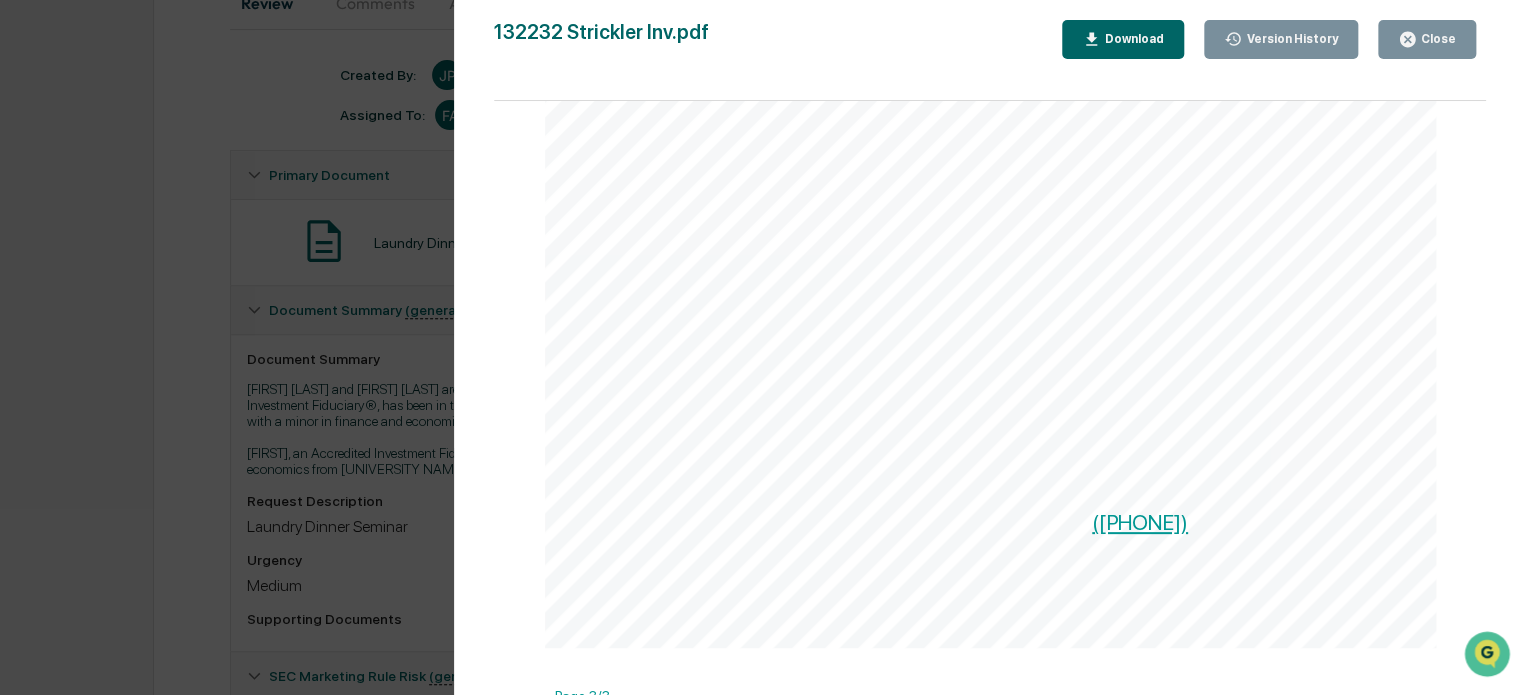 click on "Page 1/3 PLEASE JOIN FOR A COMPLIMENTARY DINING EVENT AT 132232 [FIRST] has a knack for making complex topics simple. Since he entered the industry in [YEAR], his mission has been to help others gain confidence in all aspects of their financial lives. He believes in putting the needs of the client ahead of his own and taking a well‑rounded approach to retirement planning. [FIRST] is a Certified Financial Planner™ professional and Accredited Investment Fiduciary®. He earned his Bachelor’s Degree in business administration with a minor in finance and economics from [UNIVERSITY NAME]. [FIRST] and his wife, [FIRST], live in [CITY], [STATE], with their two daughters, [FIRST] and [FIRST], and their golden retriever, [FIRST]. There is nothing more important to [FIRST] than spending time with his girls. He also enjoys visiting [LOCATION], reading the latest about the financial industry and watching or participating in anything related to sports. [FIRST] is a lifetime R U S S E L L S T R I C K L E R C F P ® ," at bounding box center (990, 1) 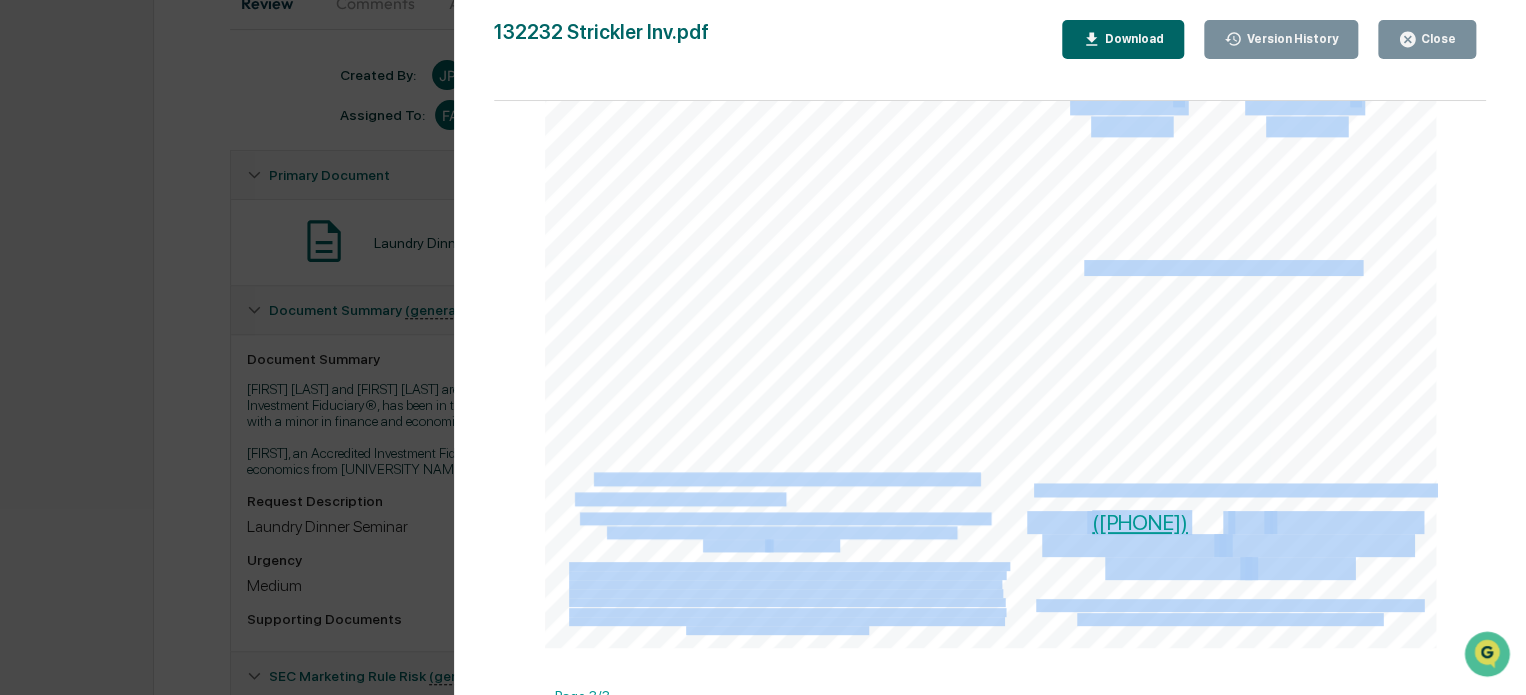 drag, startPoint x: 759, startPoint y: 494, endPoint x: 584, endPoint y: 484, distance: 175.28548 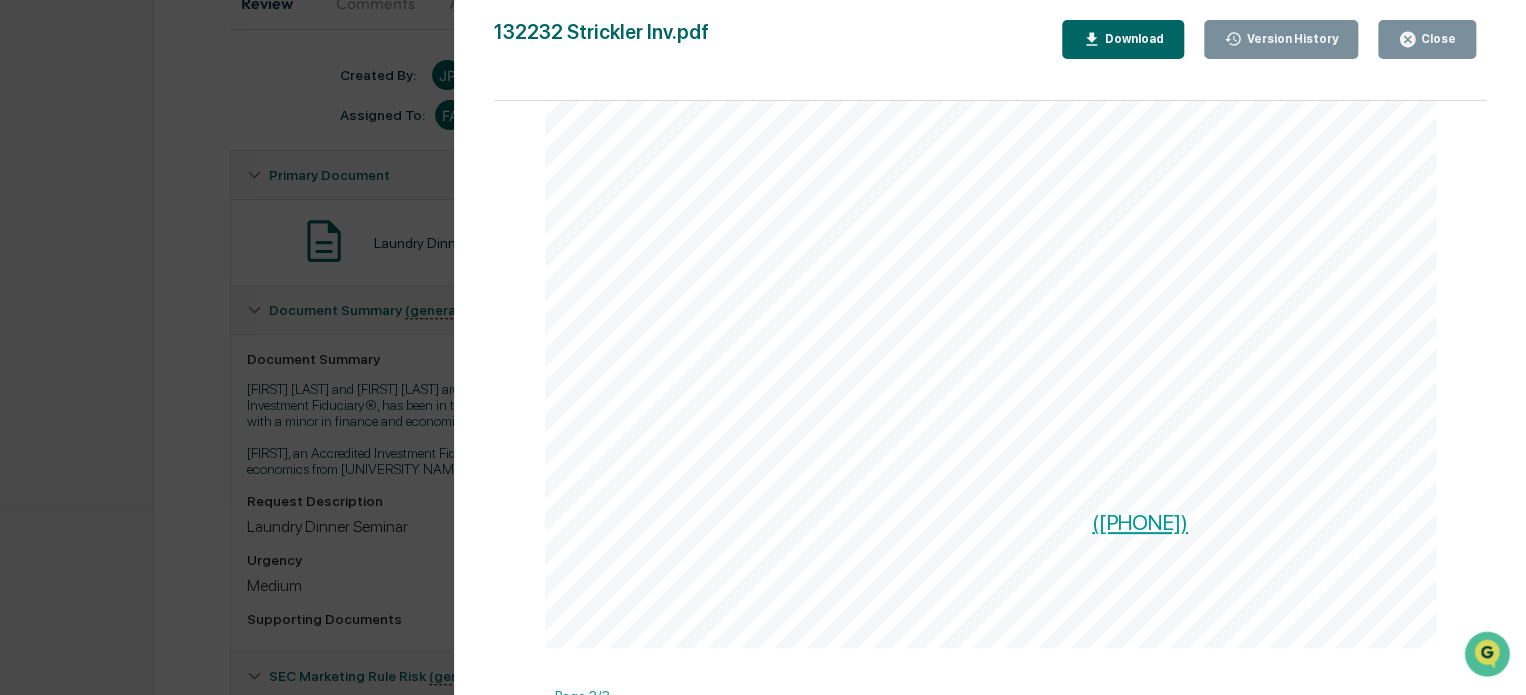 click on "Page 1/3 PLEASE JOIN FOR A COMPLIMENTARY DINING EVENT AT 132232 [FIRST] has a knack for making complex topics simple. Since he entered the industry in [YEAR], his mission has been to help others gain confidence in all aspects of their financial lives. He believes in putting the needs of the client ahead of his own and taking a well‑rounded approach to retirement planning. [FIRST] is a Certified Financial Planner™ professional and Accredited Investment Fiduciary®. He earned his Bachelor’s Degree in business administration with a minor in finance and economics from [UNIVERSITY NAME]. [FIRST] and his wife, [FIRST], live in [CITY], [STATE], with their two daughters, [FIRST] and [FIRST], and their golden retriever, [FIRST]. There is nothing more important to [FIRST] than spending time with his girls. He also enjoys visiting [LOCATION], reading the latest about the financial industry and watching or participating in anything related to sports. [FIRST] is a lifetime R U S S E L L S T R I C K L E R C F P ® ," at bounding box center (990, 408) 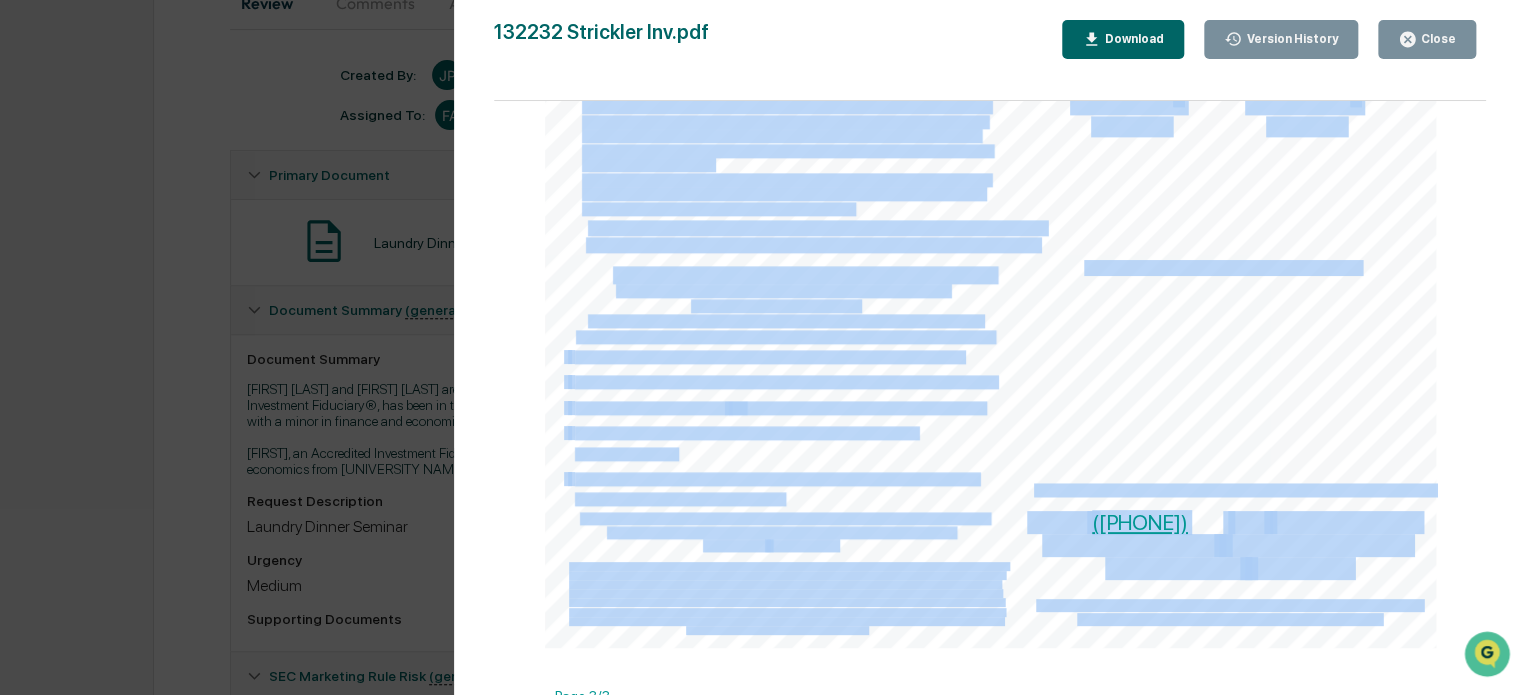 drag, startPoint x: 951, startPoint y: 477, endPoint x: 537, endPoint y: 474, distance: 414.01086 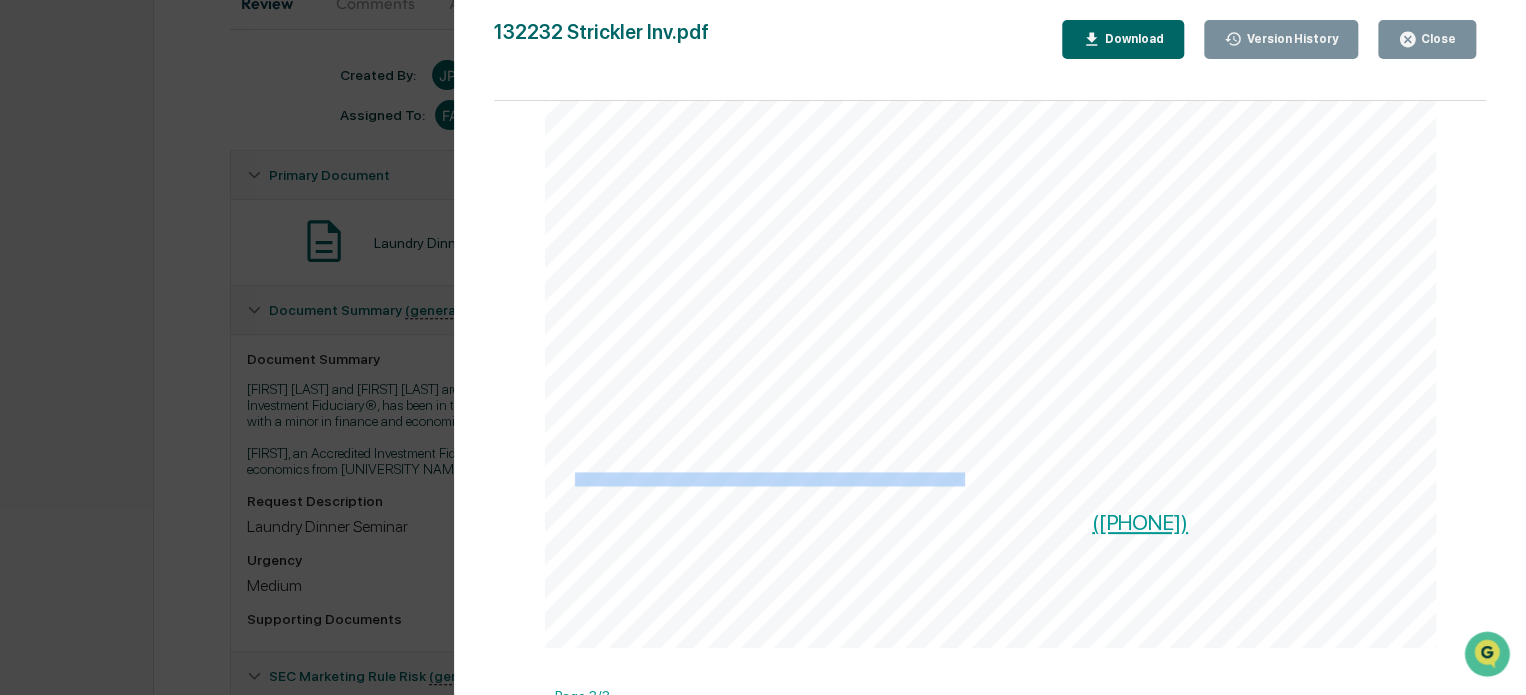 drag, startPoint x: 603, startPoint y: 475, endPoint x: 935, endPoint y: 479, distance: 332.0241 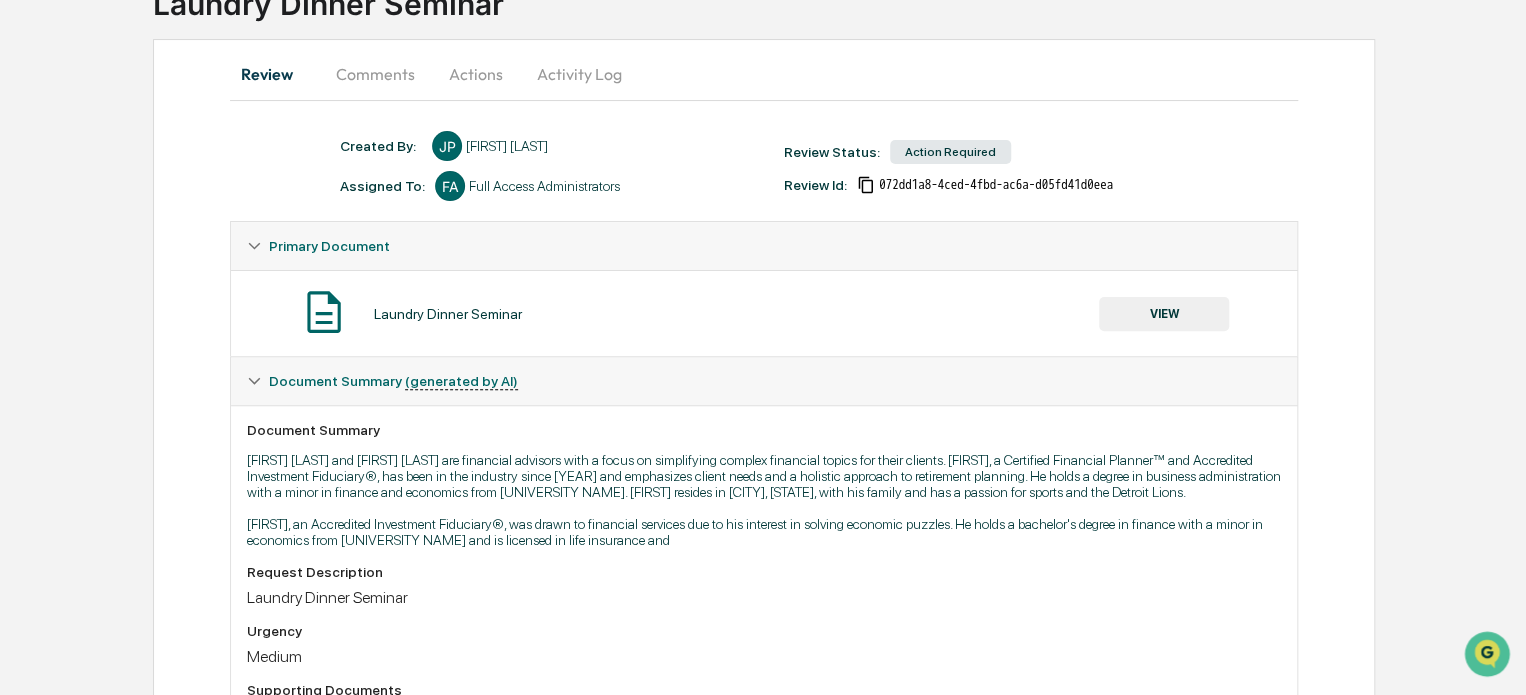 scroll, scrollTop: 22, scrollLeft: 0, axis: vertical 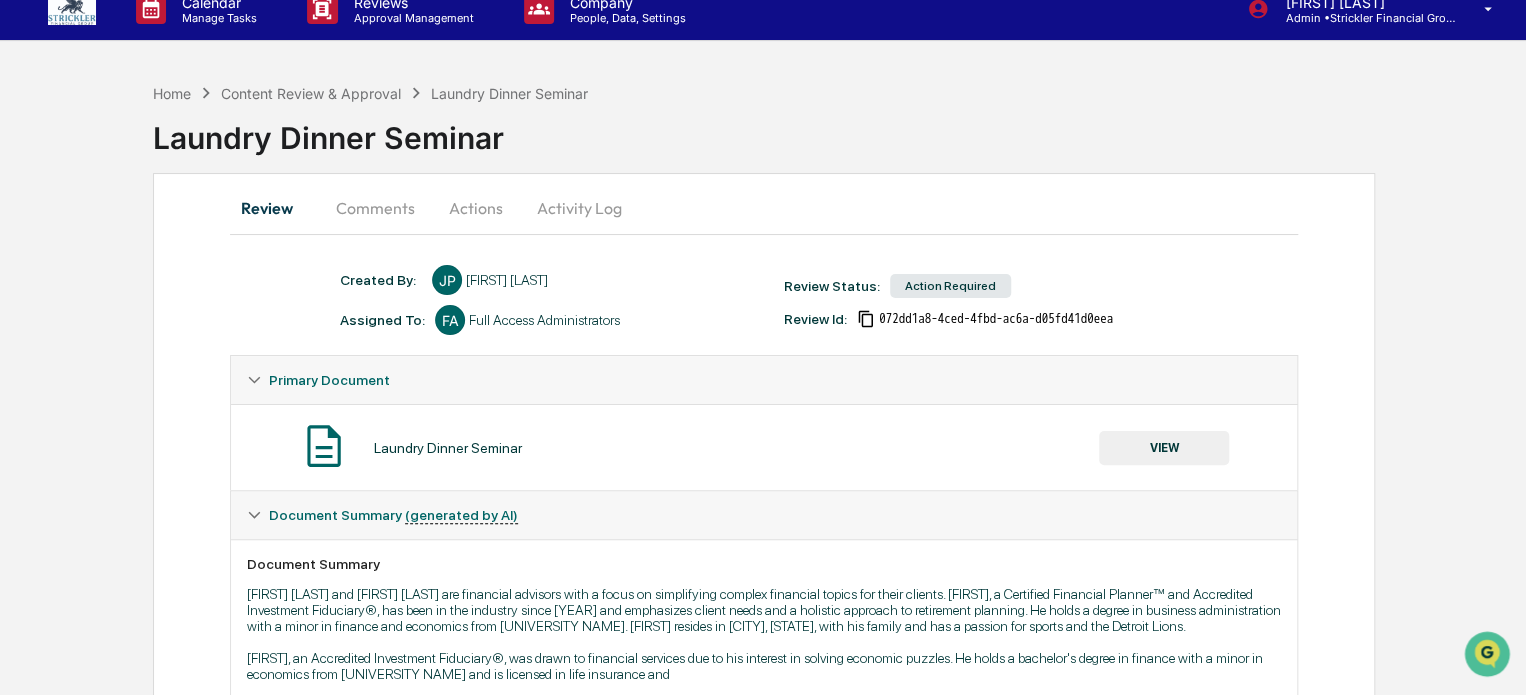 click at bounding box center (72, 9) 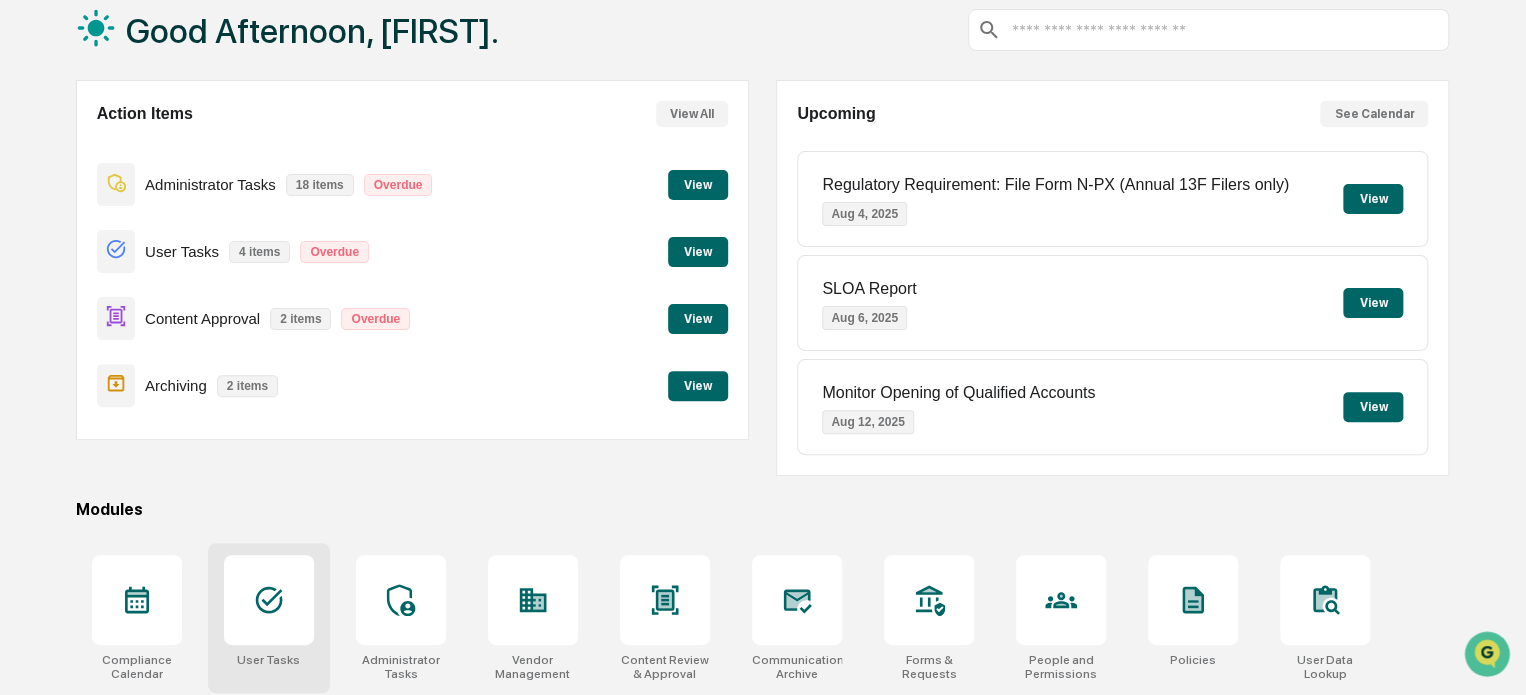 scroll, scrollTop: 272, scrollLeft: 0, axis: vertical 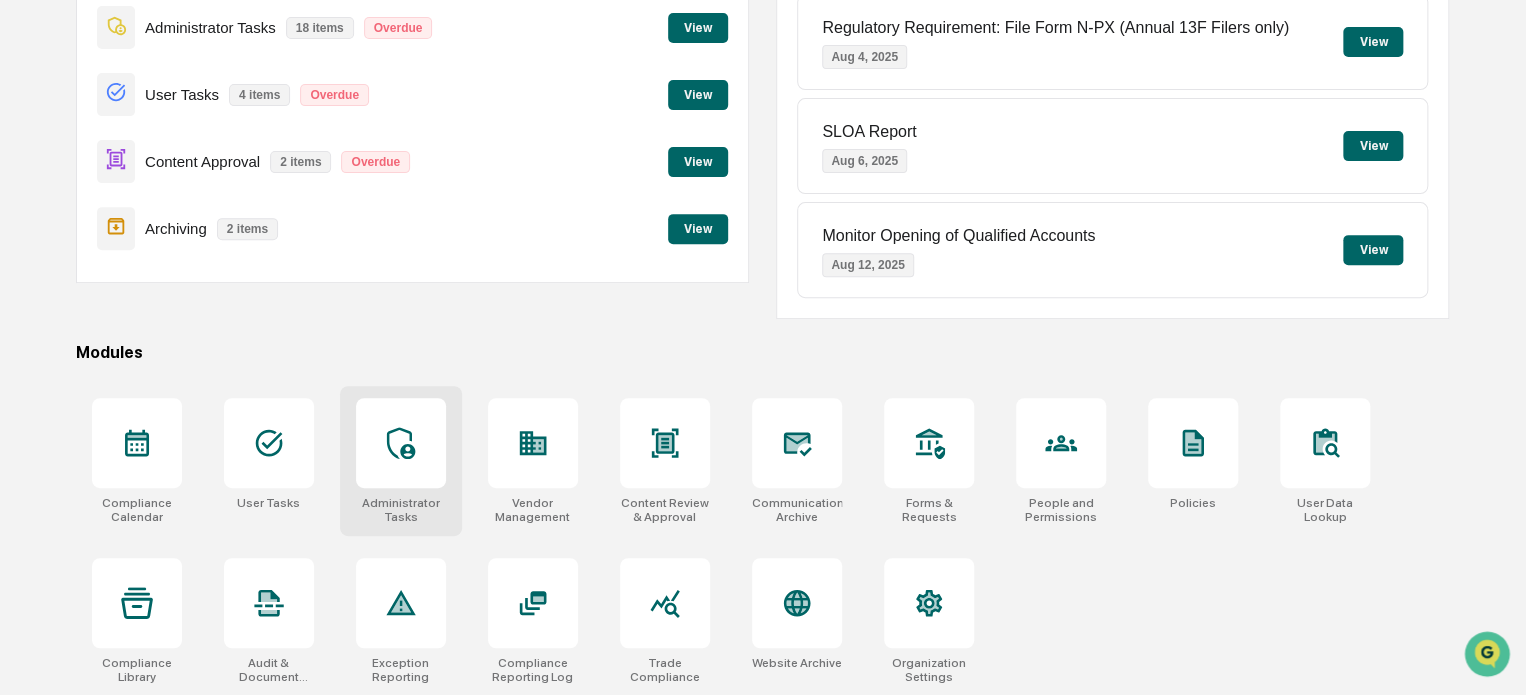 click 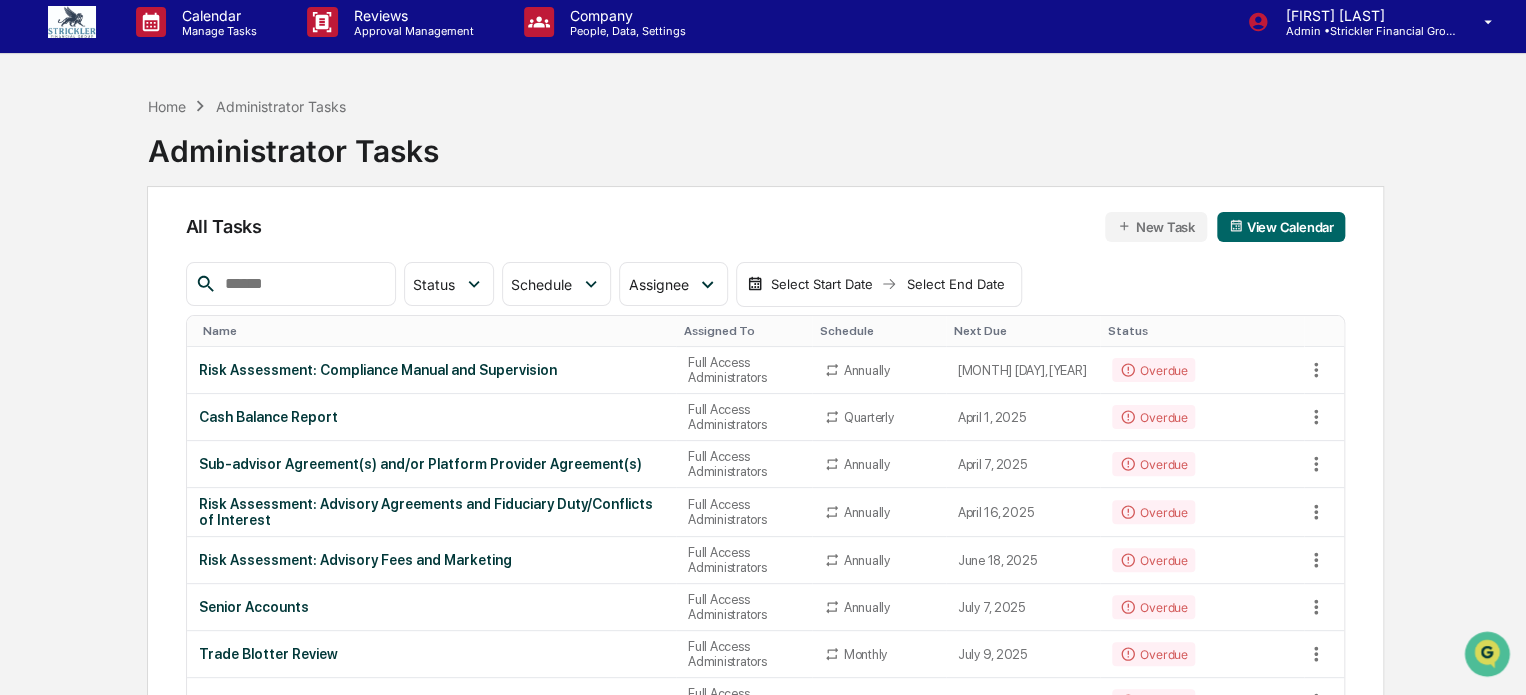 scroll, scrollTop: 0, scrollLeft: 0, axis: both 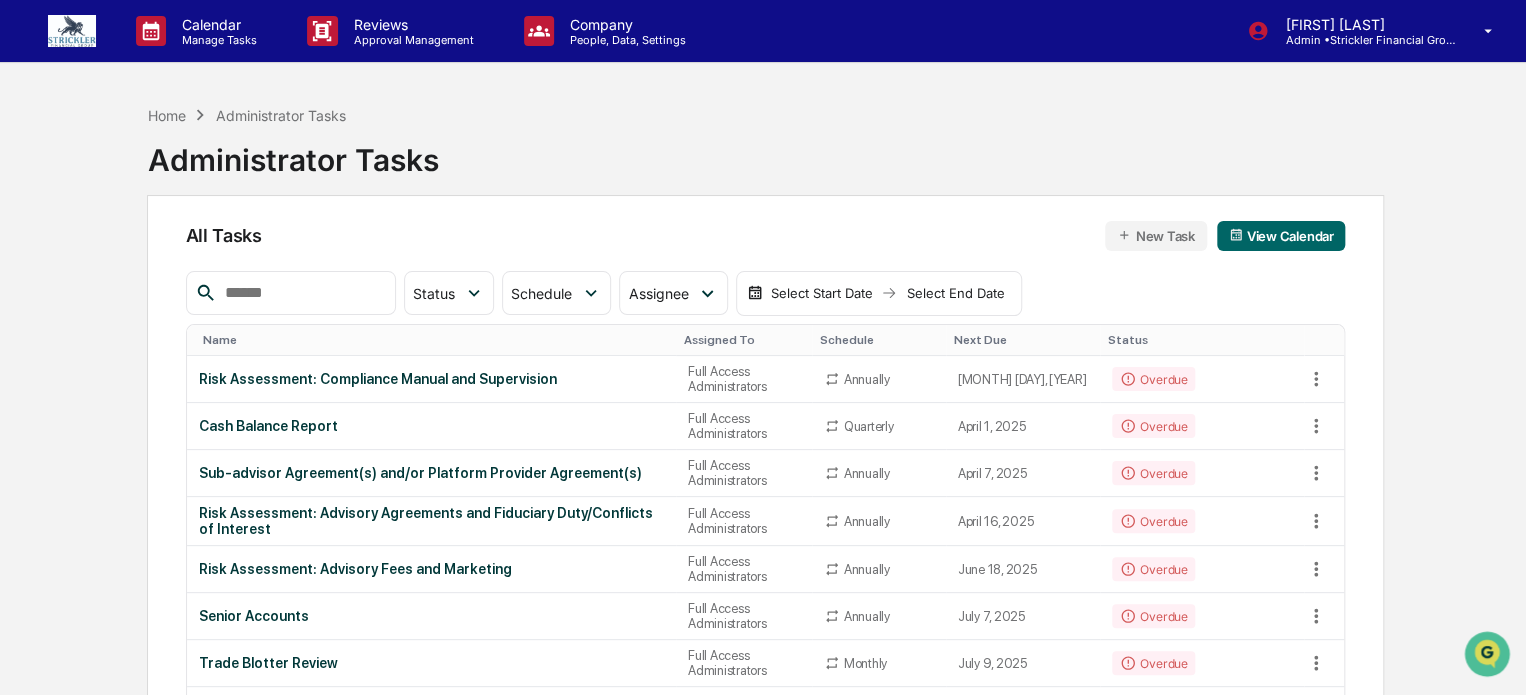 click at bounding box center (72, 31) 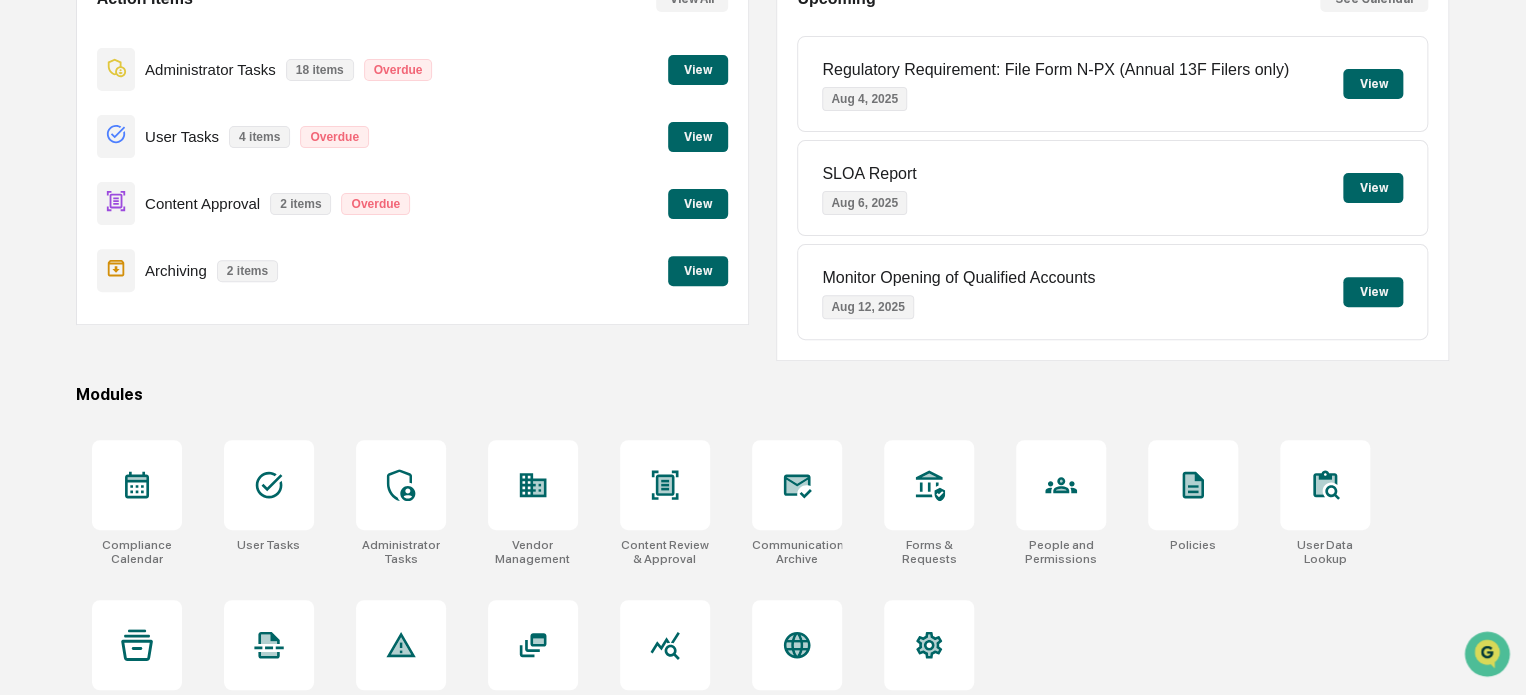 scroll, scrollTop: 232, scrollLeft: 0, axis: vertical 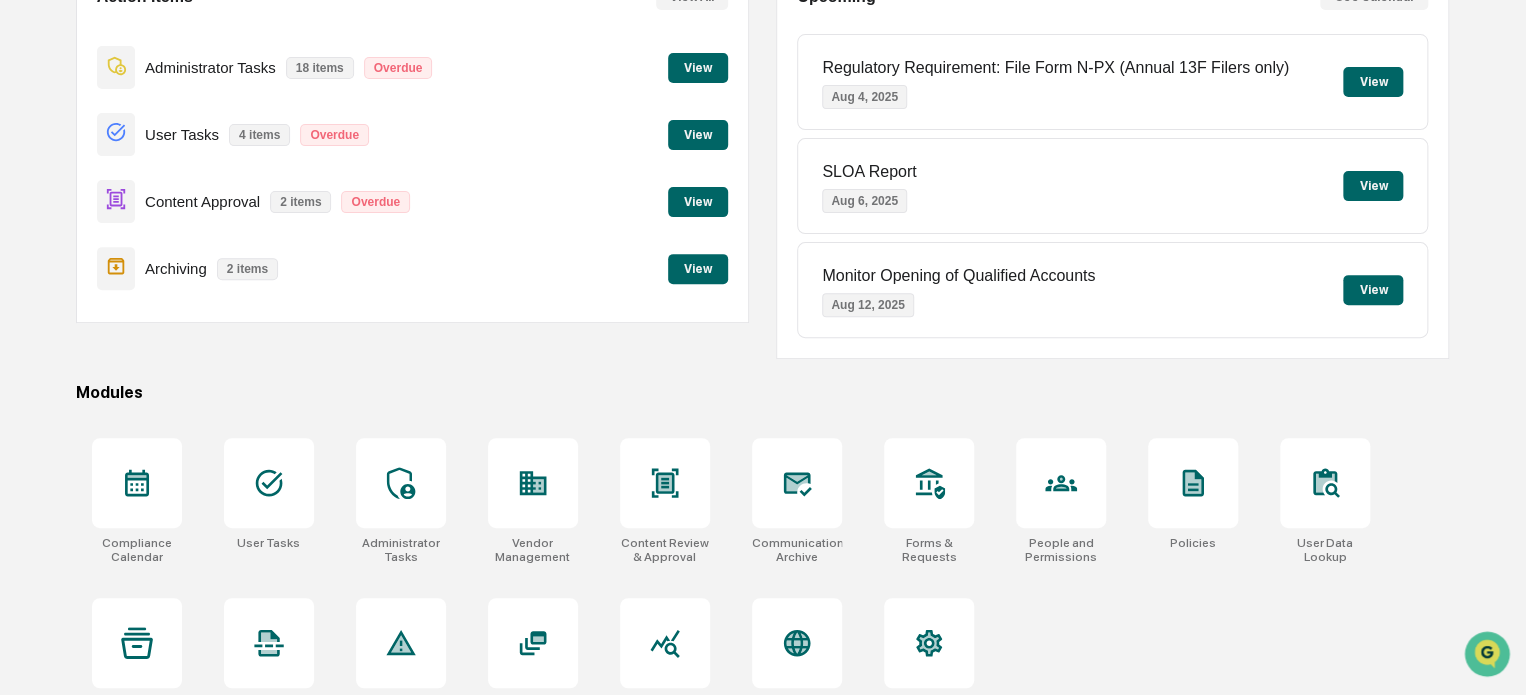 click on "View" at bounding box center (698, 68) 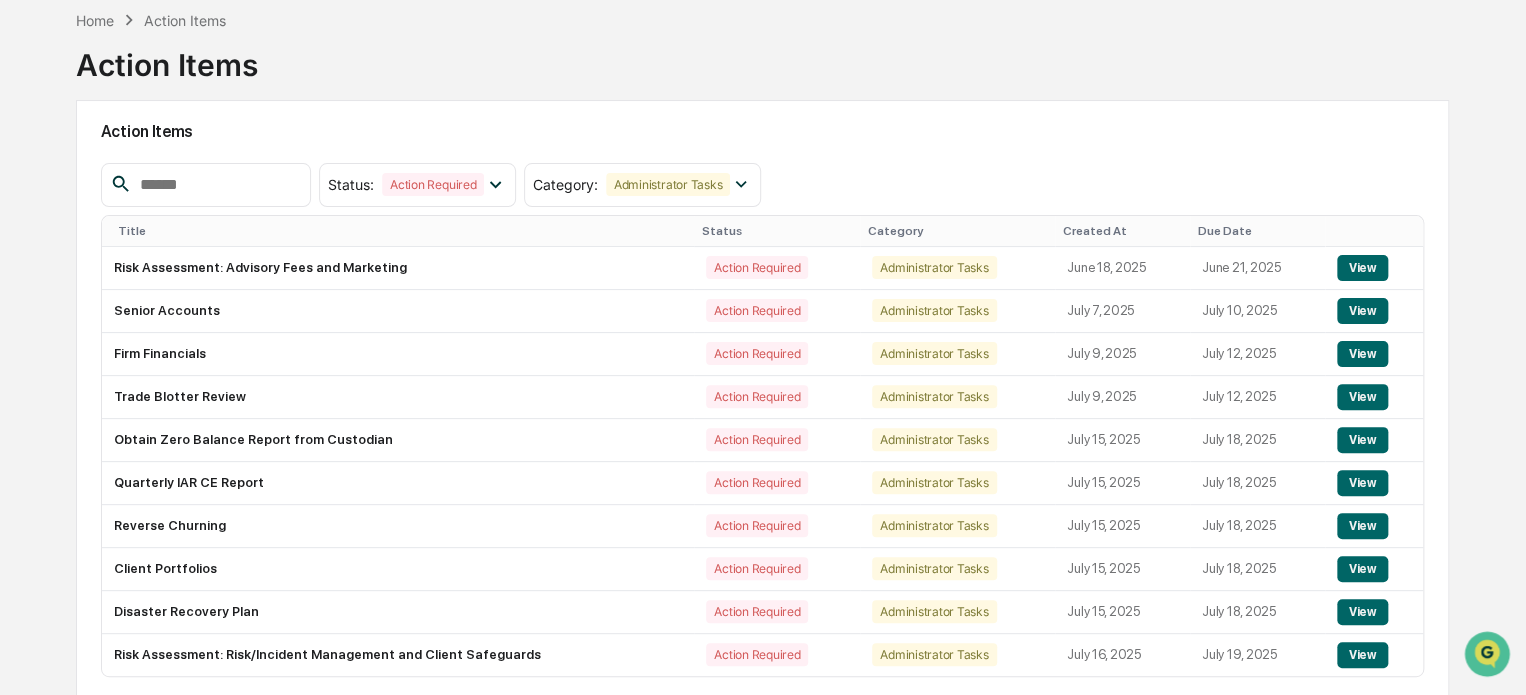 scroll, scrollTop: 170, scrollLeft: 0, axis: vertical 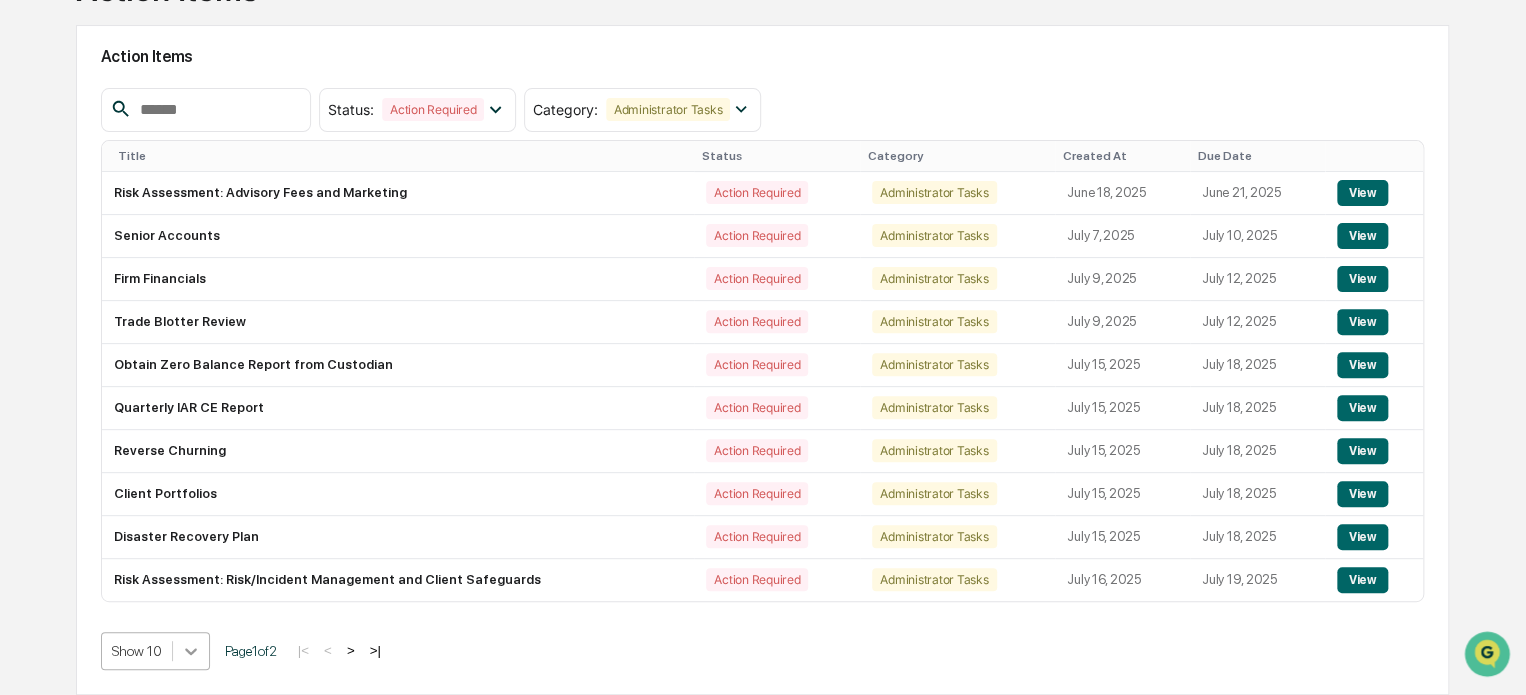 click on "Calendar Manage Tasks Reviews Approval Management Company People, Data, Settings [FIRST] [LAST] Admin • Strickler Financial Group Home Action Items Action Items Action Items Status : Action Required Select/Deselect All Action Required Resolved Category : Administrator Tasks Select/Deselect All Archiving Content Approval Requests Vendor Management Administrator Tasks User Tasks Exception Reports Title Status Category Created At Due Date Risk Assessment: Advisory Fees and Marketing Action Required Administrator Tasks [MONTH] [DAY], [YEAR] [MONTH] [DAY], [YEAR] View Senior Accounts Action Required Administrator Tasks [MONTH] [DAY], [YEAR] [MONTH] [DAY], [YEAR] View Firm Financials Action Required Administrator Tasks [MONTH] [DAY], [YEAR] [MONTH] [DAY], [YEAR] View Trade Blotter Review Action Required Administrator Tasks [MONTH] [DAY], [YEAR] [MONTH] [DAY], [YEAR] View Obtain Zero Balance Report from Custodian Action Required Administrator Tasks [MONTH] [DAY], [YEAR] [MONTH] [DAY], [YEAR] View Quarterly IAR CE Report Action Required Administrator Tasks [MONTH] [DAY], [YEAR] [MONTH] [DAY], [YEAR] View View View" at bounding box center [763, 262] 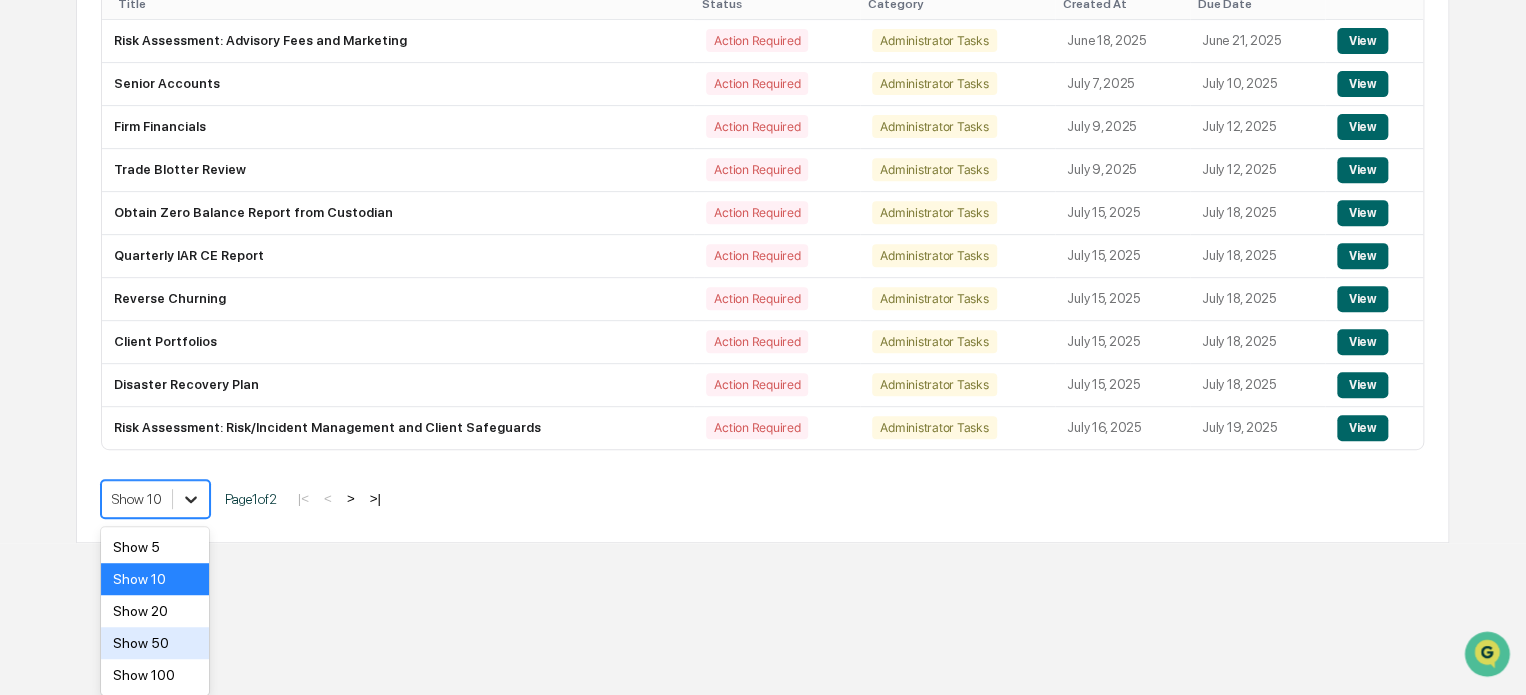 click on "Show 50" at bounding box center (155, 643) 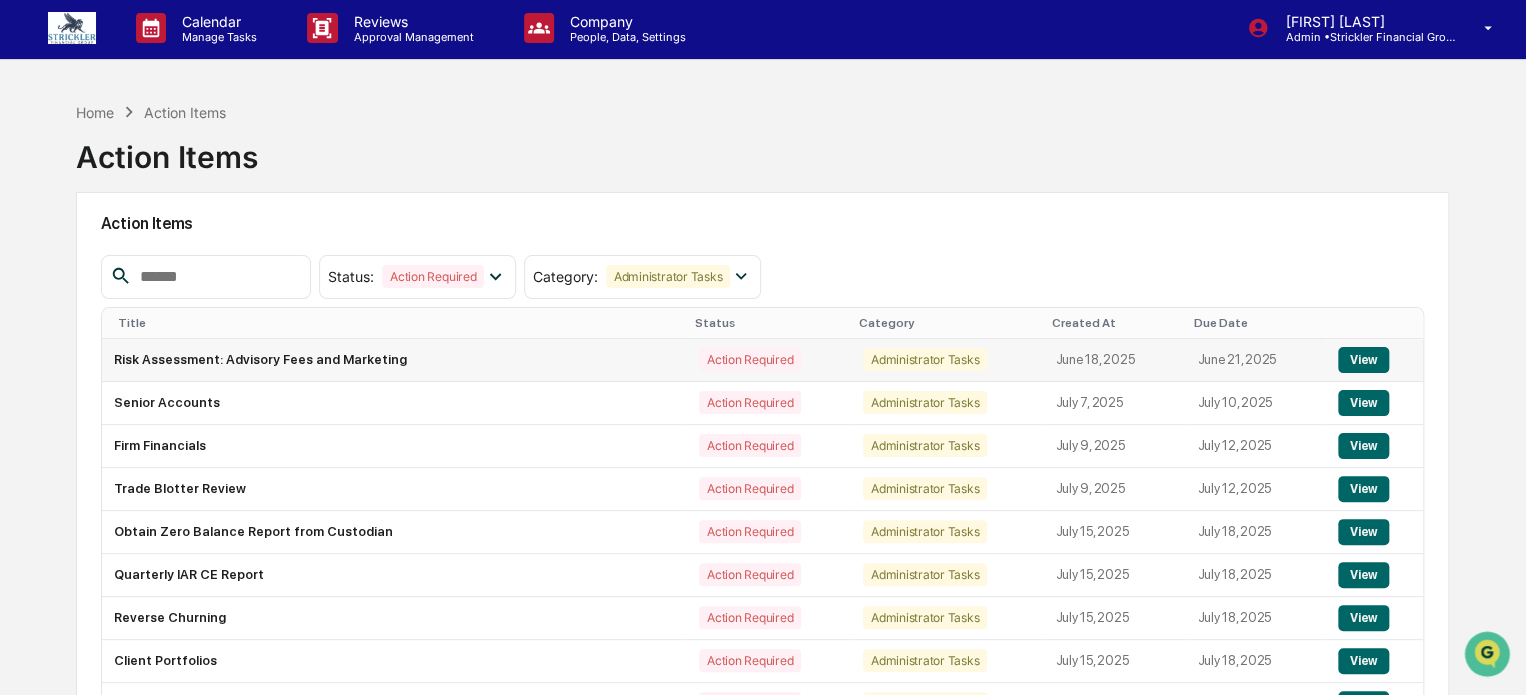 scroll, scrollTop: 0, scrollLeft: 0, axis: both 